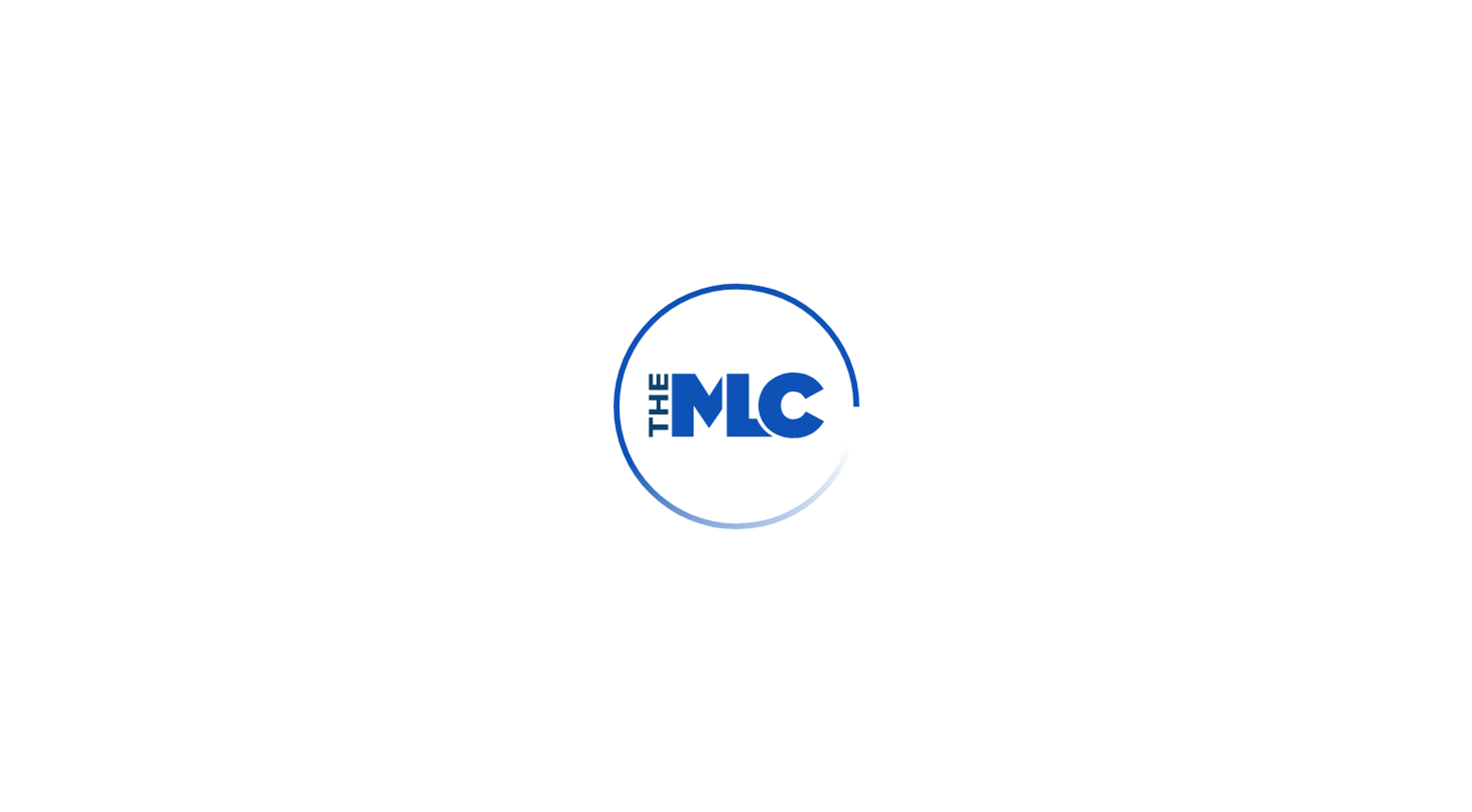 scroll, scrollTop: 0, scrollLeft: 0, axis: both 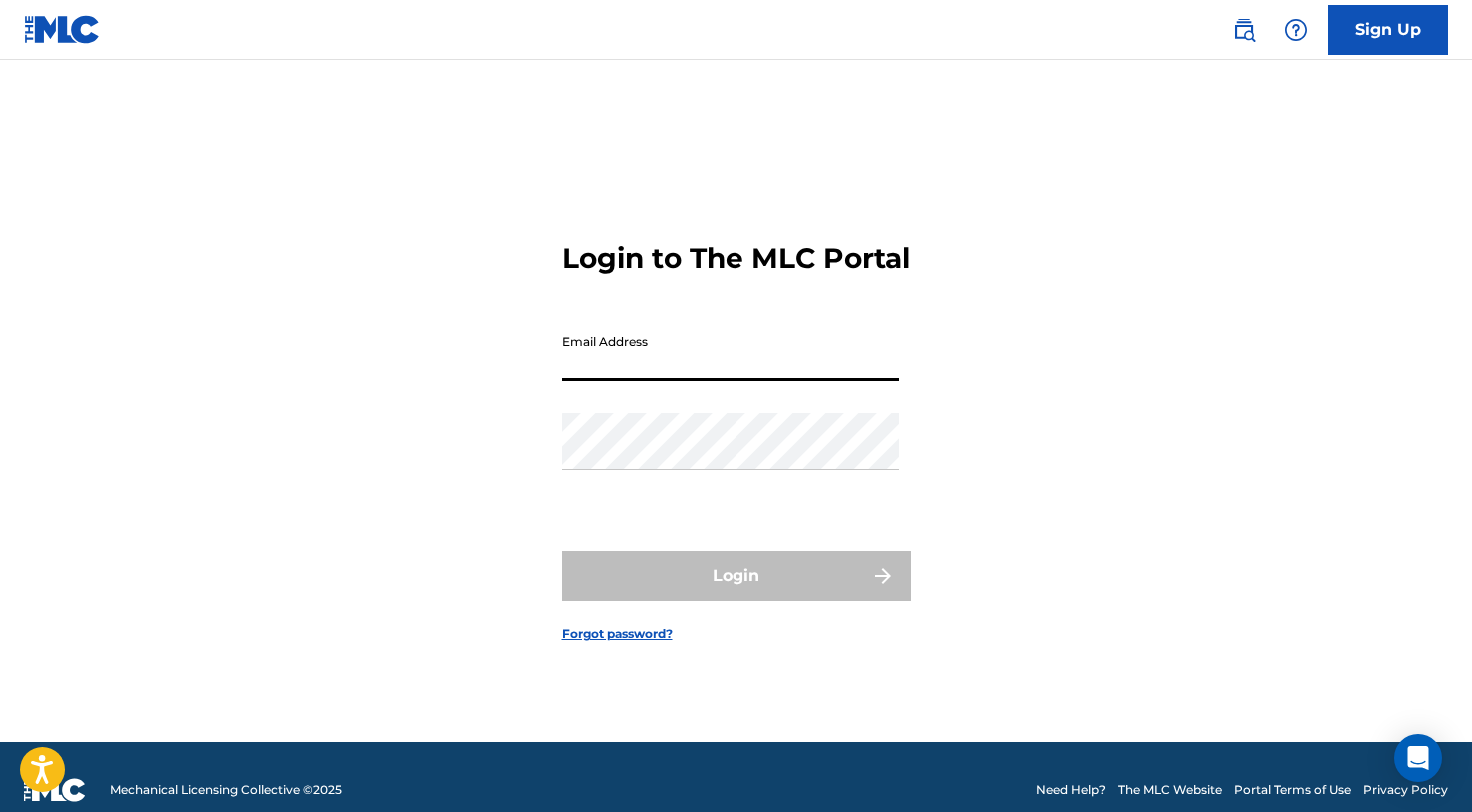 paste on "[EMAIL_ADDRESS][DOMAIN_NAME]" 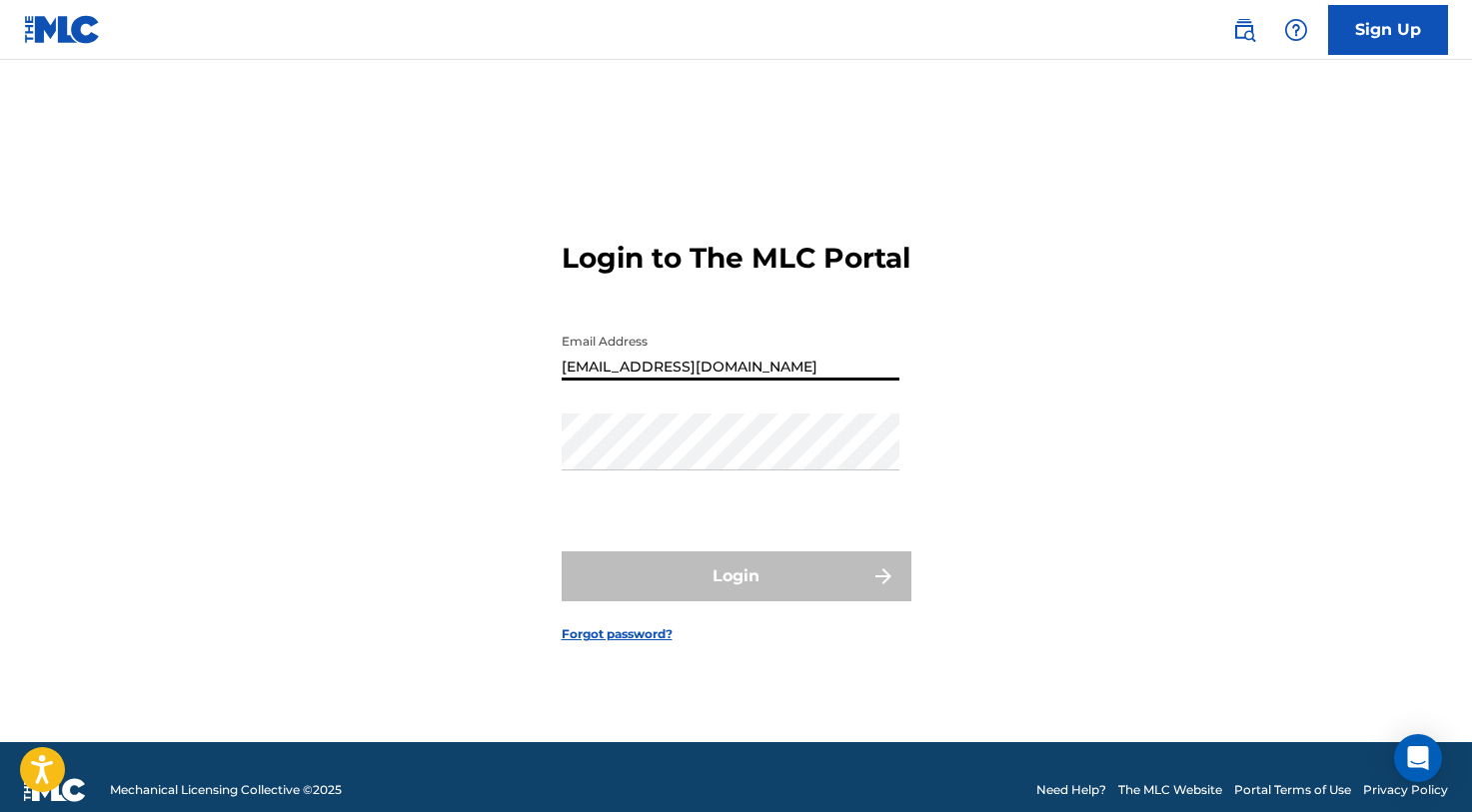 type on "[EMAIL_ADDRESS][DOMAIN_NAME]" 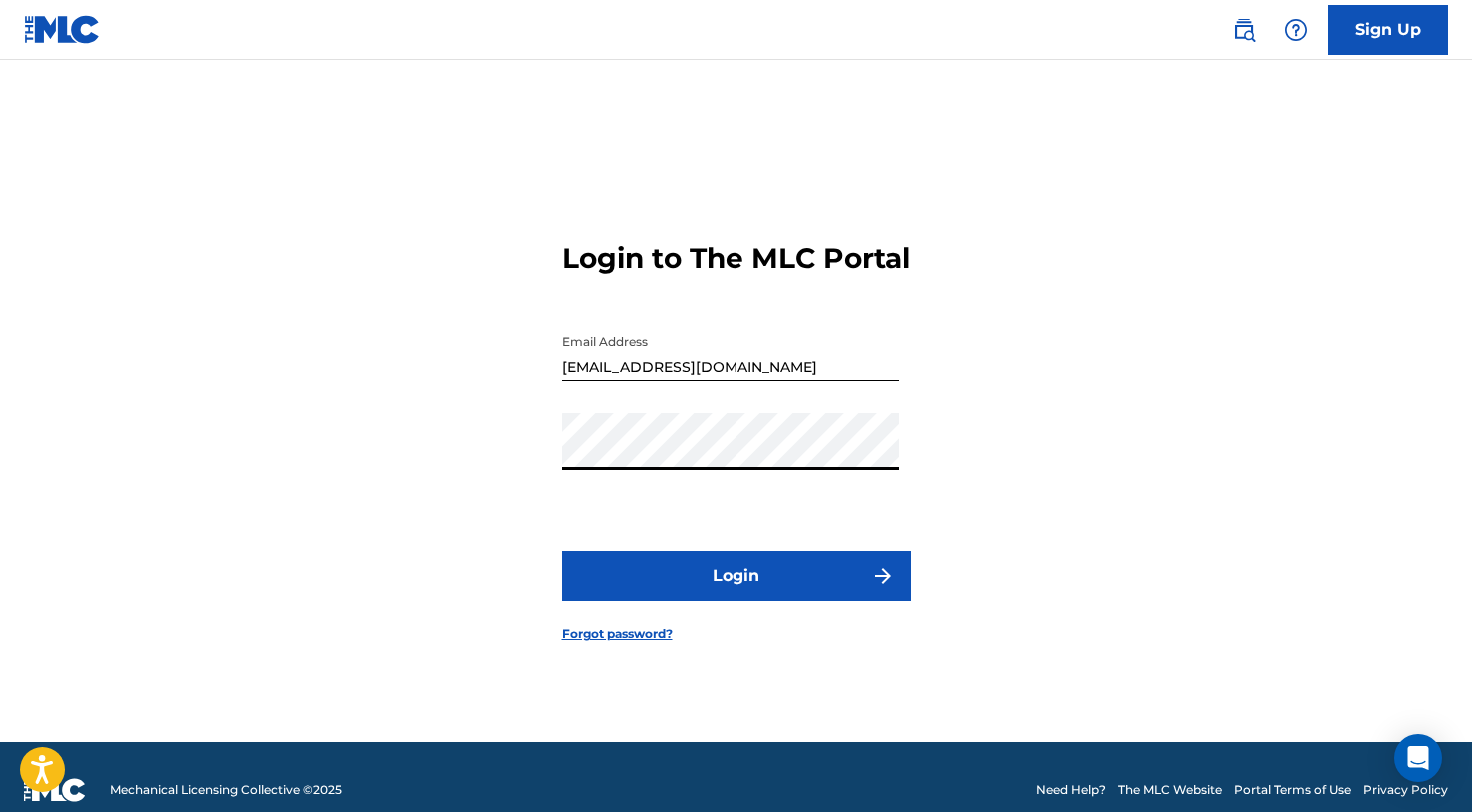 click on "Login" at bounding box center [736, 576] 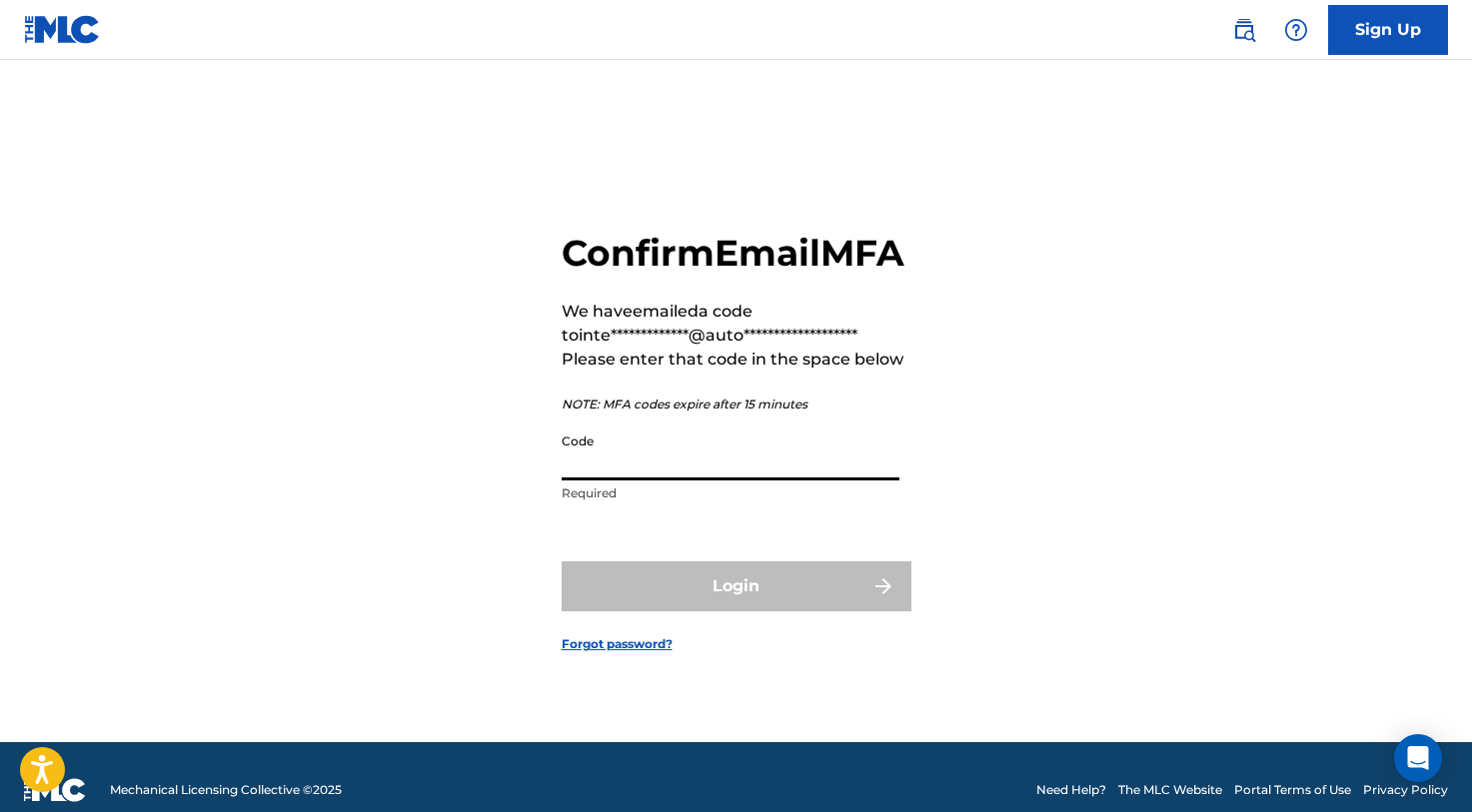click on "Code" at bounding box center [731, 451] 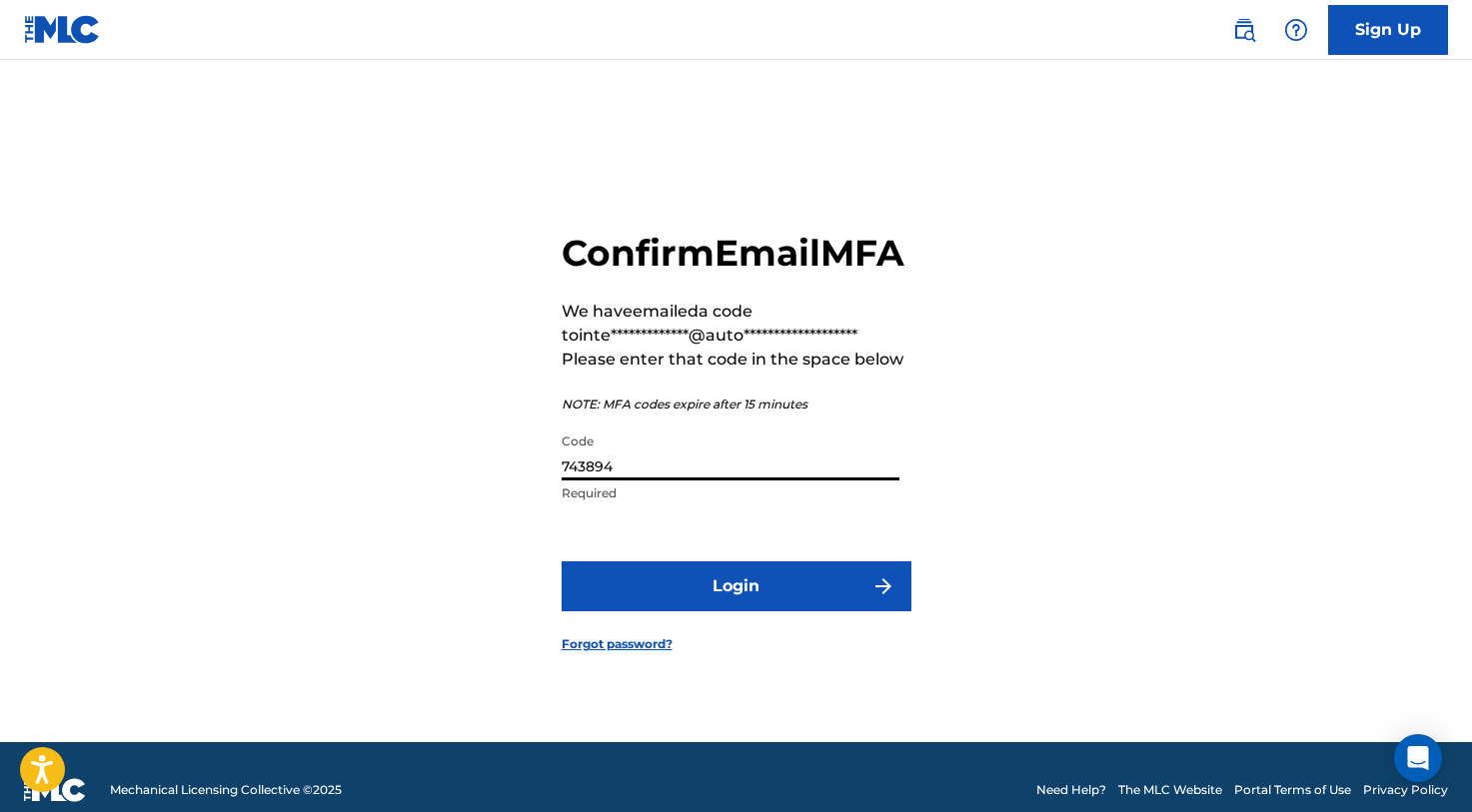 type on "743894" 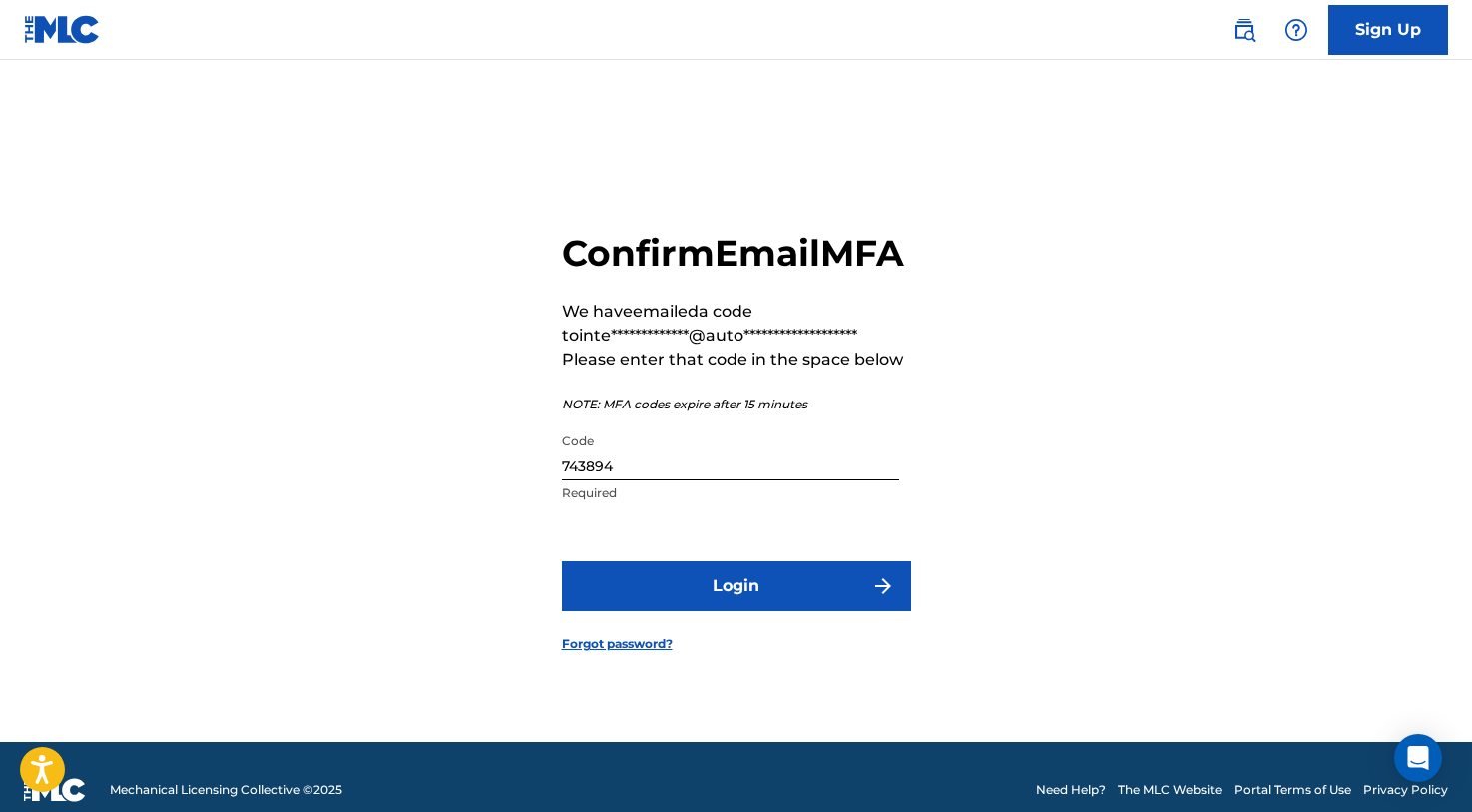 click on "Login" at bounding box center [736, 586] 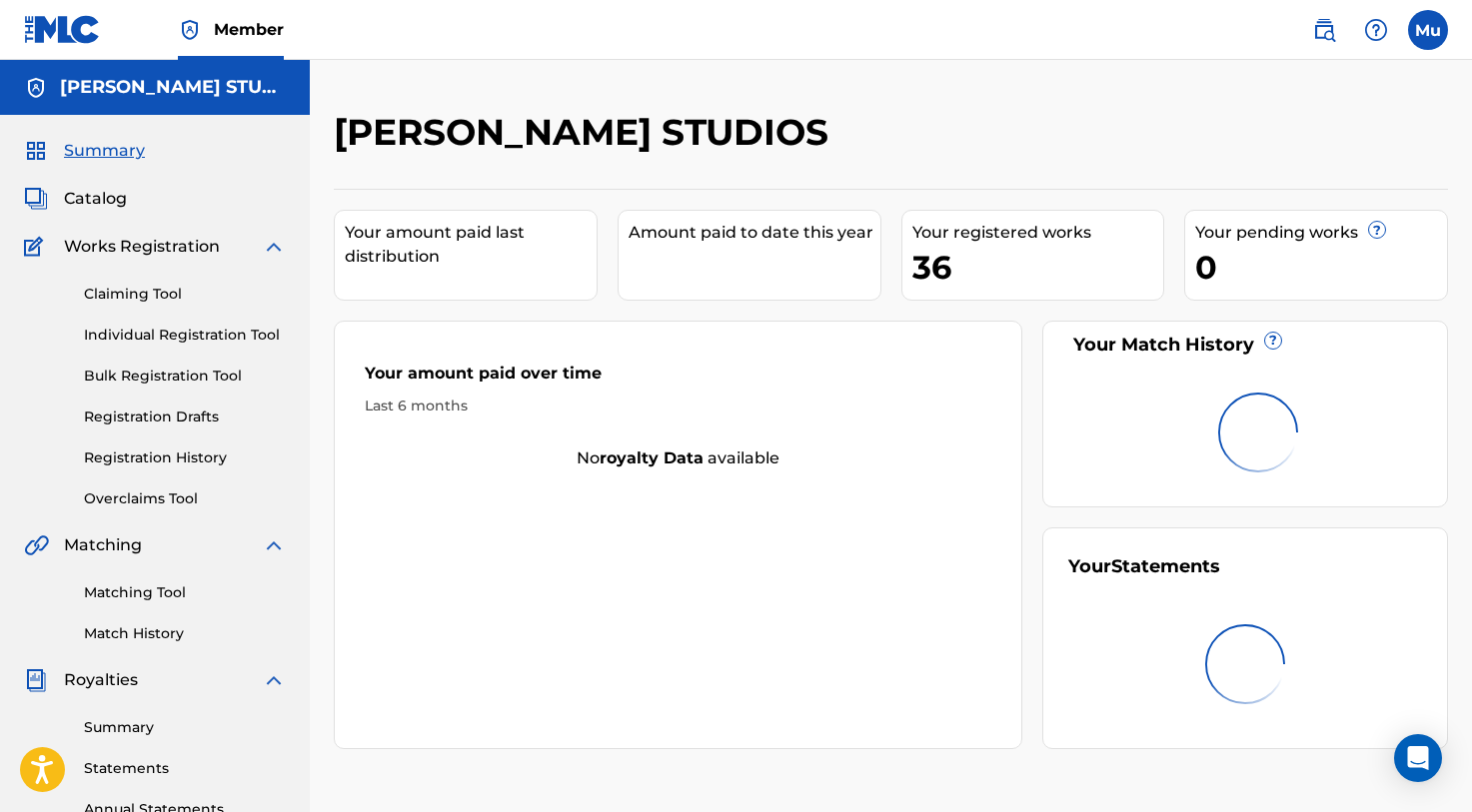 scroll, scrollTop: 0, scrollLeft: 0, axis: both 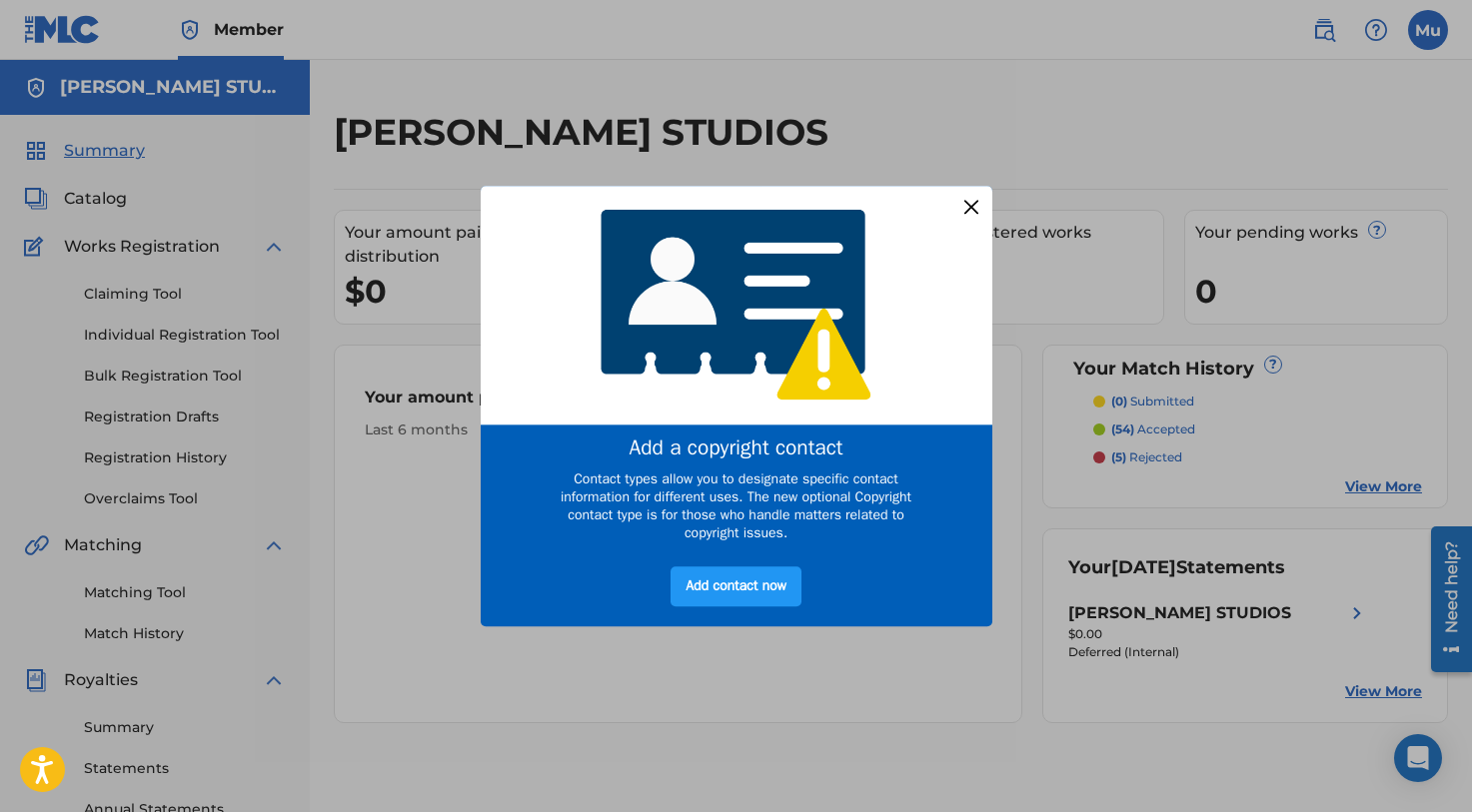 click at bounding box center [970, 207] 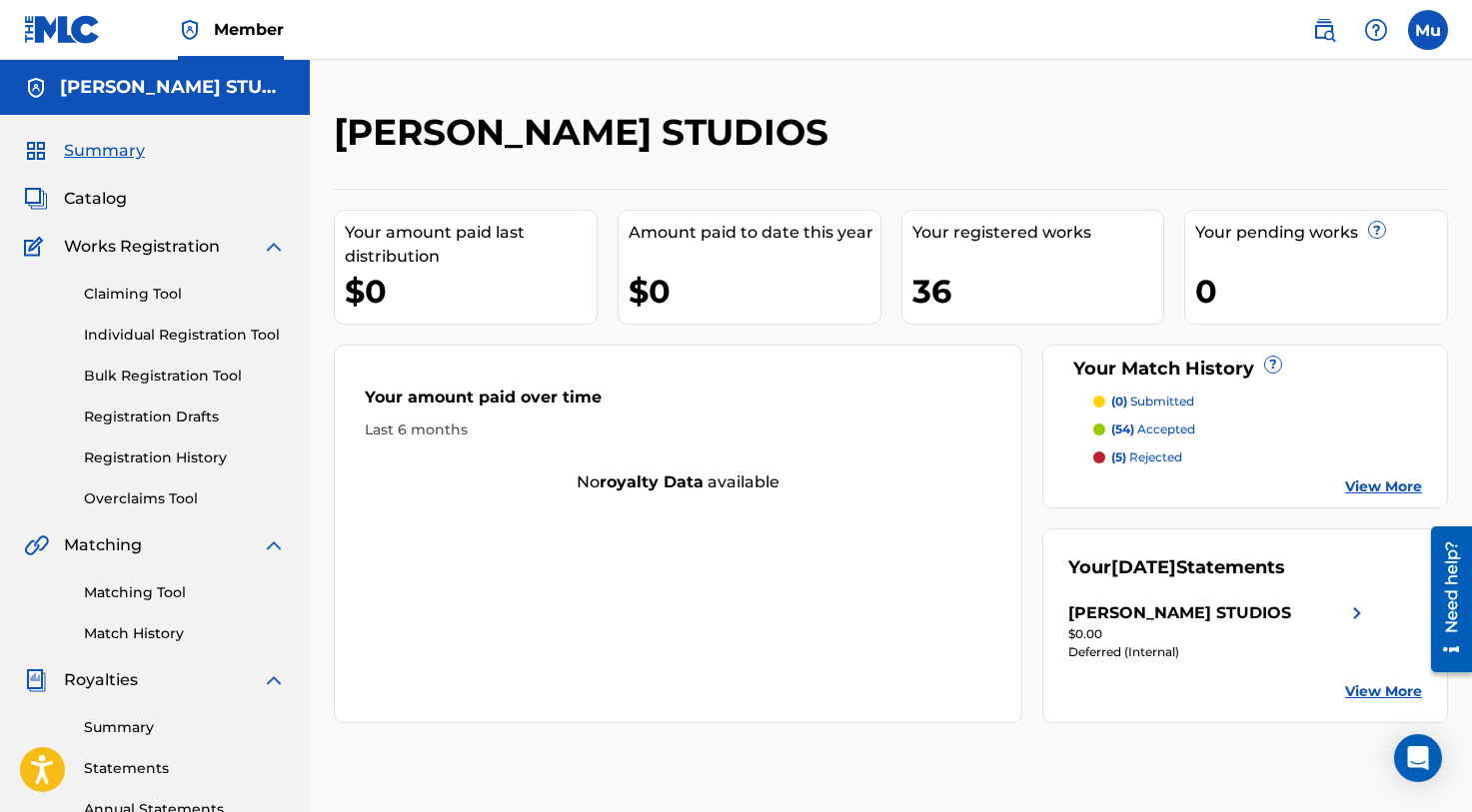 click on "Bulk Registration Tool" at bounding box center (185, 376) 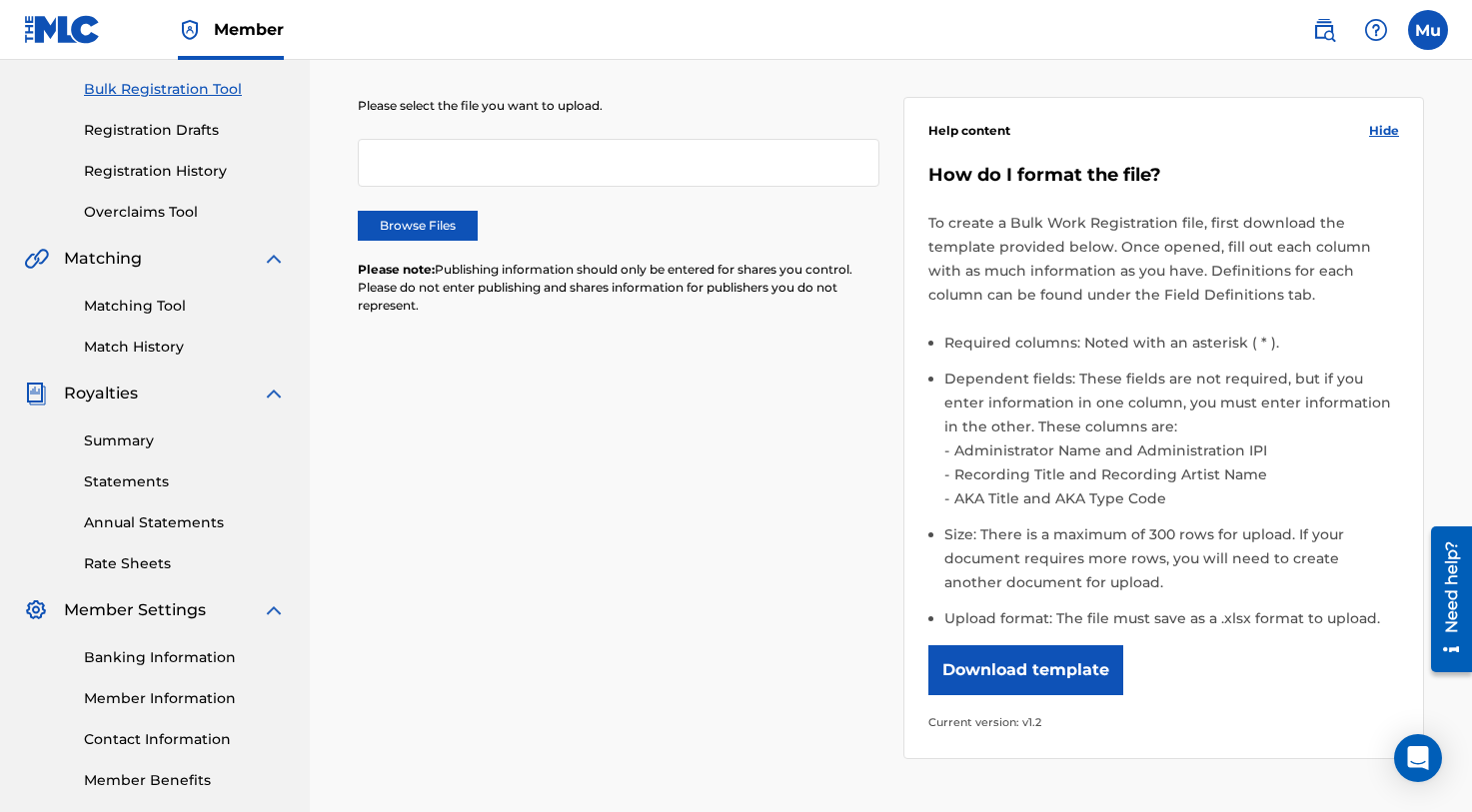 scroll, scrollTop: 423, scrollLeft: 0, axis: vertical 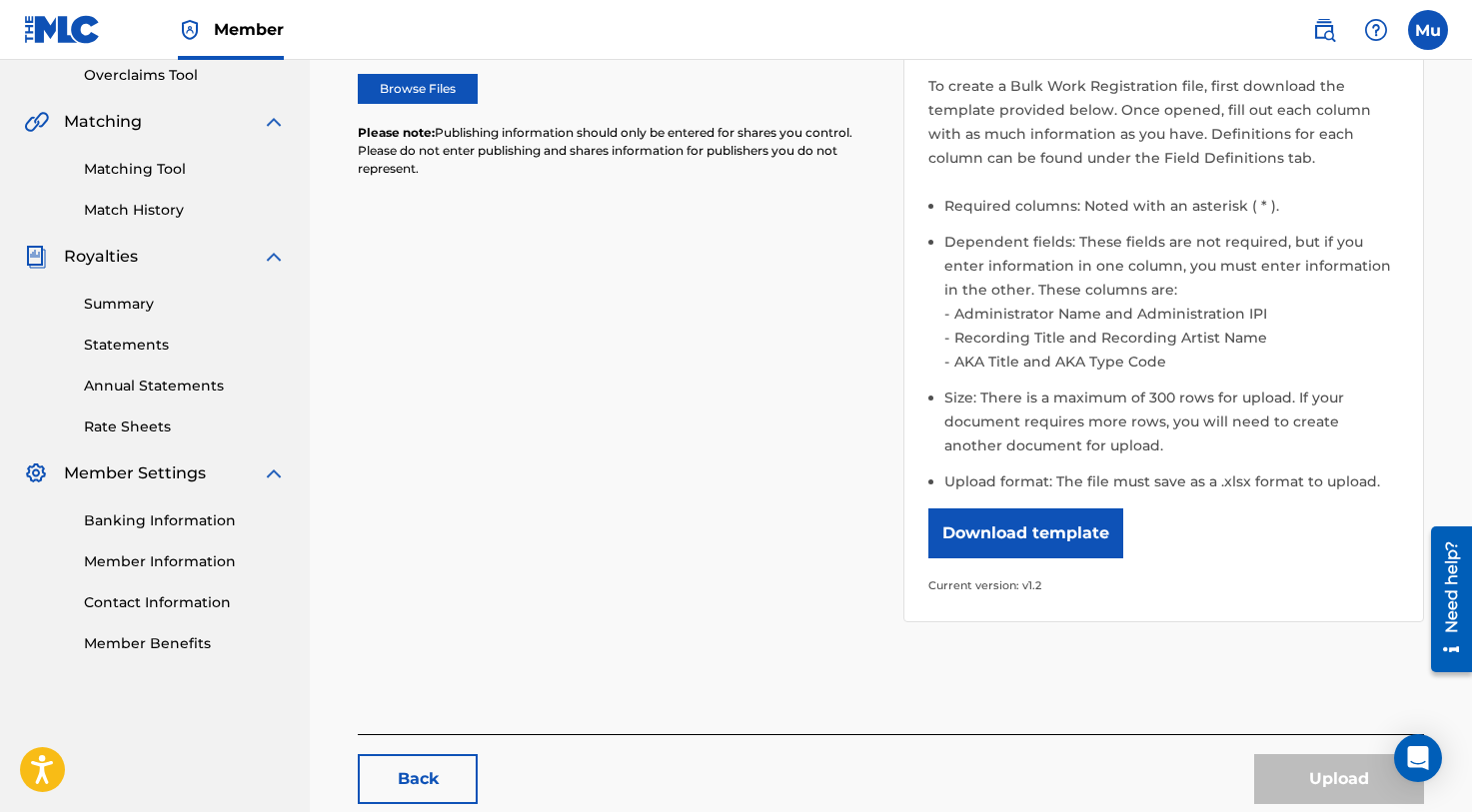 click on "Download template" at bounding box center (1025, 533) 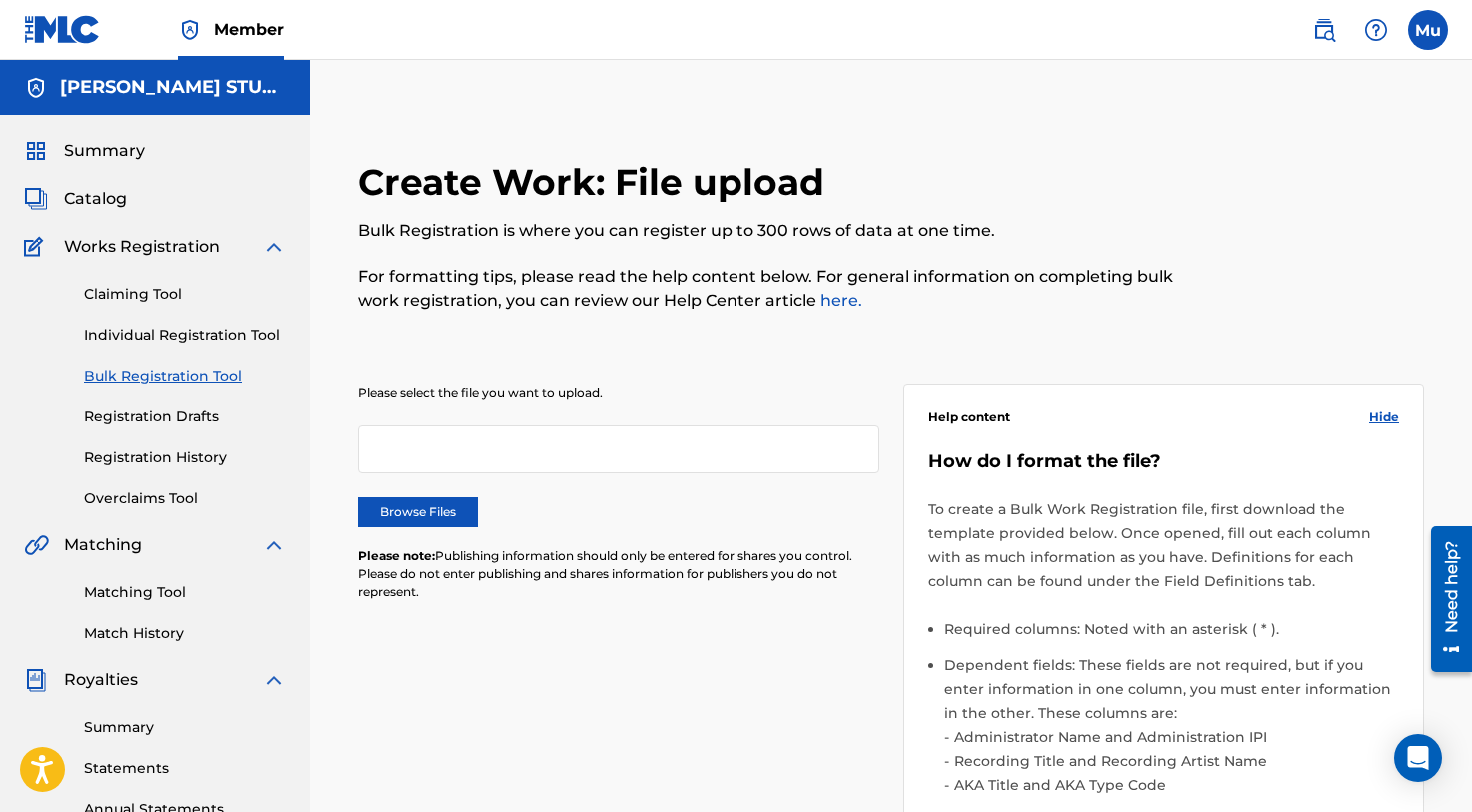 scroll, scrollTop: 0, scrollLeft: 0, axis: both 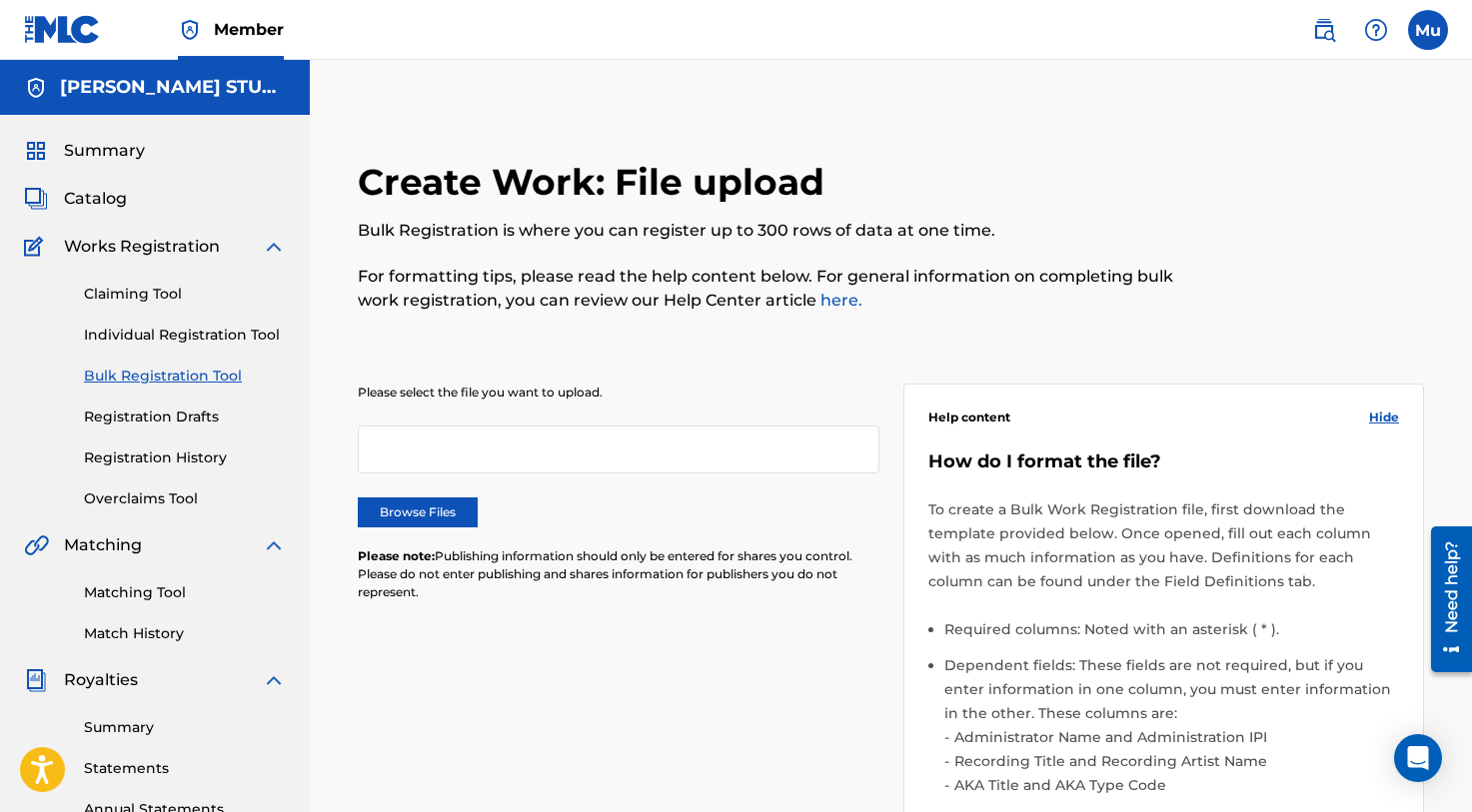 click on "Create Work: File upload Bulk Registration is where you can register up to 300 rows of data at one time. For formatting tips, please read the help content below. For general information on completing bulk work registration, you can review our Help Center article   here." at bounding box center [768, 248] 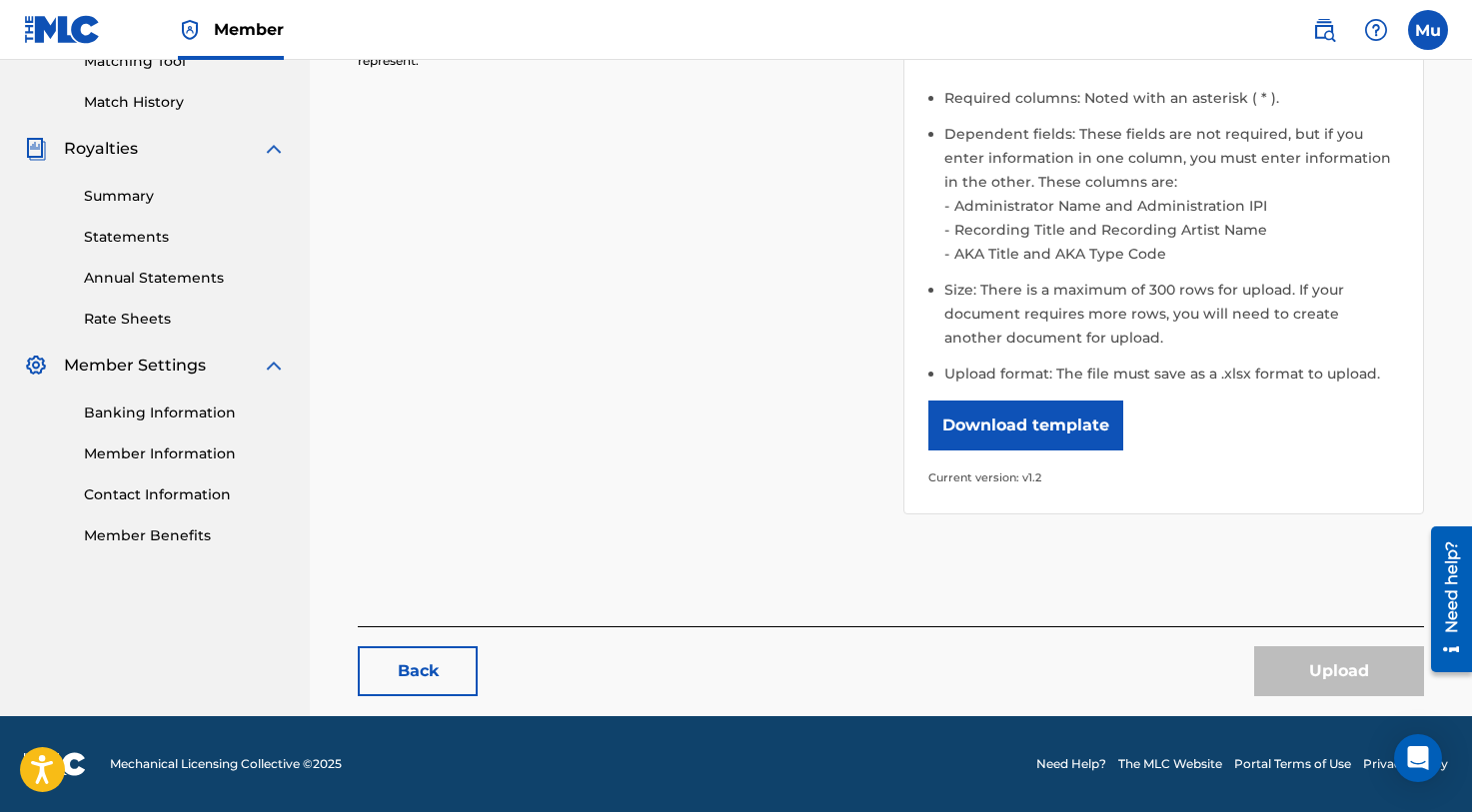 scroll, scrollTop: 530, scrollLeft: 0, axis: vertical 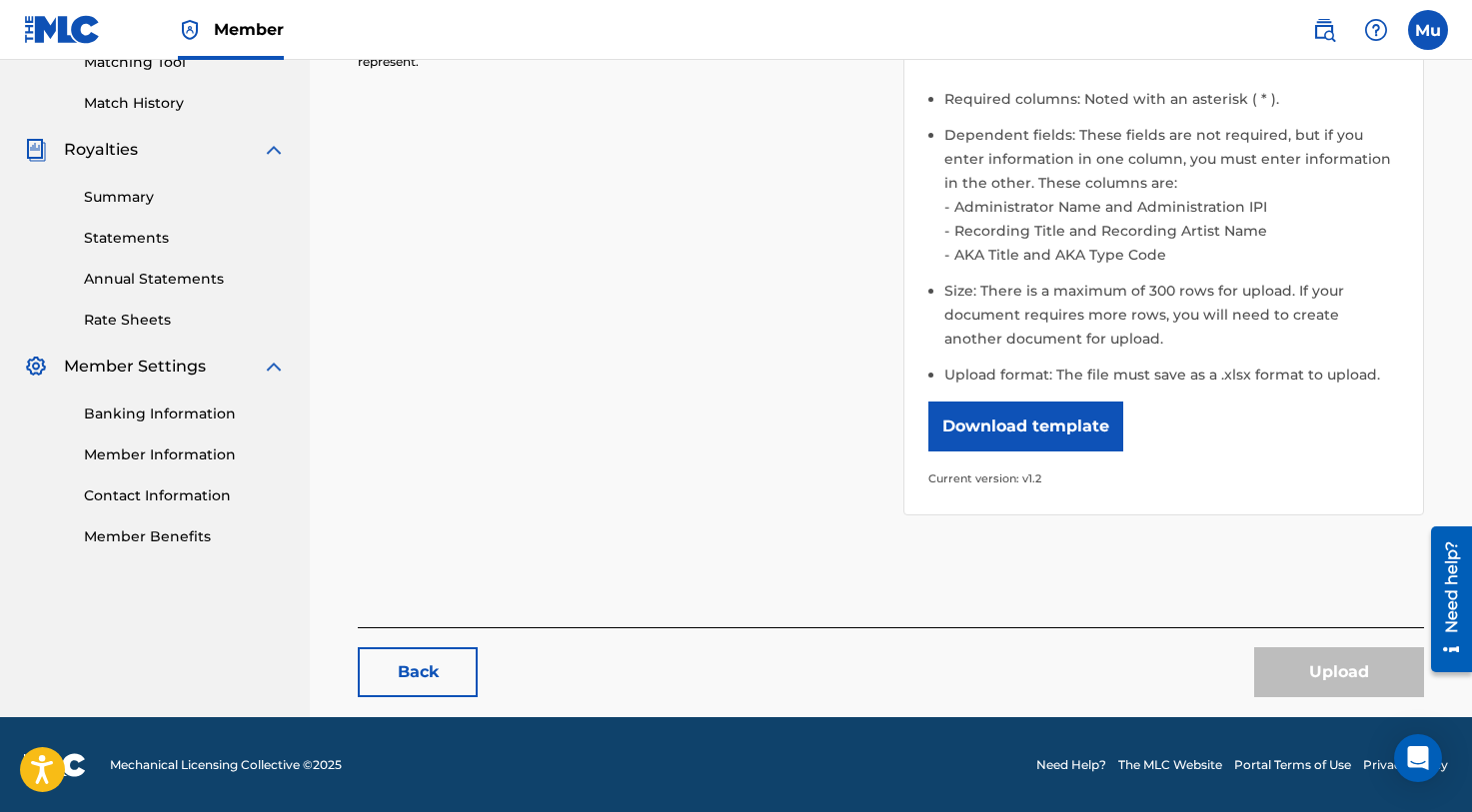 click on "Banking Information Member Information Contact Information Member Benefits" at bounding box center [155, 462] 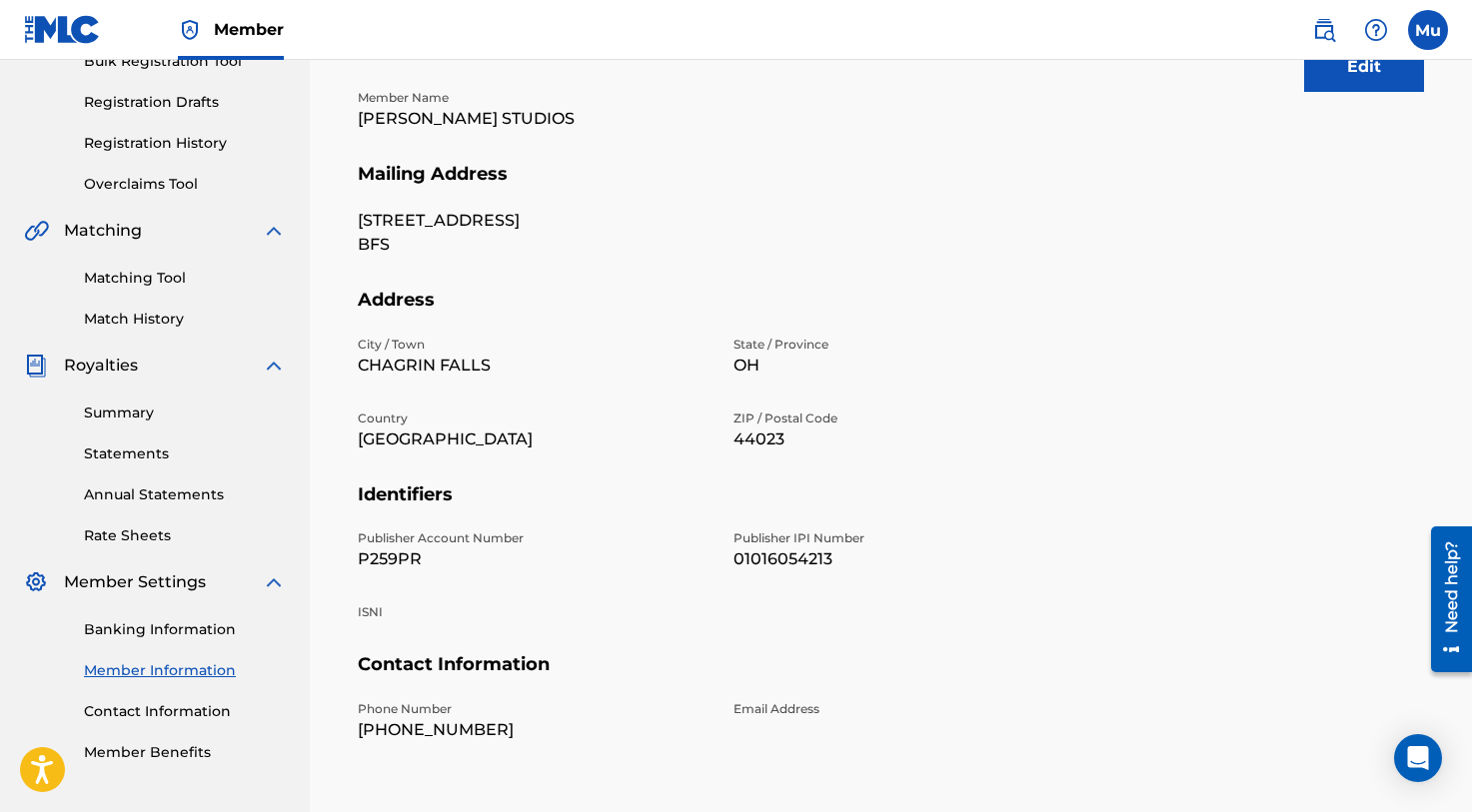 scroll, scrollTop: 339, scrollLeft: 0, axis: vertical 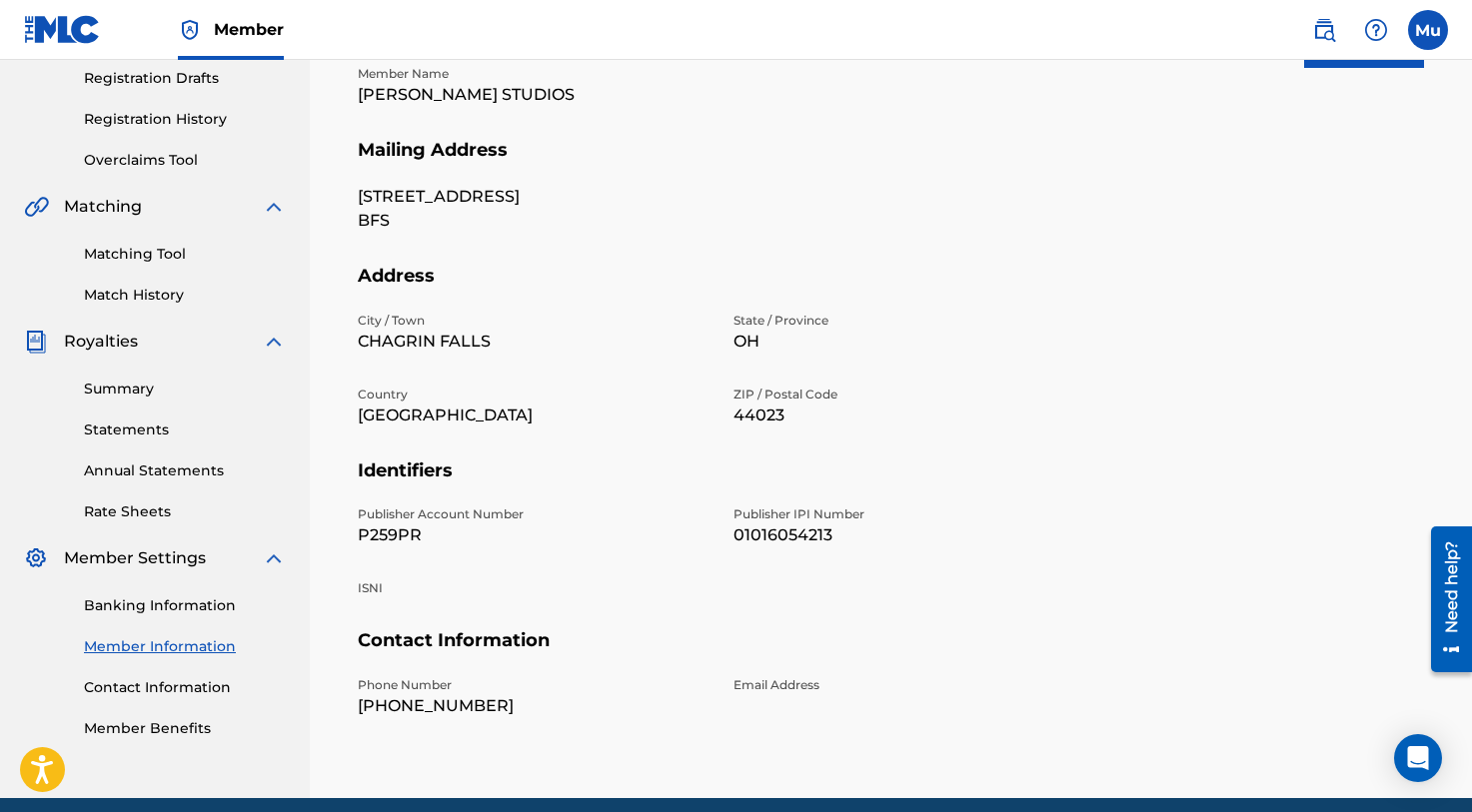 click on "P259PR" at bounding box center [534, 535] 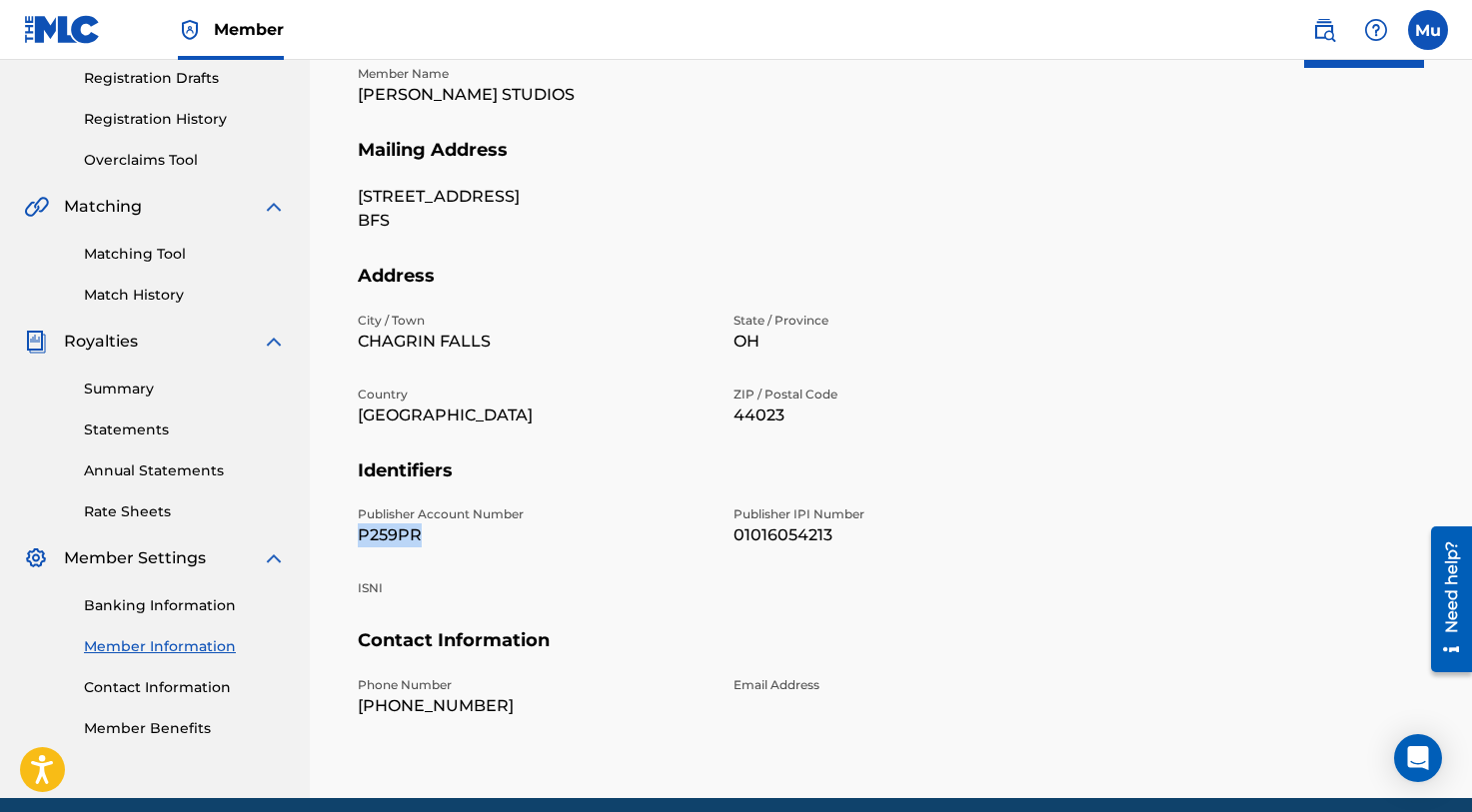 click on "P259PR" at bounding box center (534, 535) 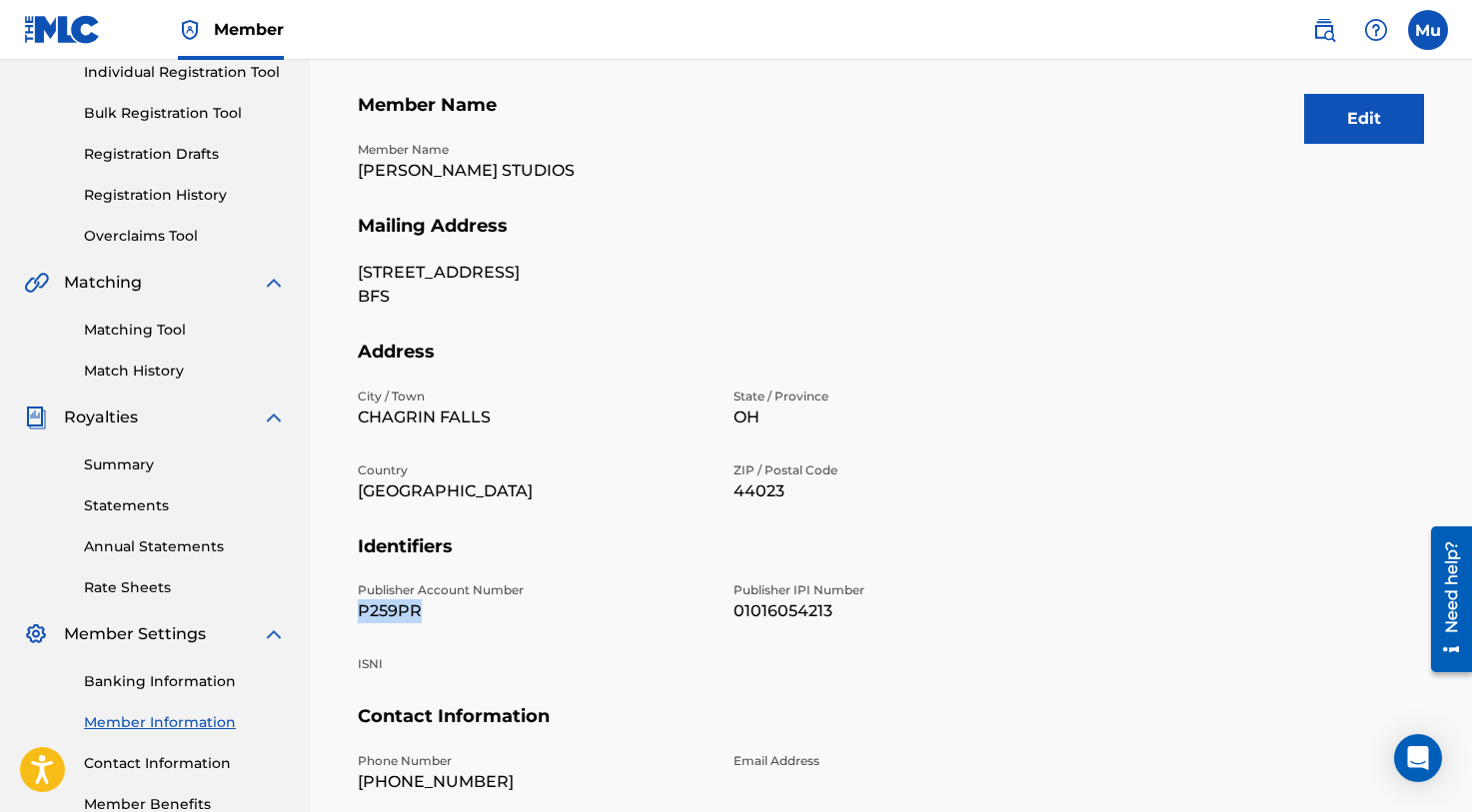 scroll, scrollTop: 259, scrollLeft: 0, axis: vertical 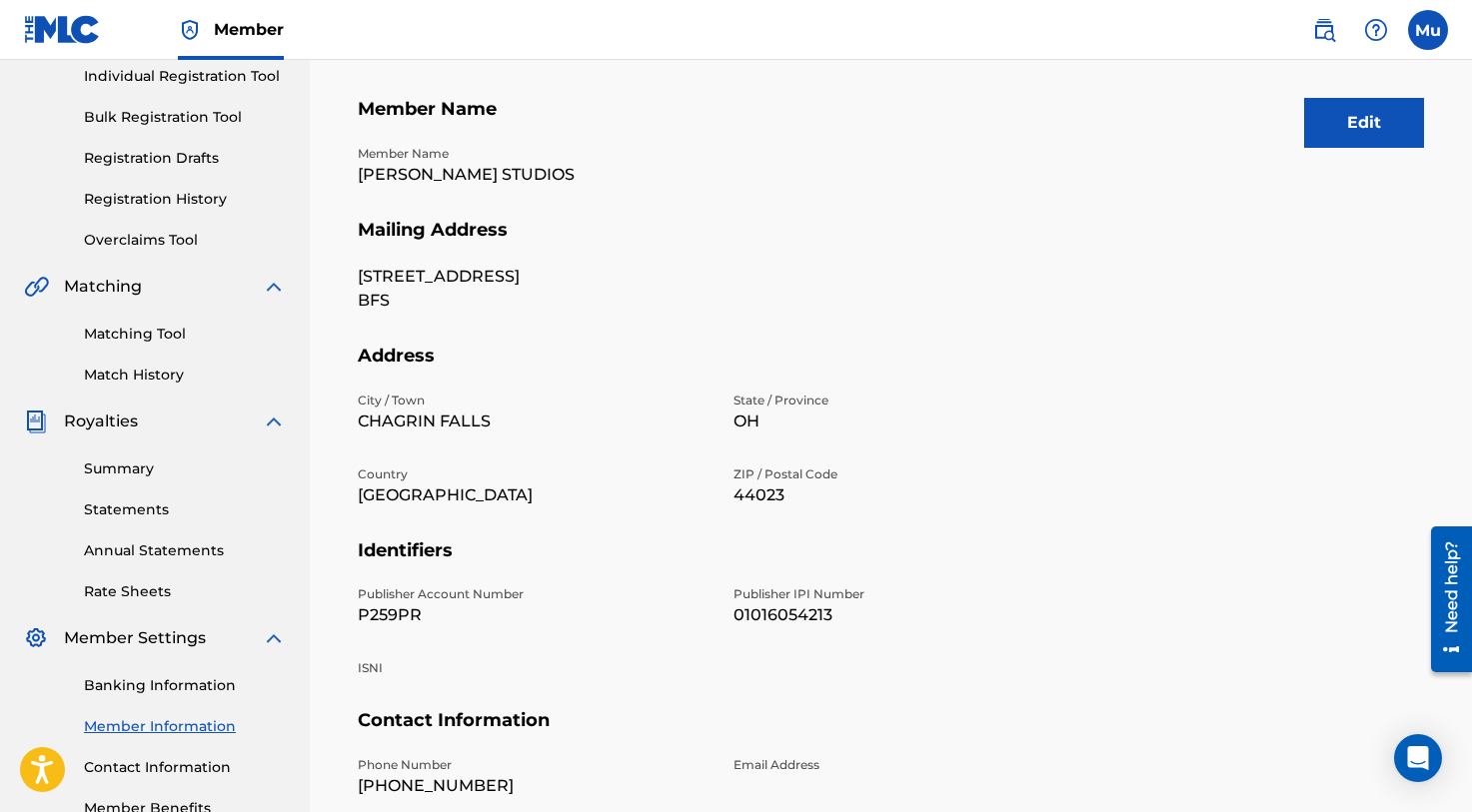 click on "[PERSON_NAME] STUDIOS" at bounding box center [534, 175] 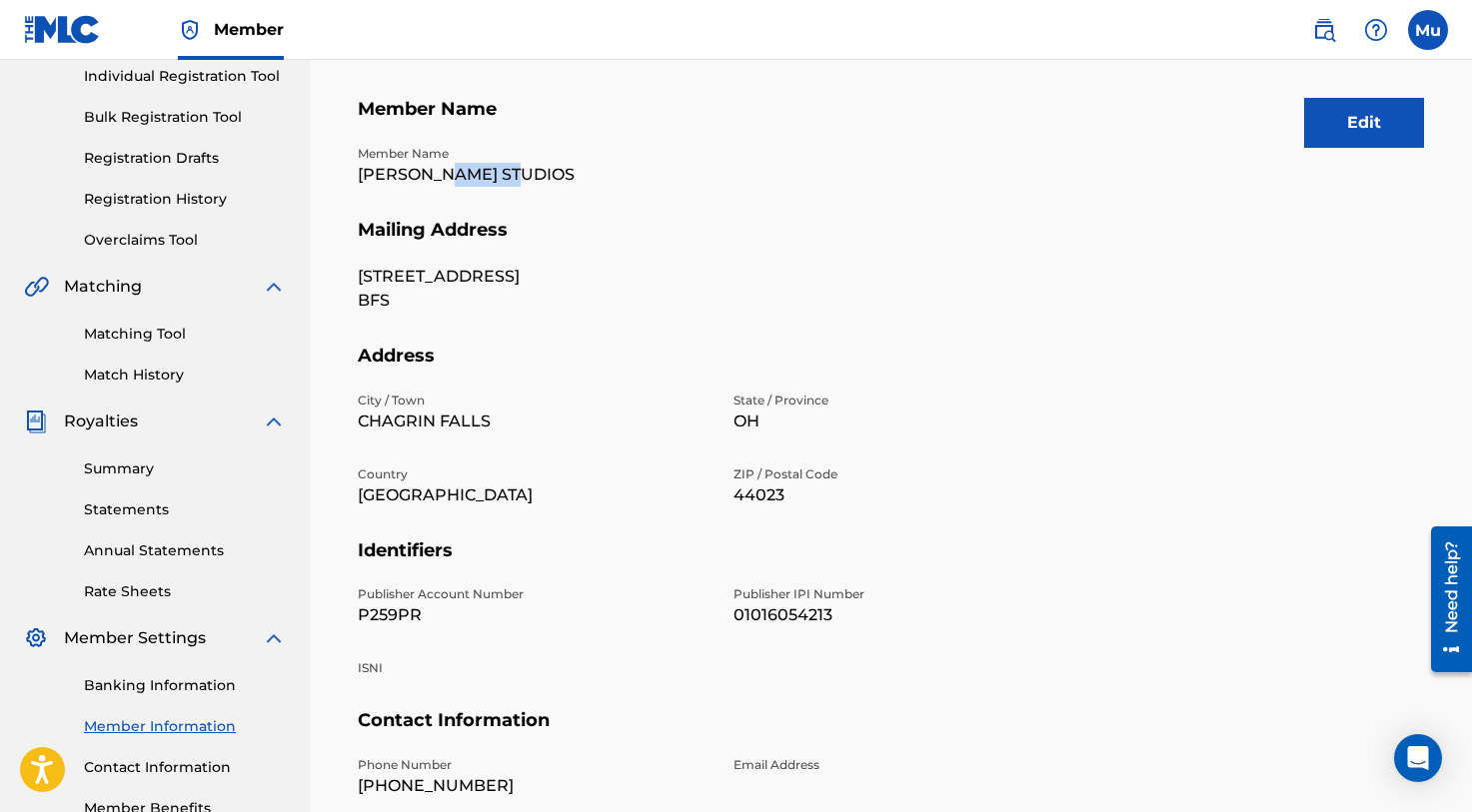 click on "[PERSON_NAME] STUDIOS" at bounding box center [534, 175] 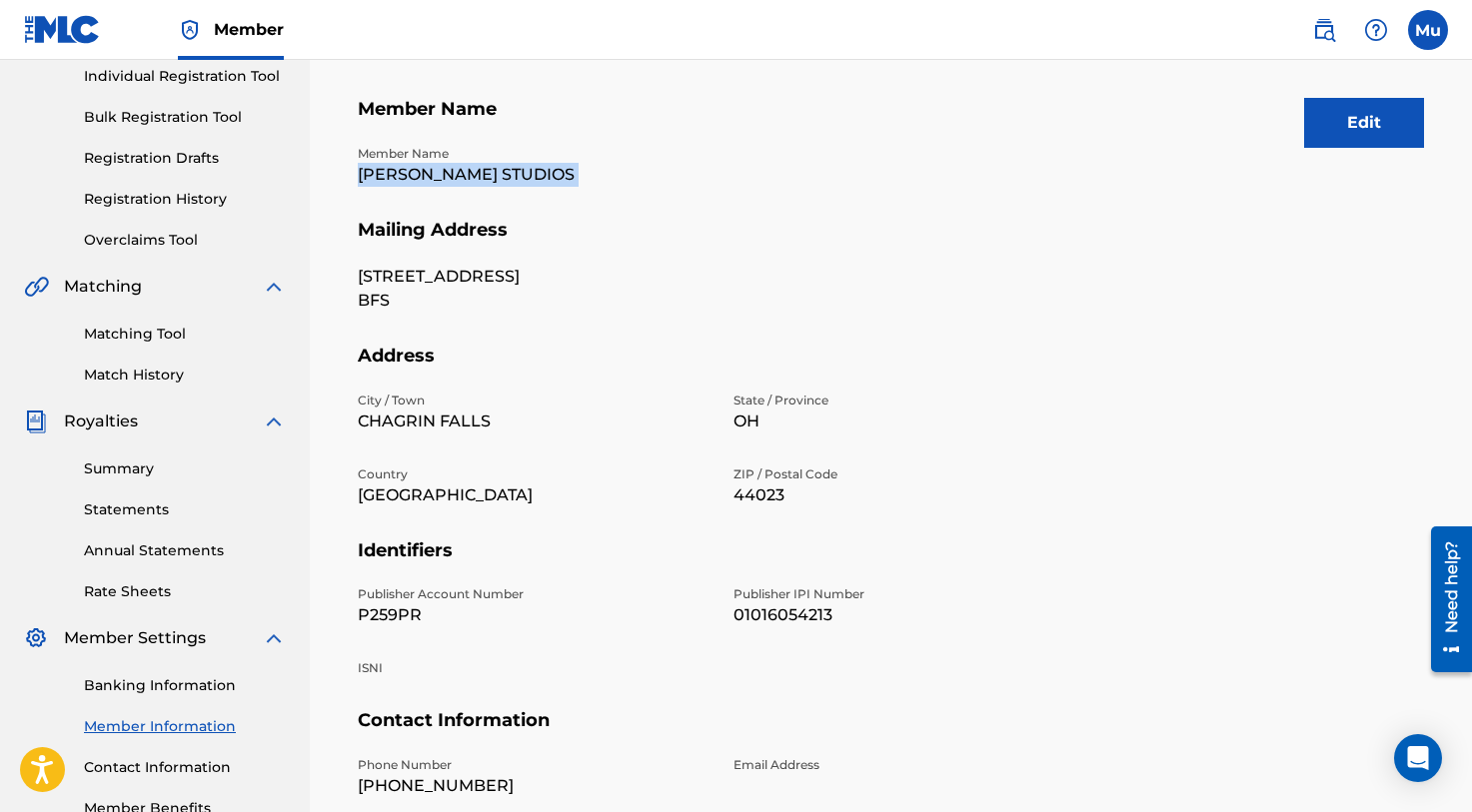 click on "[PERSON_NAME] STUDIOS" at bounding box center (534, 175) 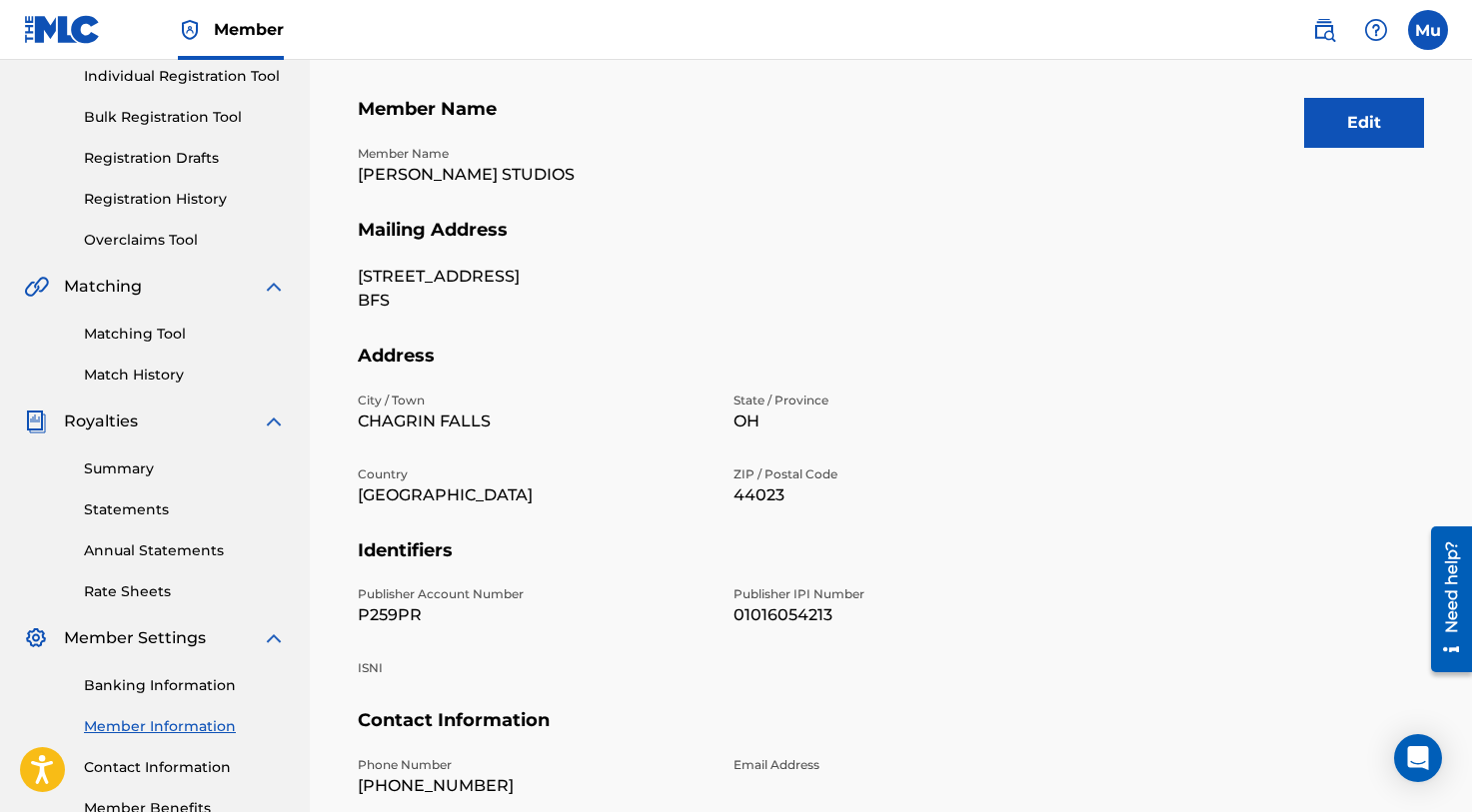 click on "01016054213" at bounding box center (909, 615) 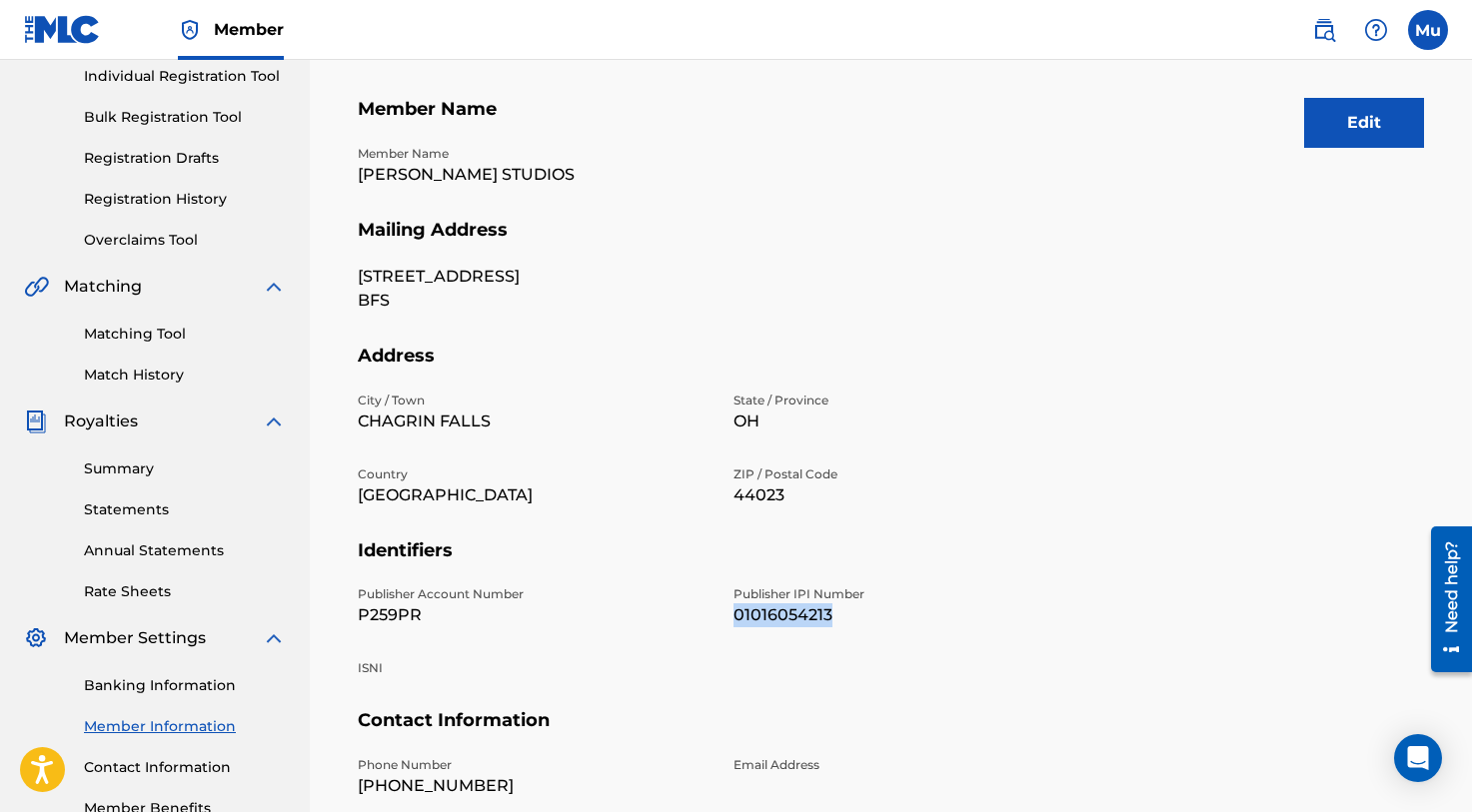 click on "01016054213" at bounding box center (909, 615) 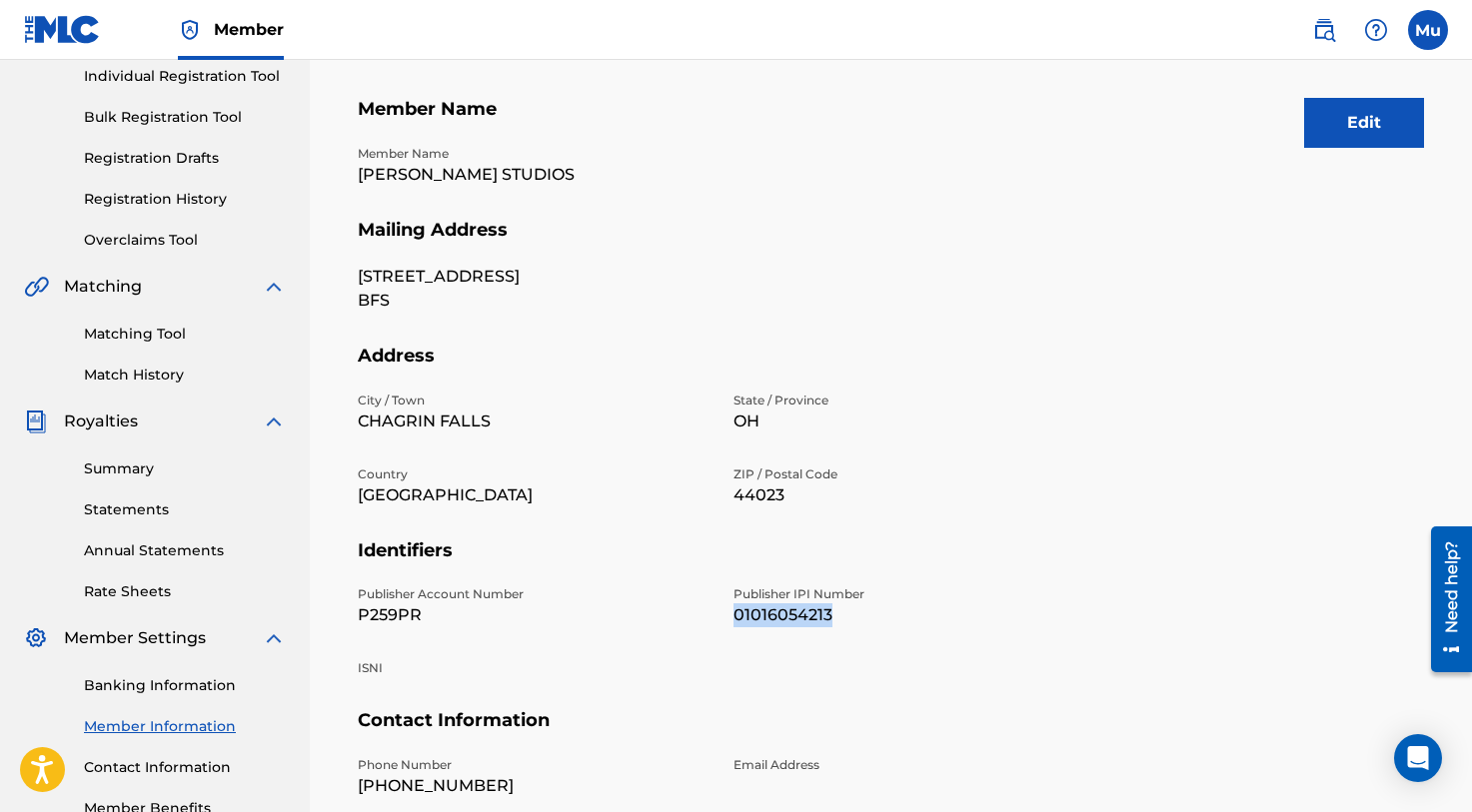 click on "Bulk Registration Tool" at bounding box center (185, 117) 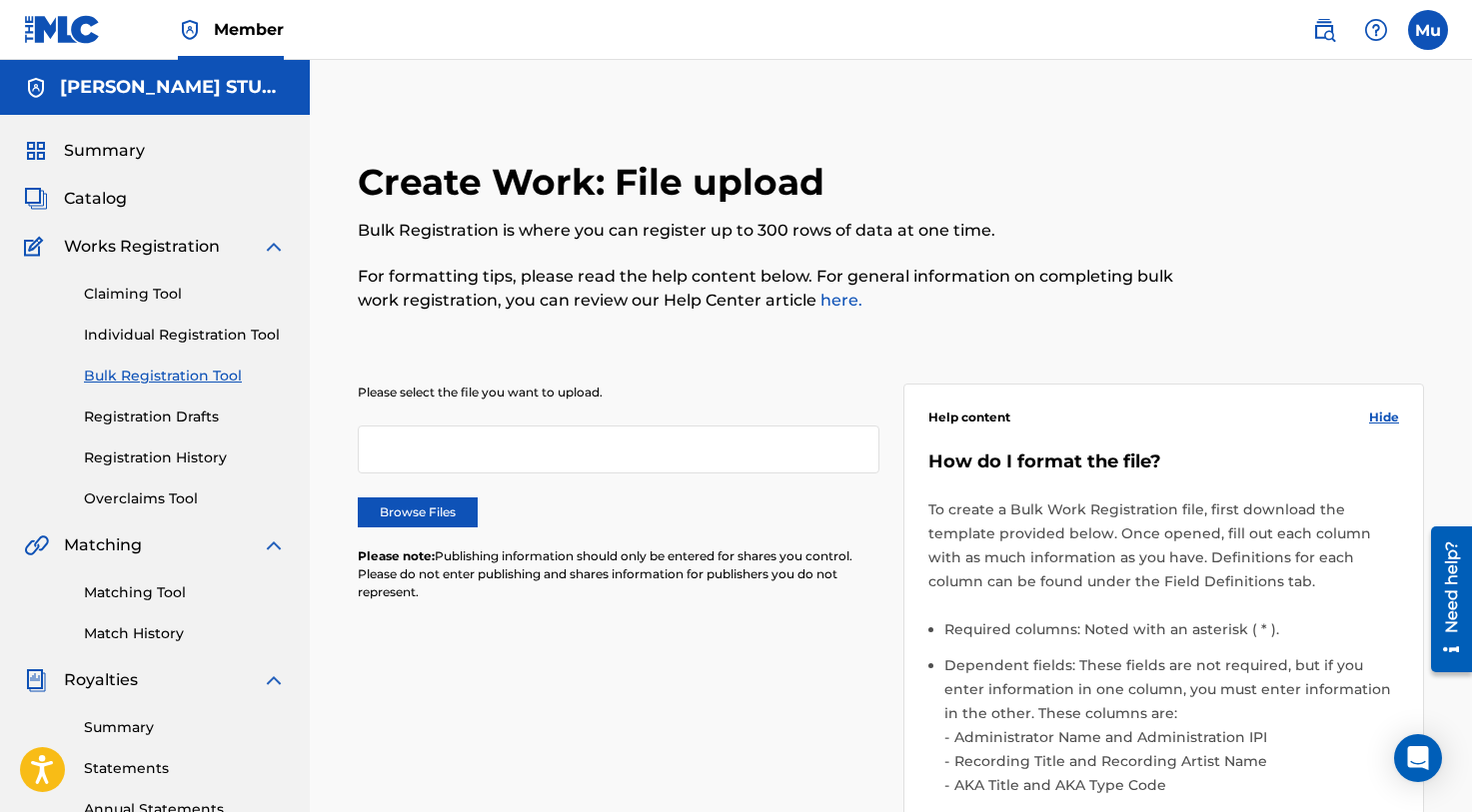 click on "Browse Files" at bounding box center [418, 512] 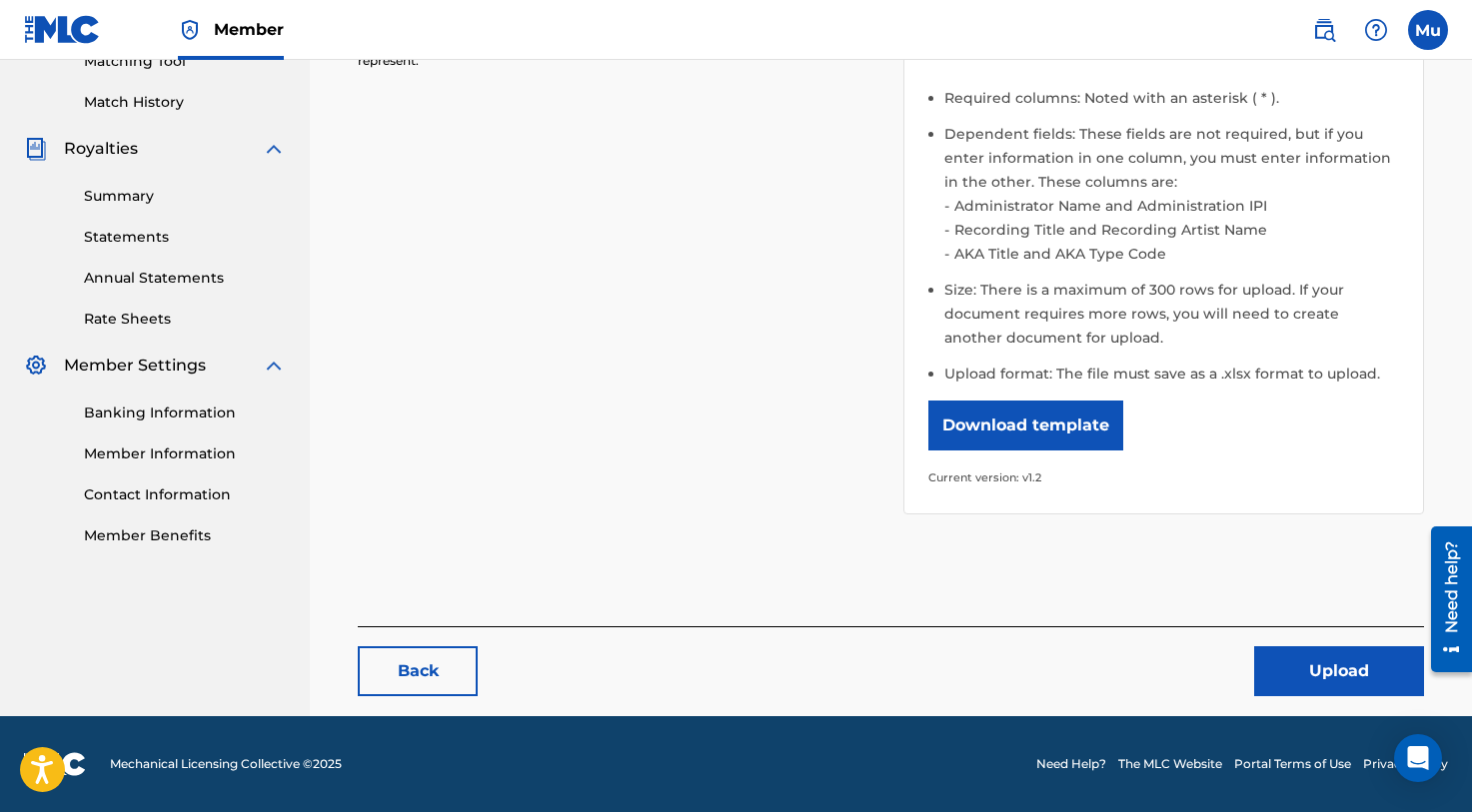 scroll, scrollTop: 530, scrollLeft: 0, axis: vertical 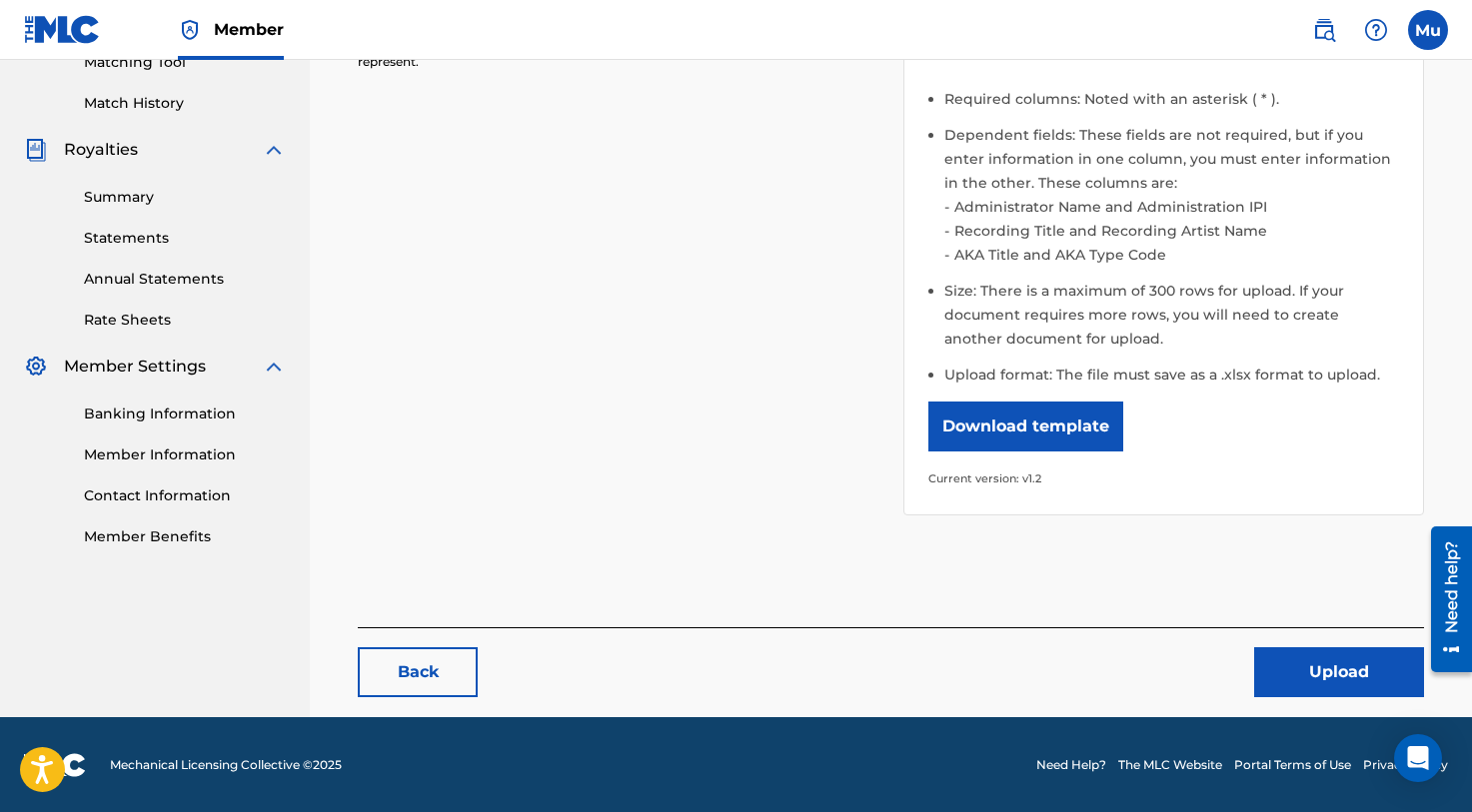 click on "Upload" at bounding box center (1339, 672) 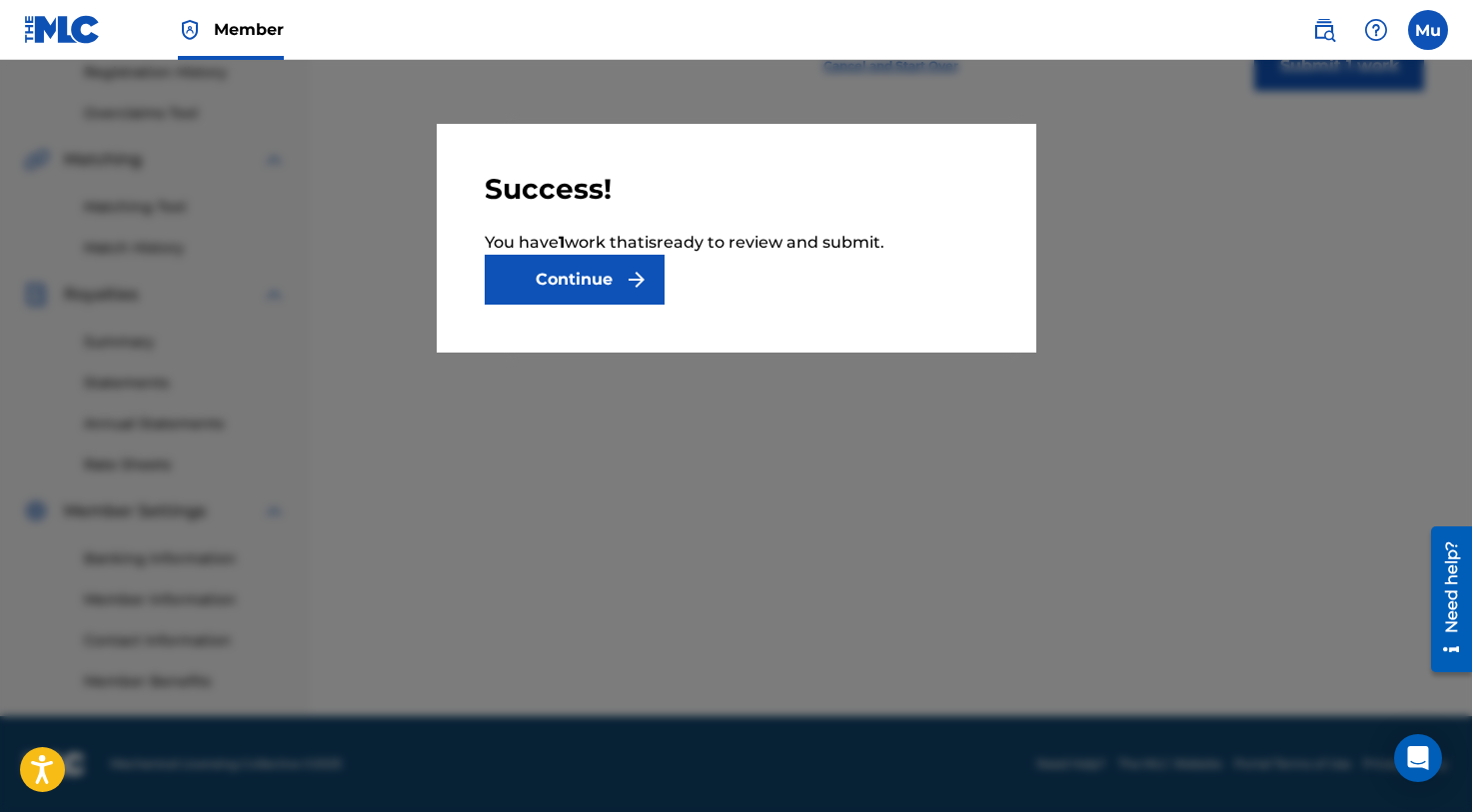 scroll, scrollTop: 0, scrollLeft: 0, axis: both 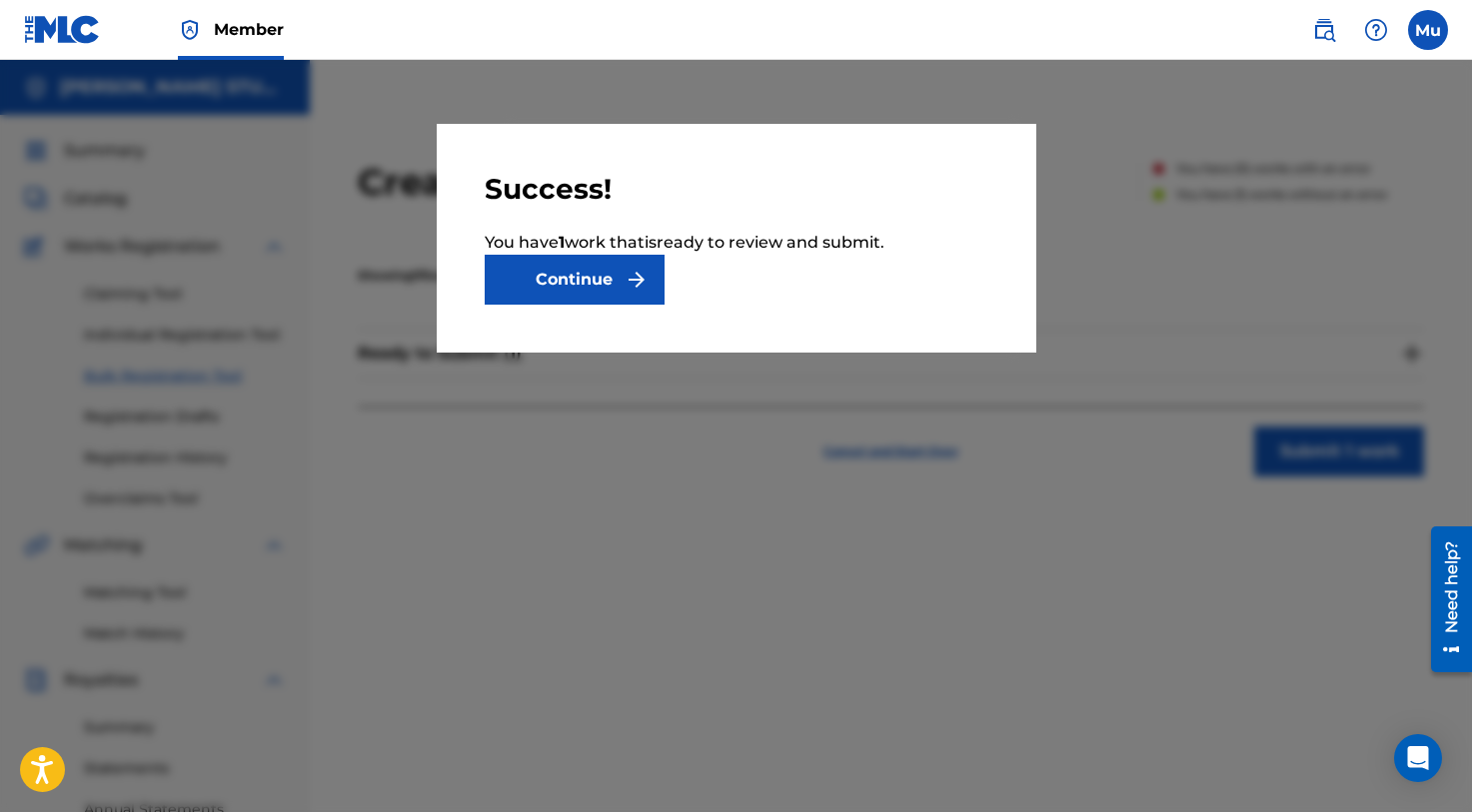 click at bounding box center [637, 280] 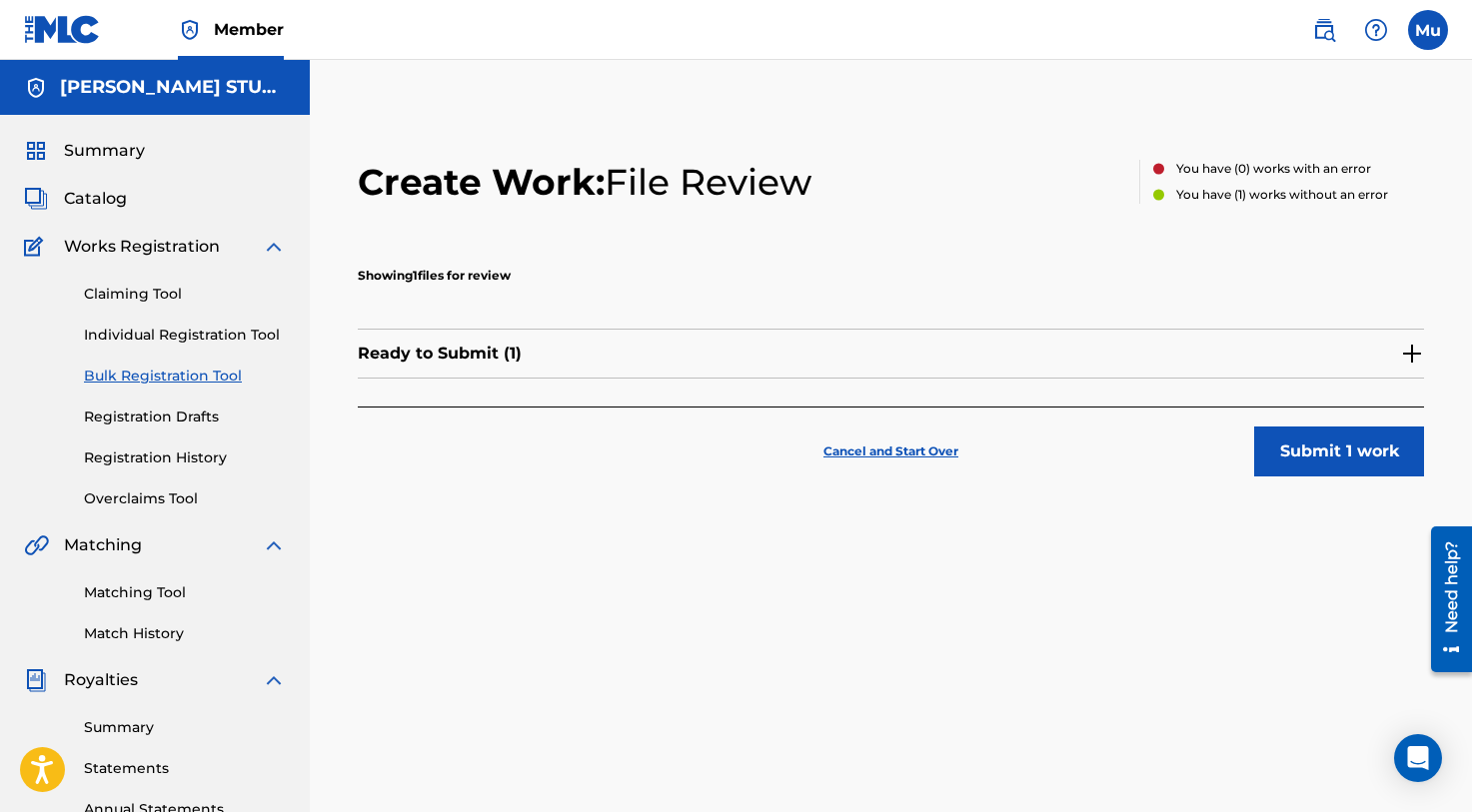 click on "Submit 1 work" at bounding box center (1339, 451) 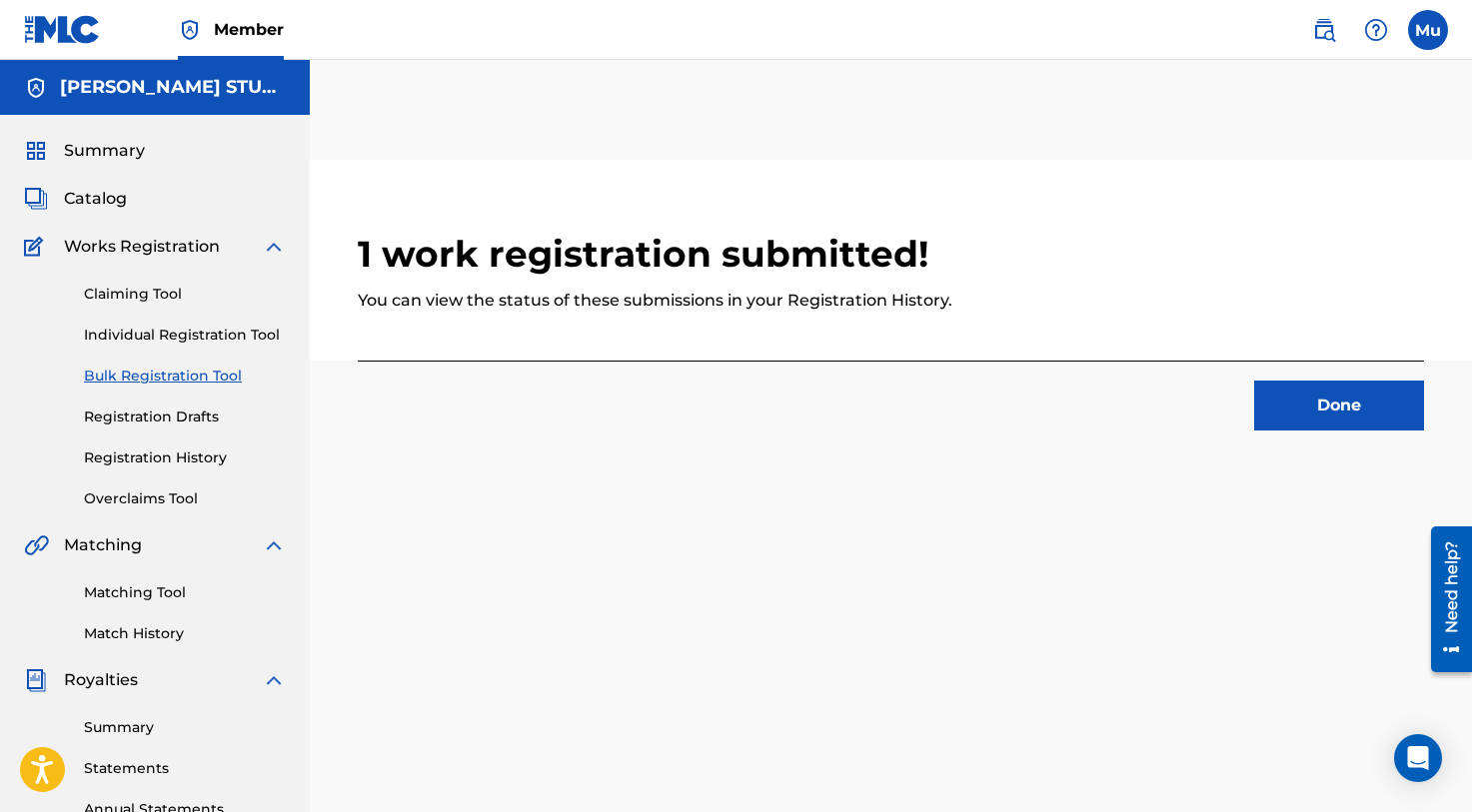 click on "Done" at bounding box center [1339, 406] 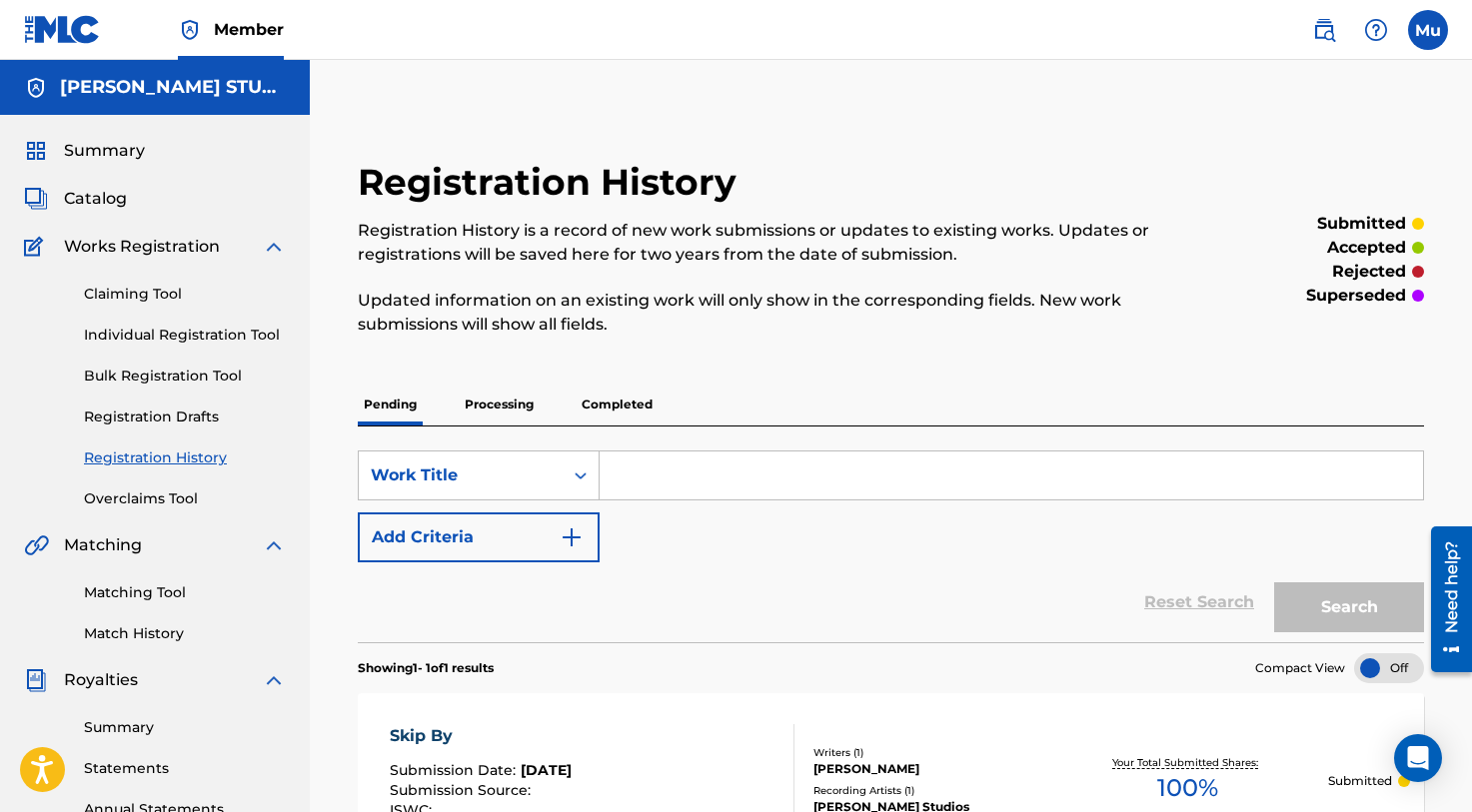 click at bounding box center [1428, 30] 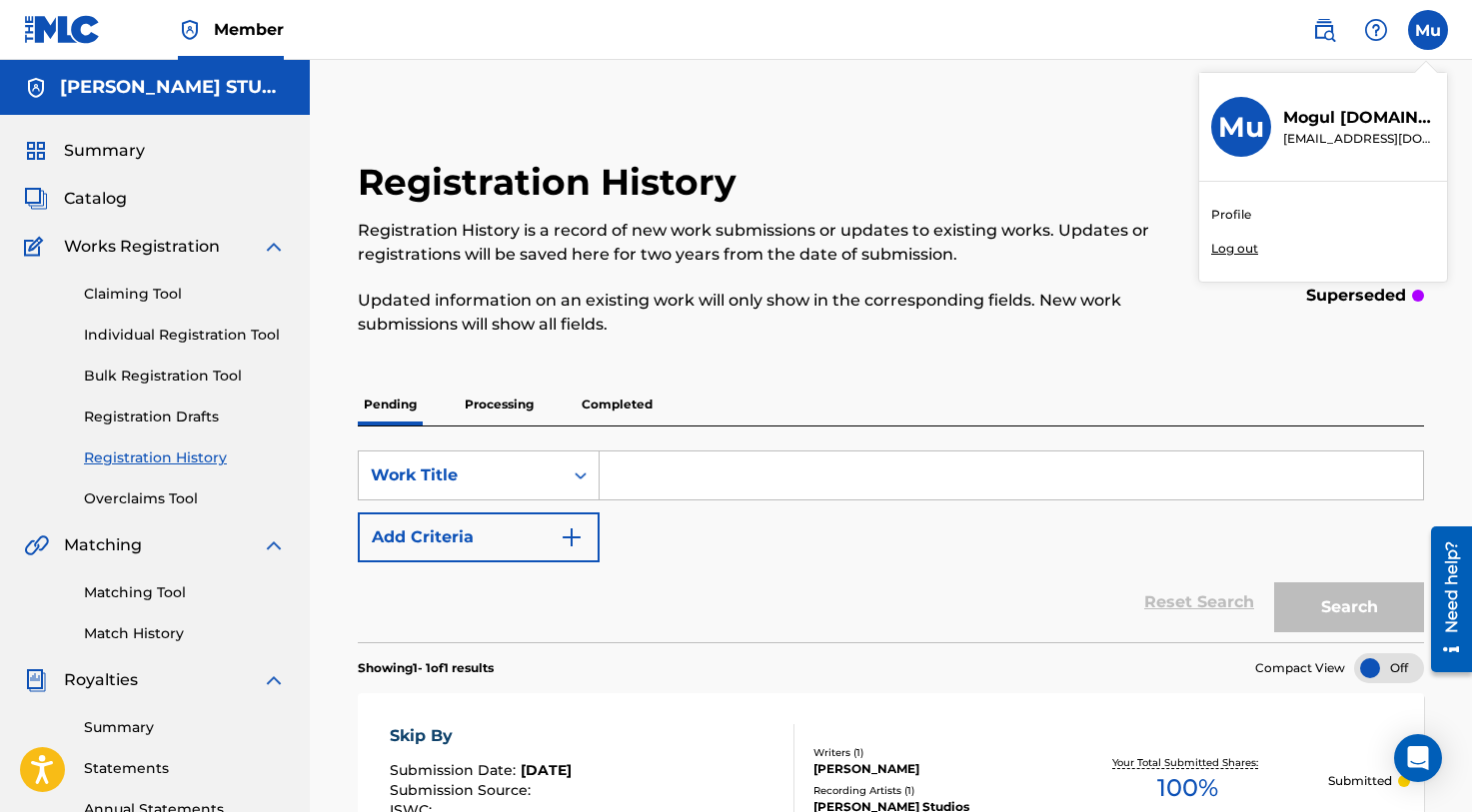 click on "Log out" at bounding box center [1234, 249] 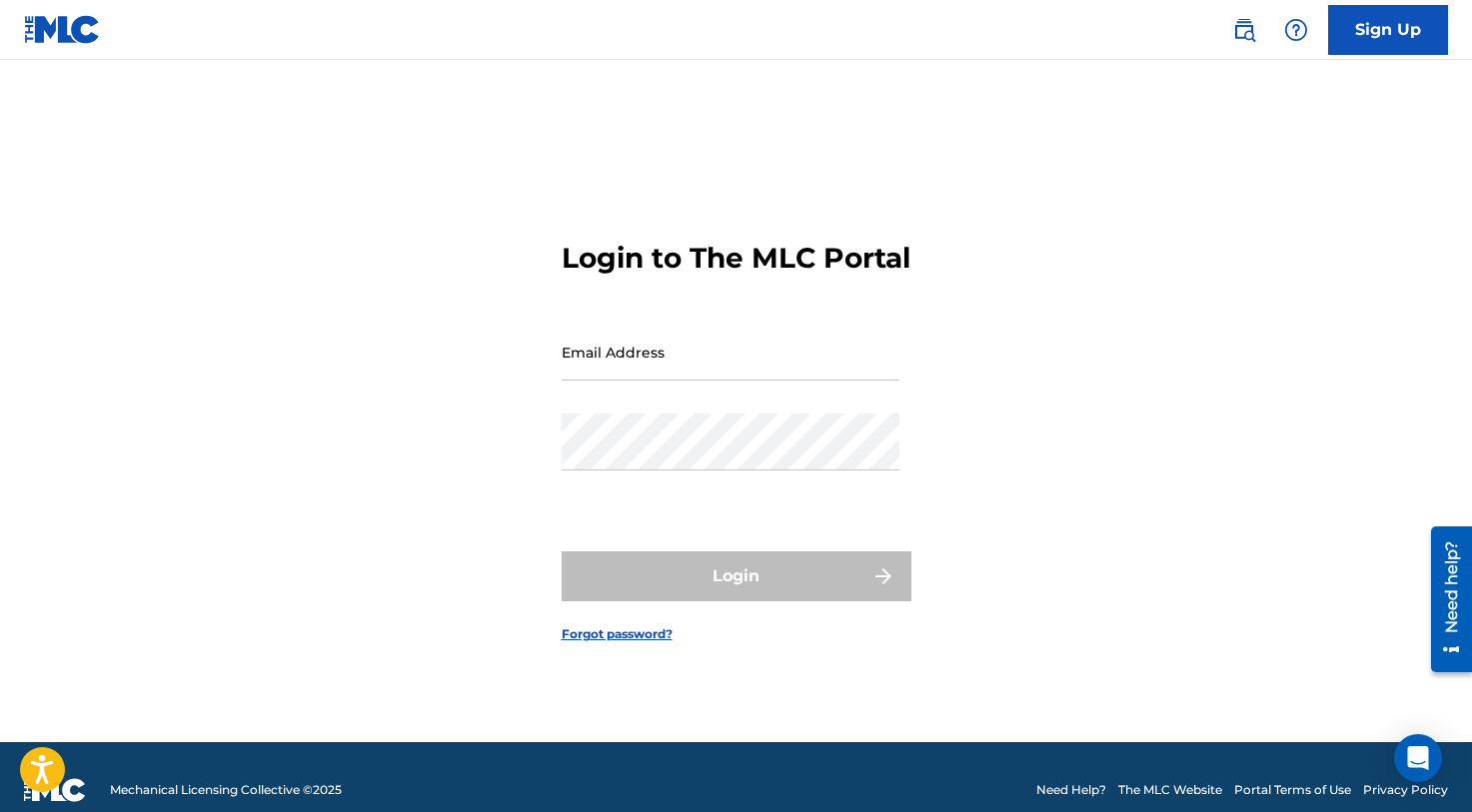 click on "Sign Up" at bounding box center [736, 30] 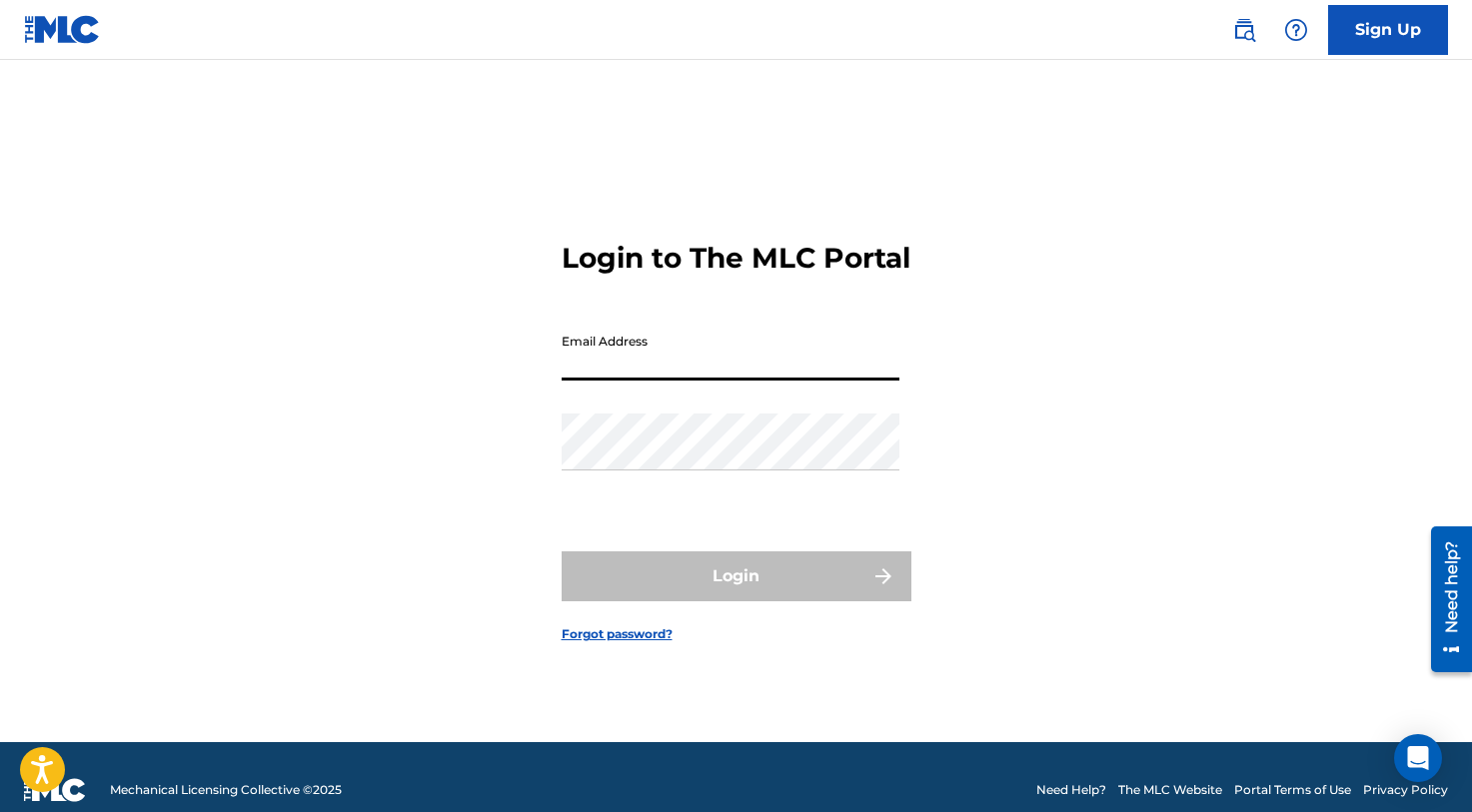 paste on "[EMAIL_ADDRESS][DOMAIN_NAME]" 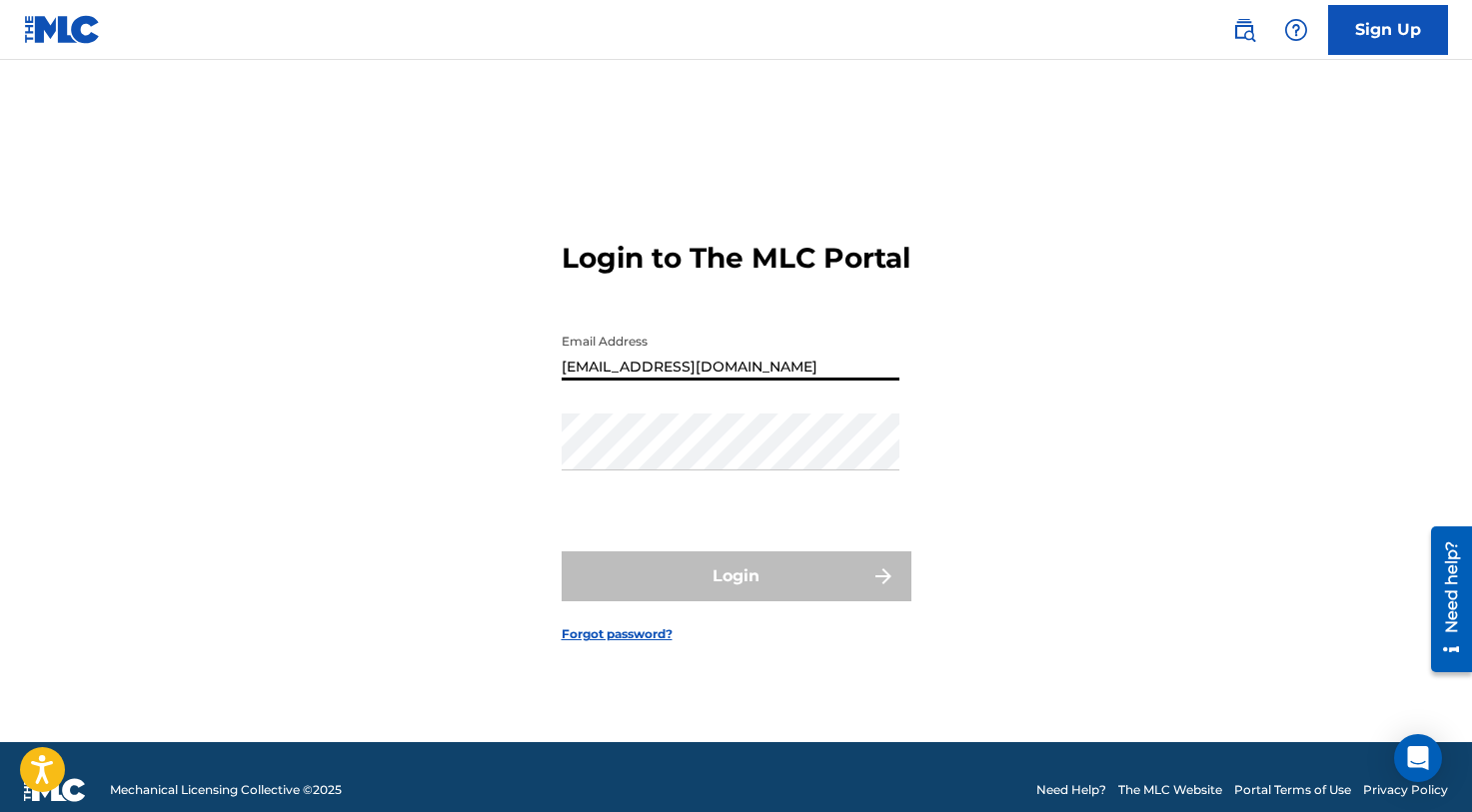 type on "[EMAIL_ADDRESS][DOMAIN_NAME]" 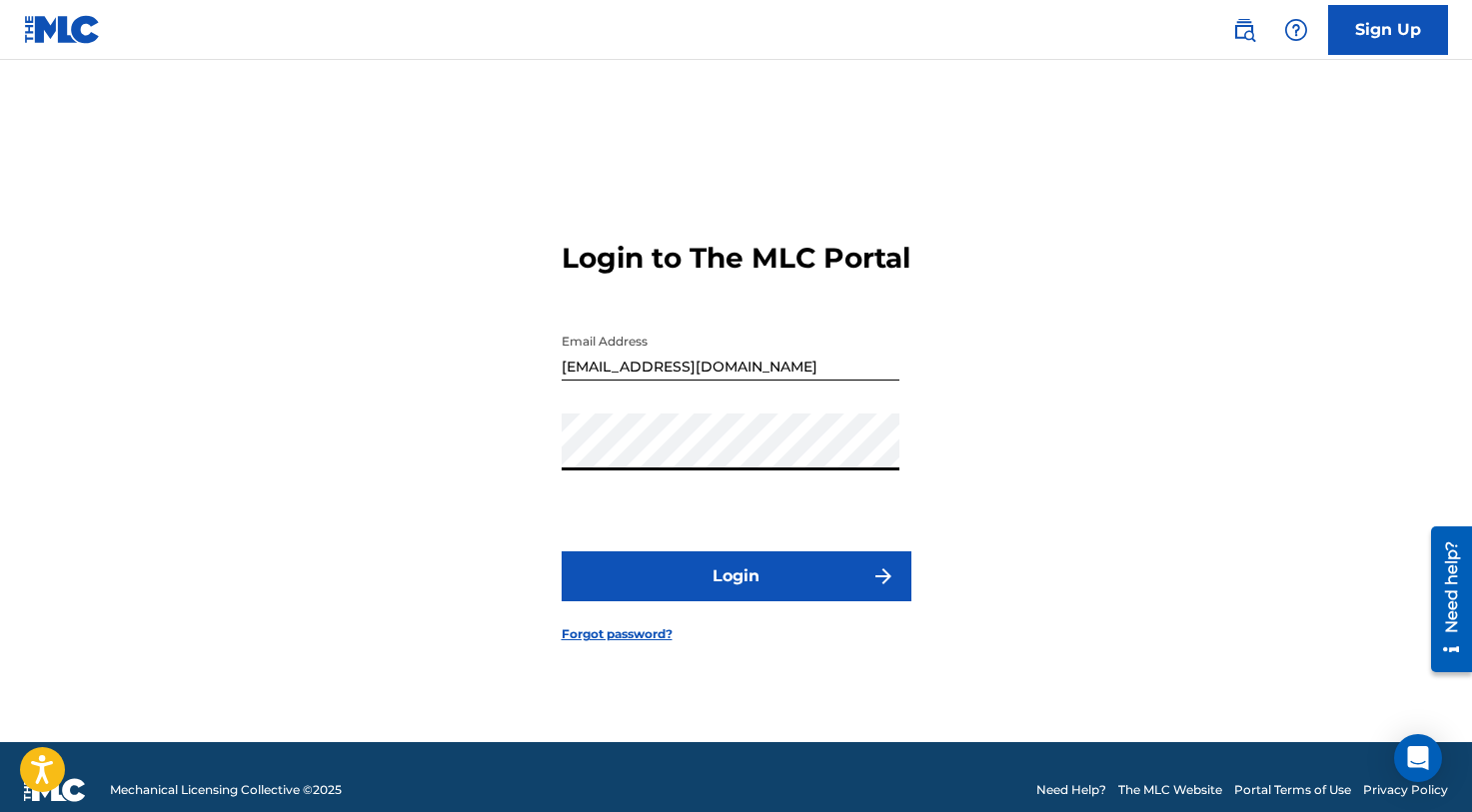 click on "Login" at bounding box center (736, 576) 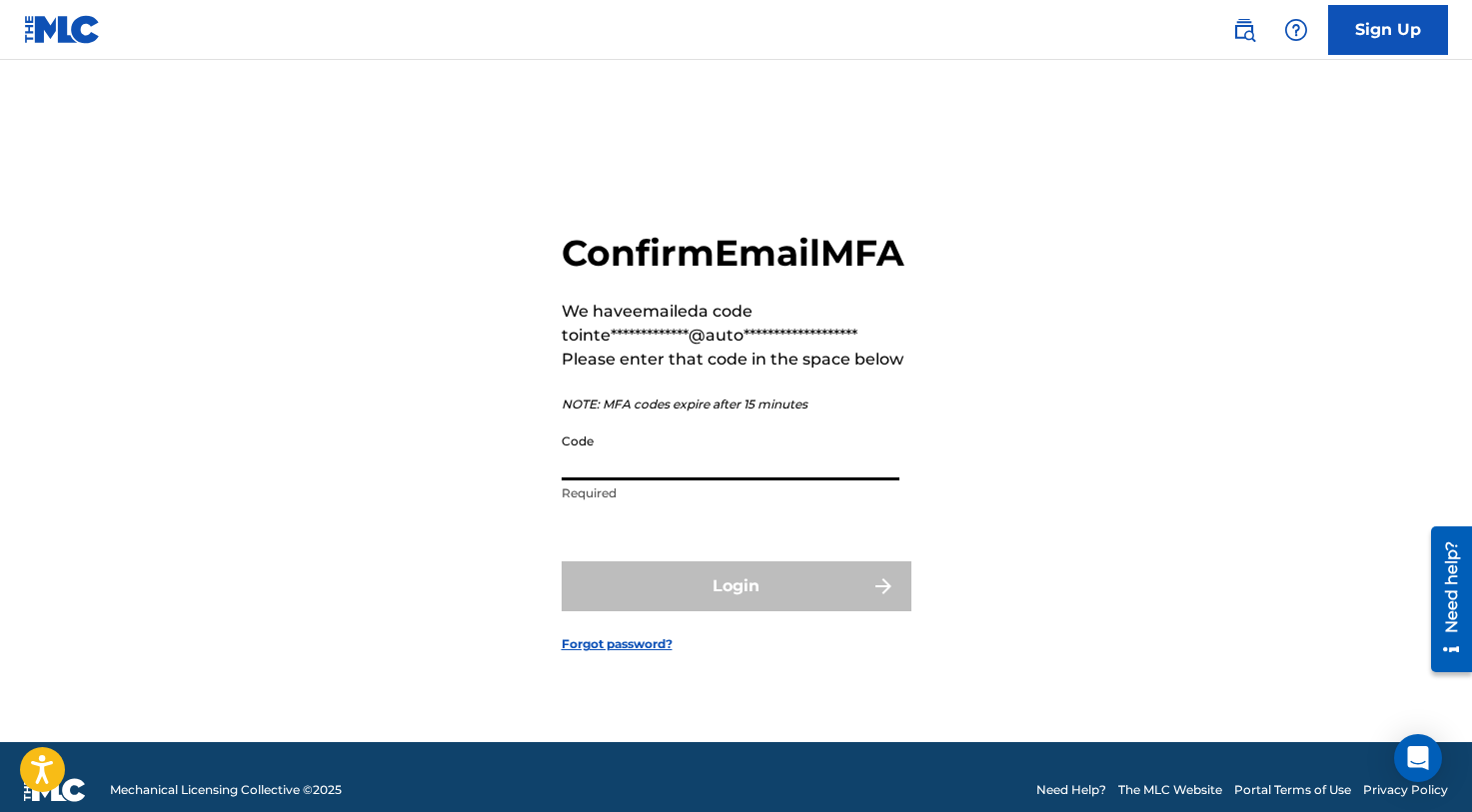 click on "Code" at bounding box center (731, 451) 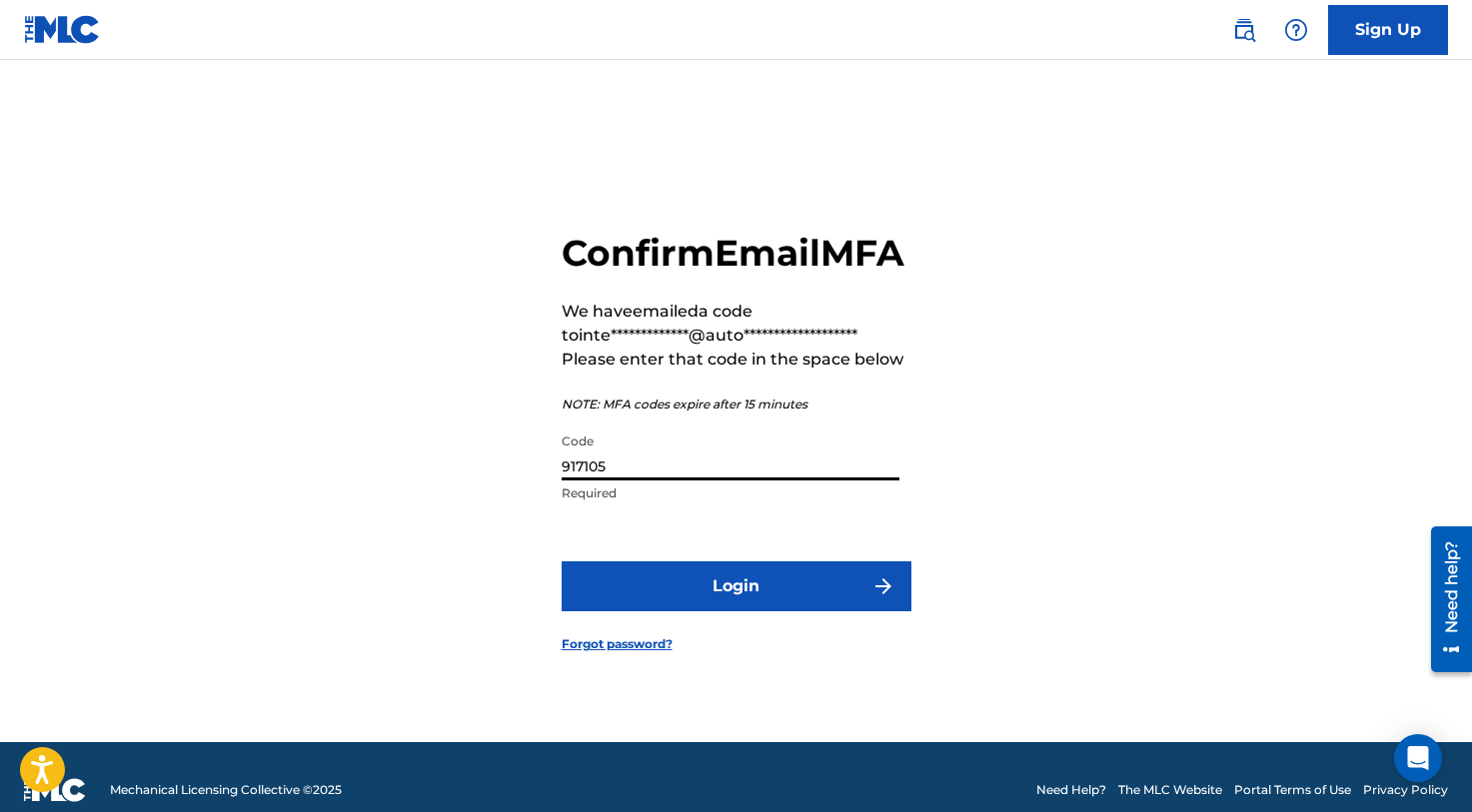 type on "917105" 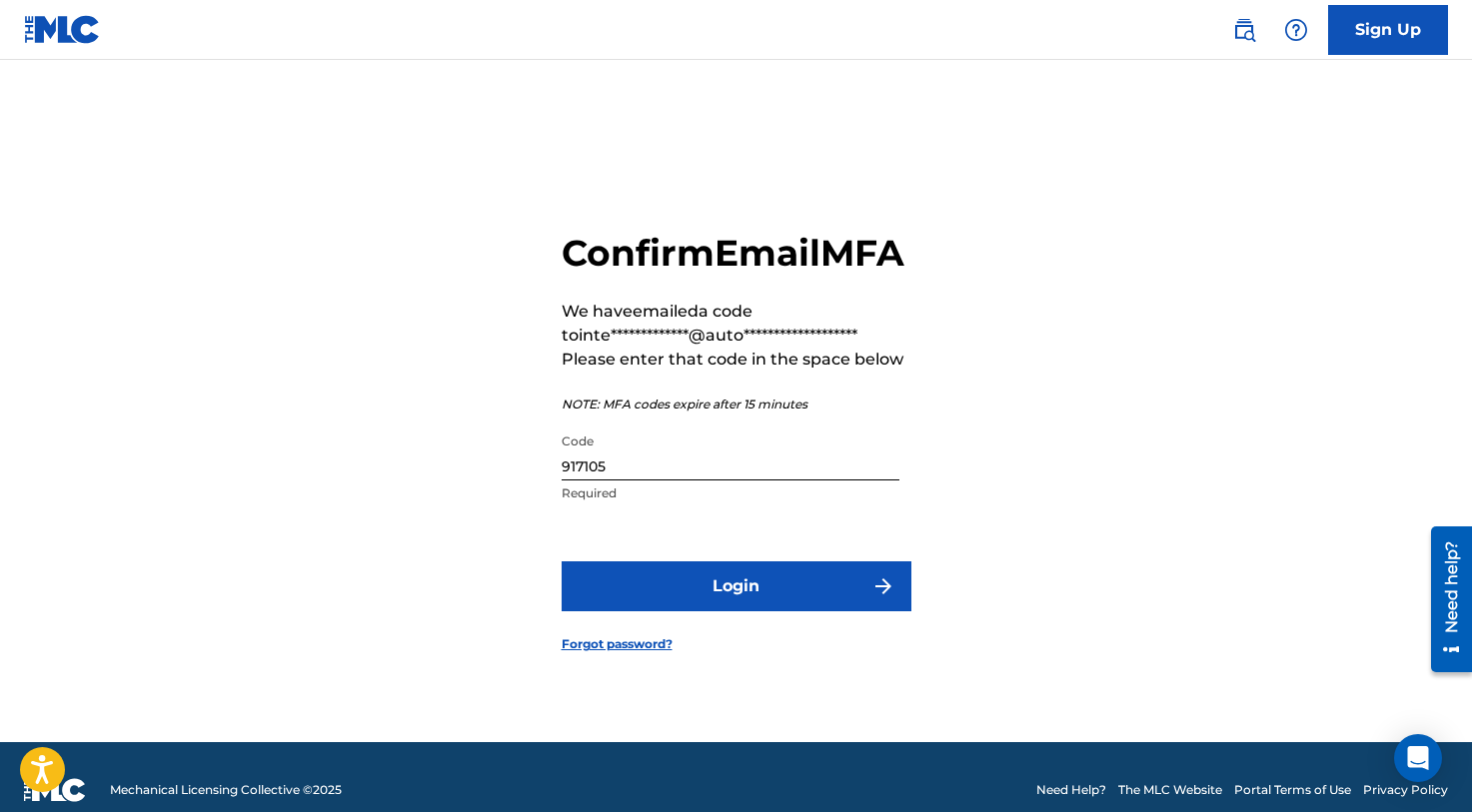 click on "Login" at bounding box center [736, 586] 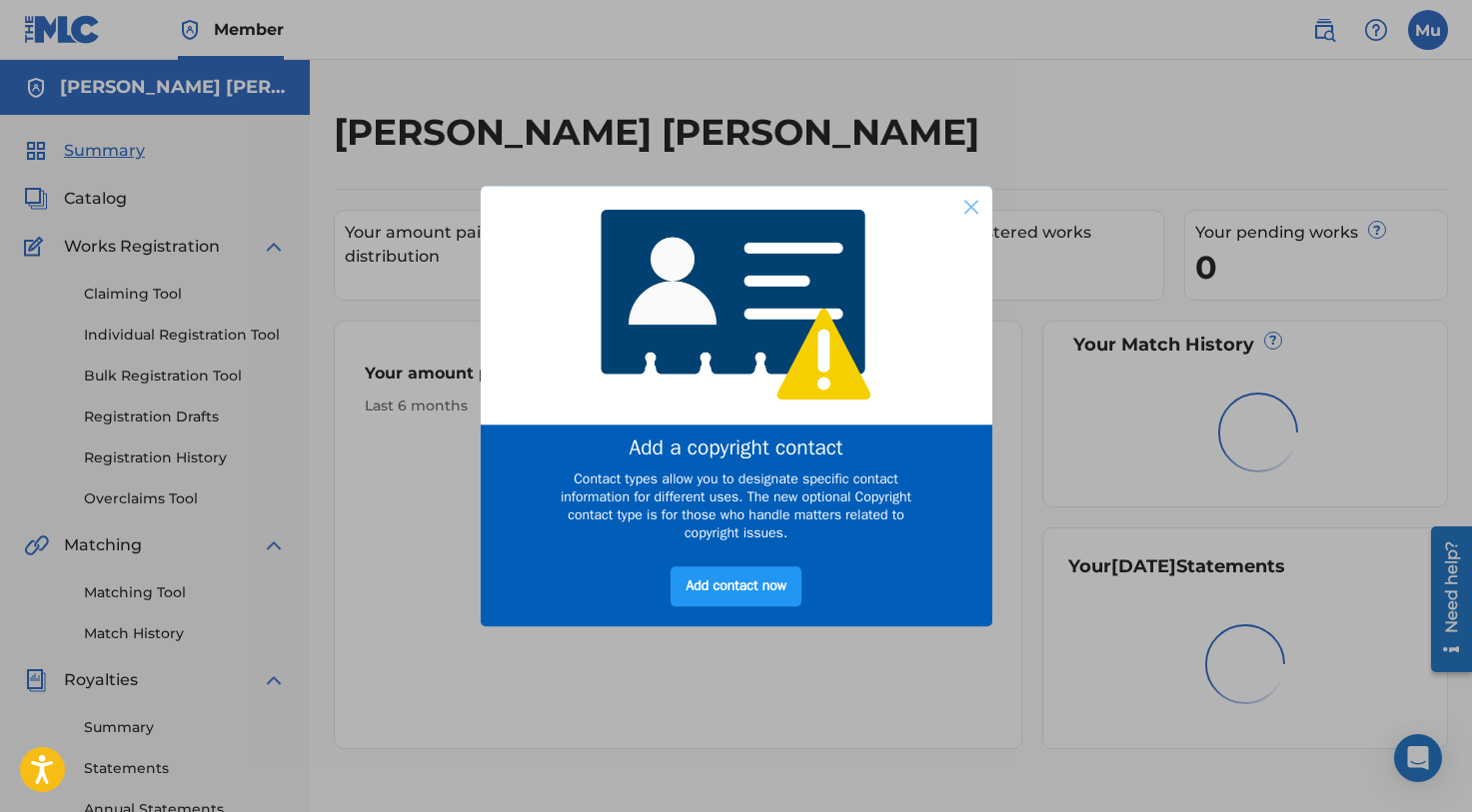 scroll, scrollTop: 0, scrollLeft: 0, axis: both 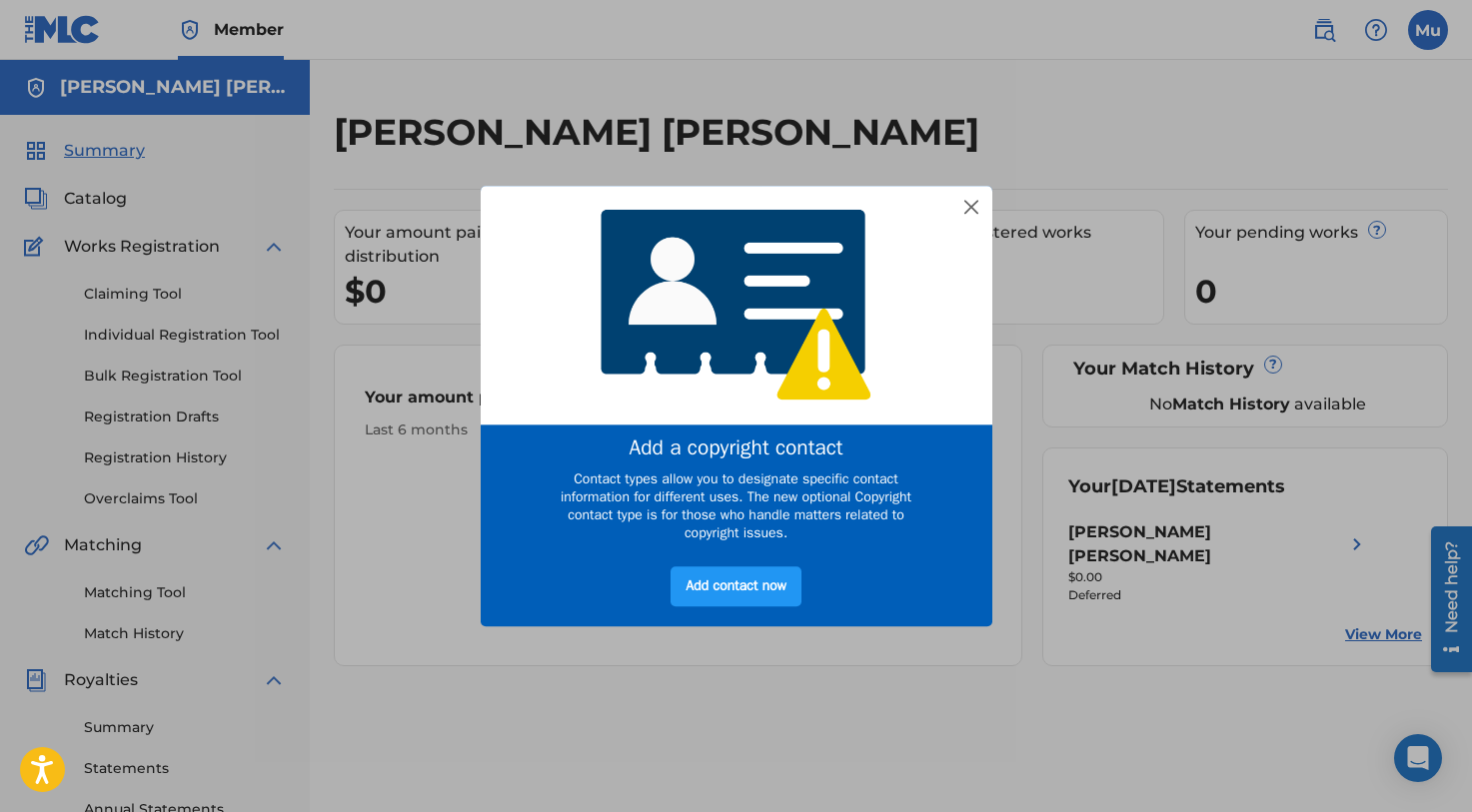 click at bounding box center [736, 305] 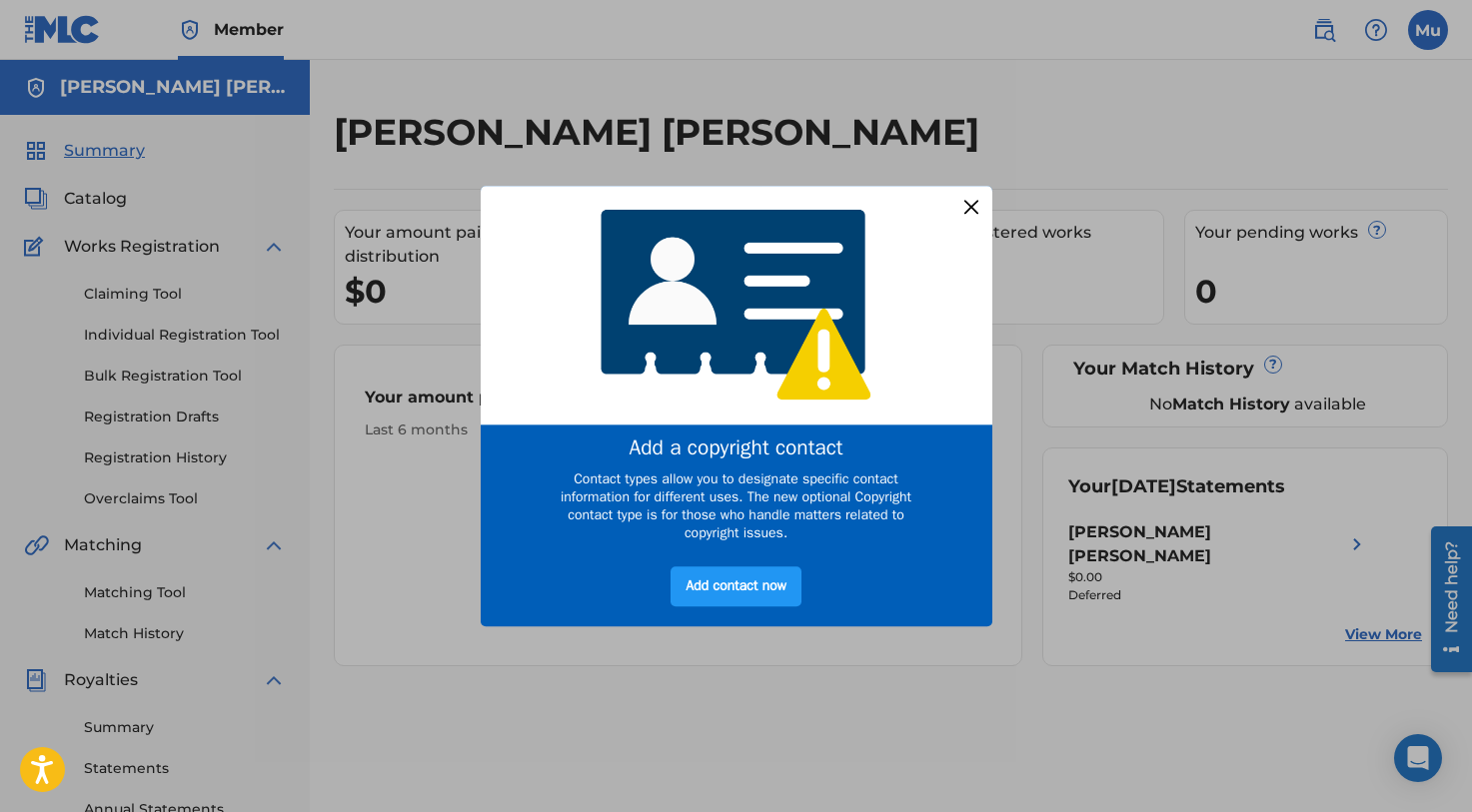 click at bounding box center [970, 207] 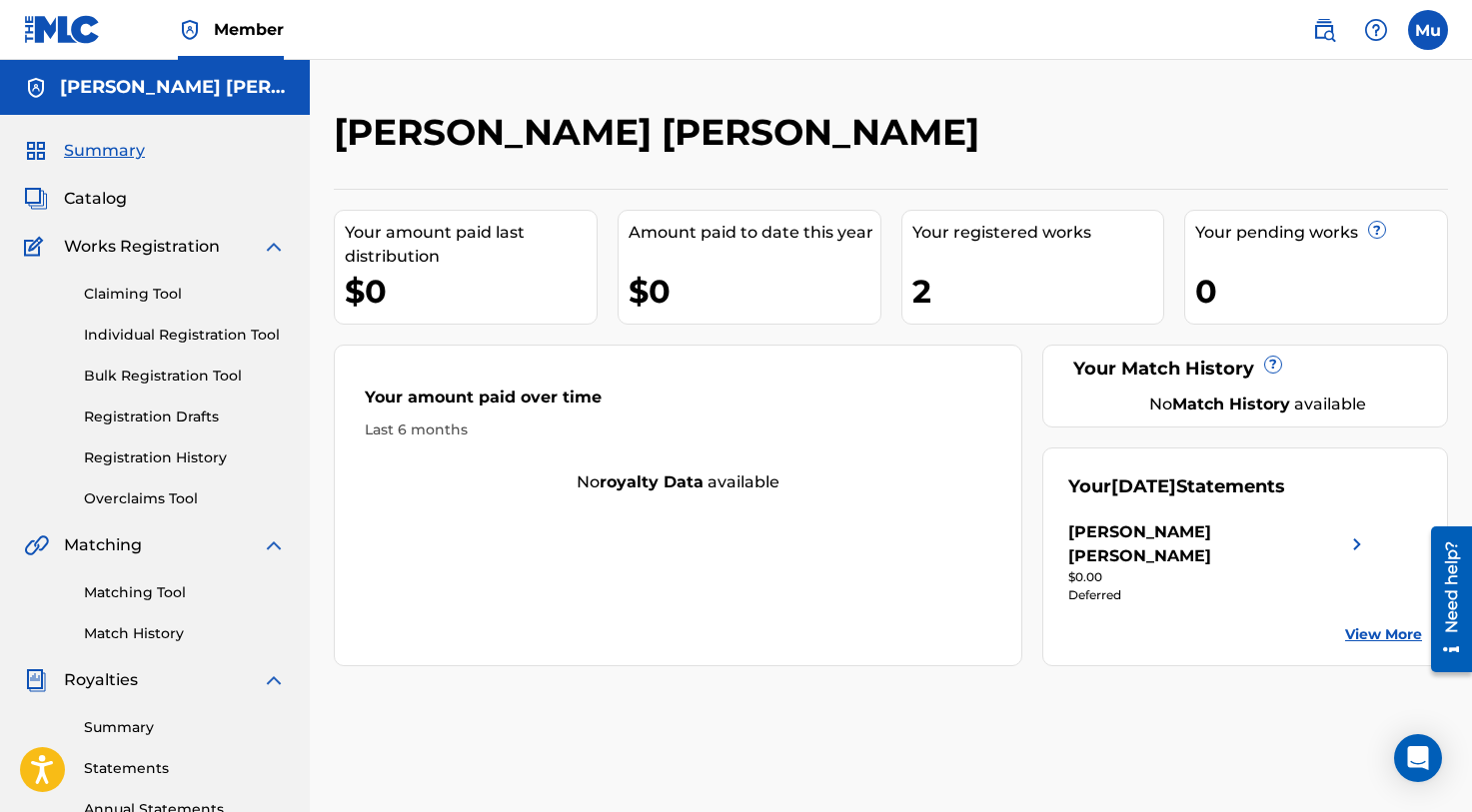click on "Catalog" at bounding box center (95, 199) 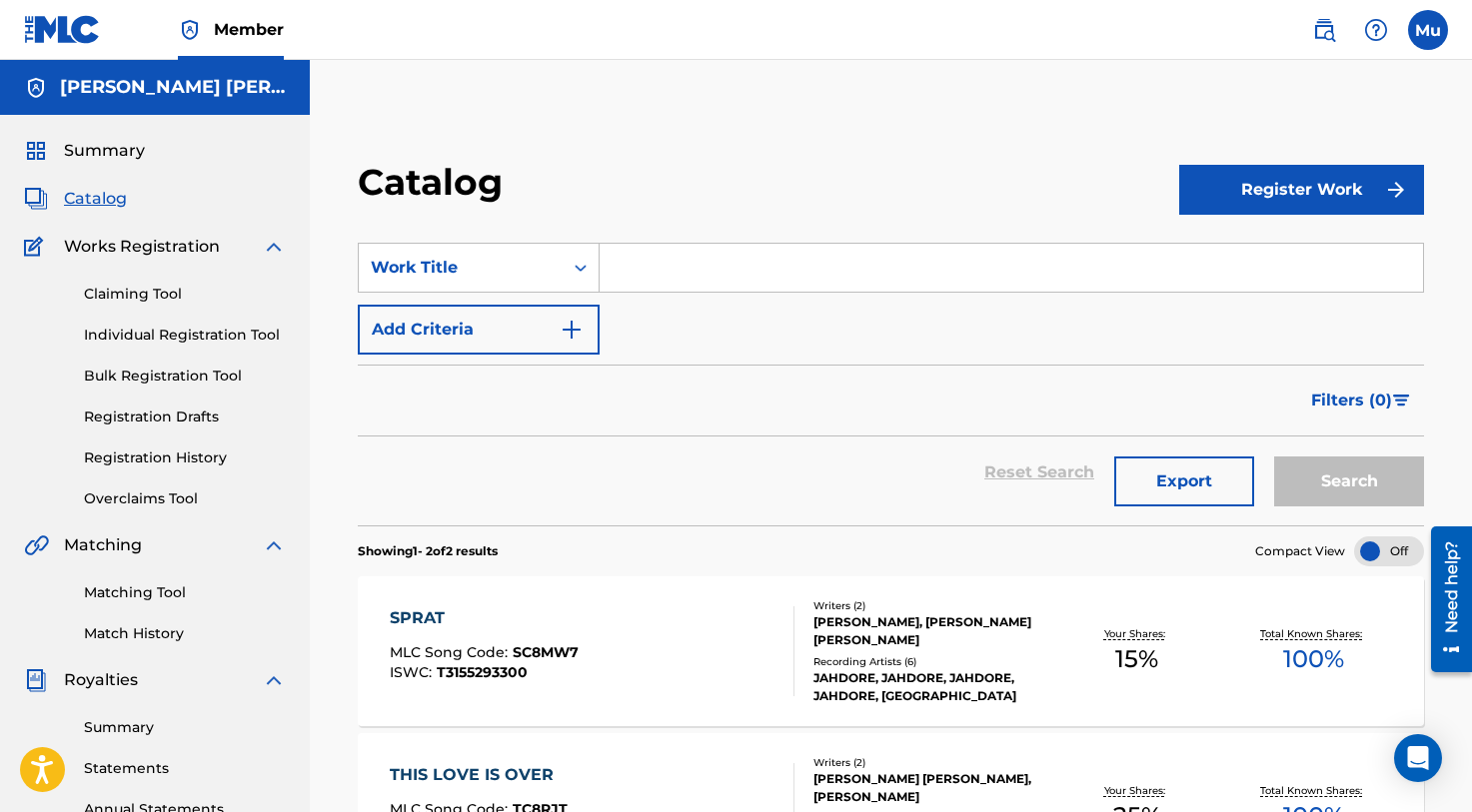 scroll, scrollTop: 0, scrollLeft: 0, axis: both 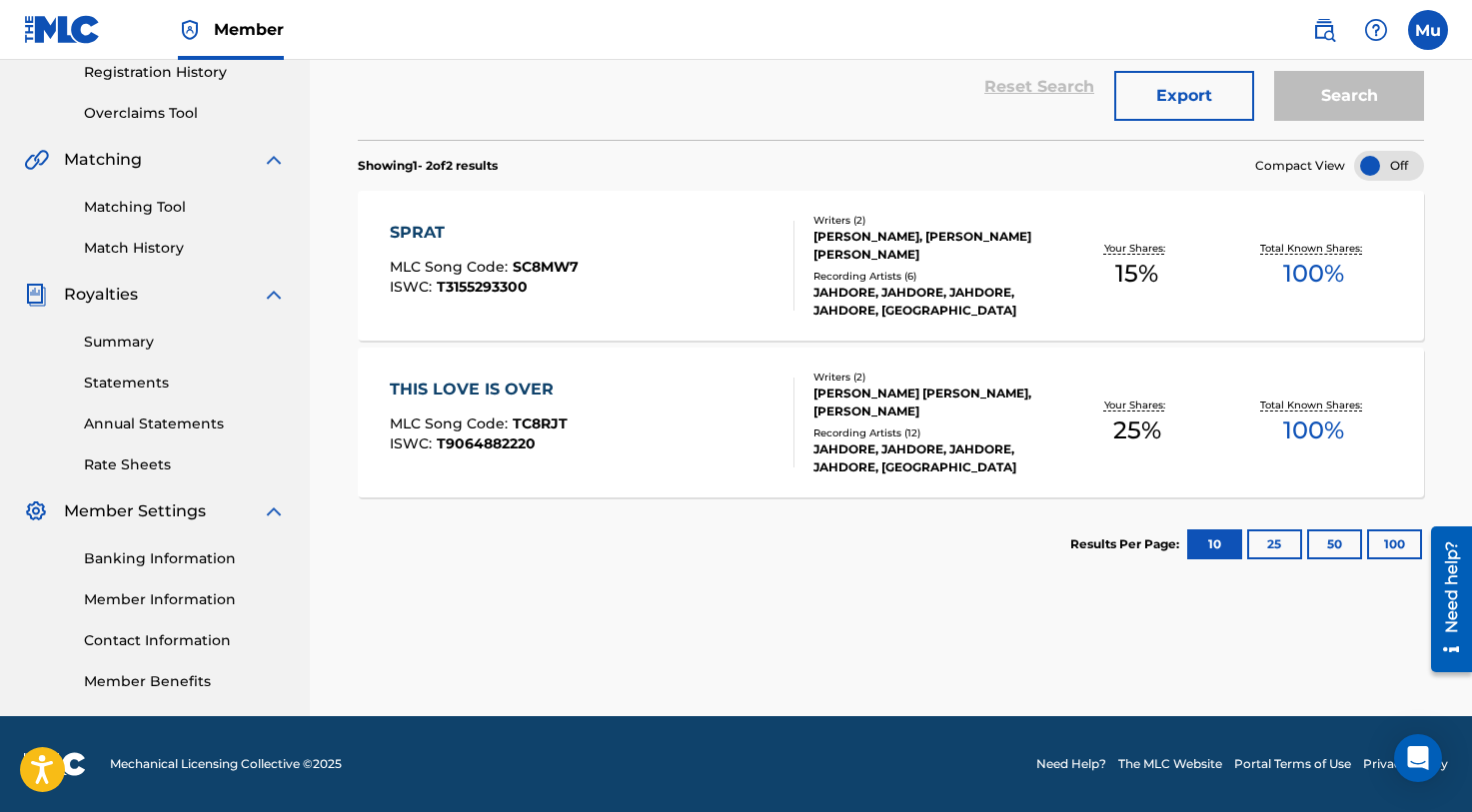 click on "Member Information" at bounding box center (185, 599) 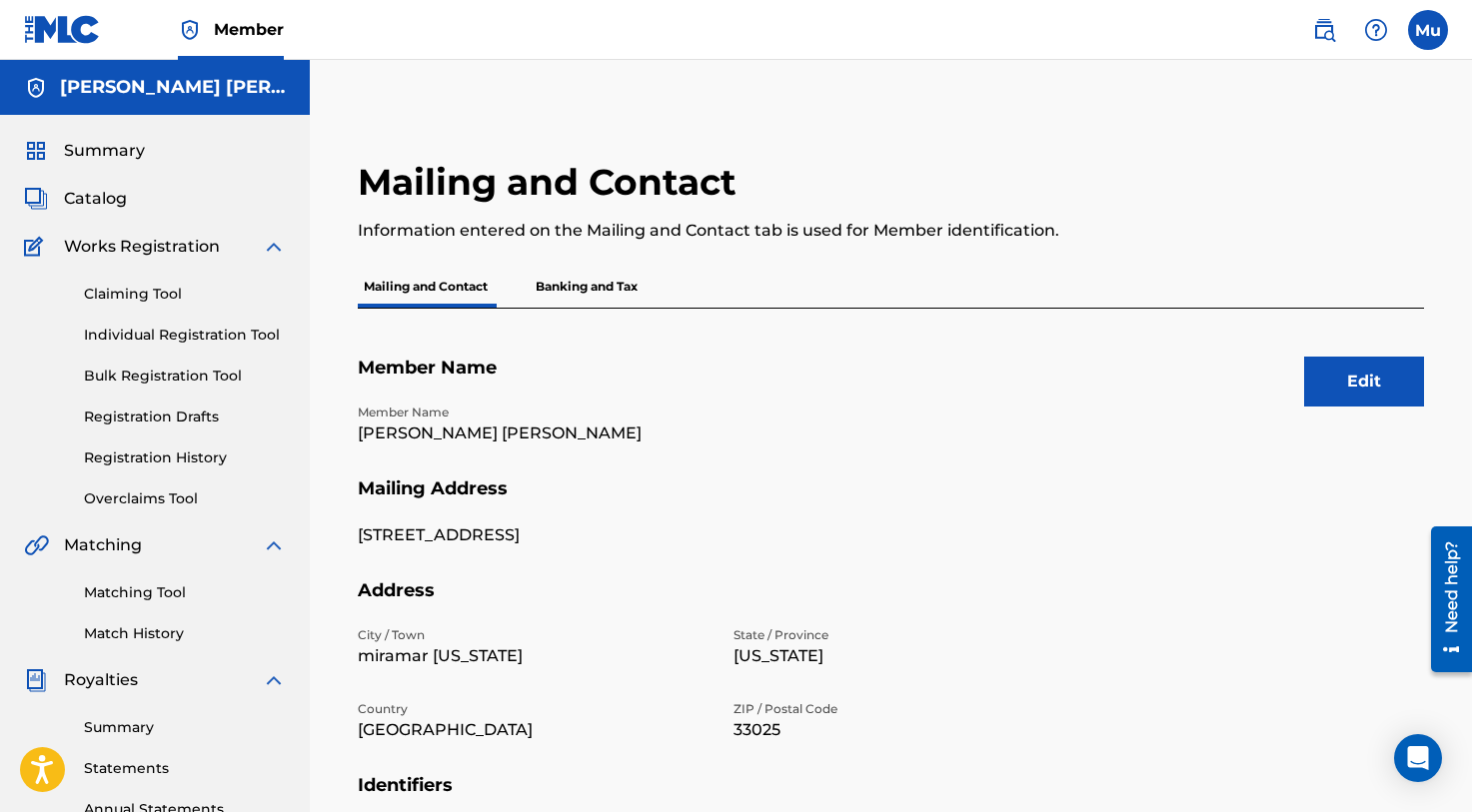 scroll, scrollTop: 197, scrollLeft: 0, axis: vertical 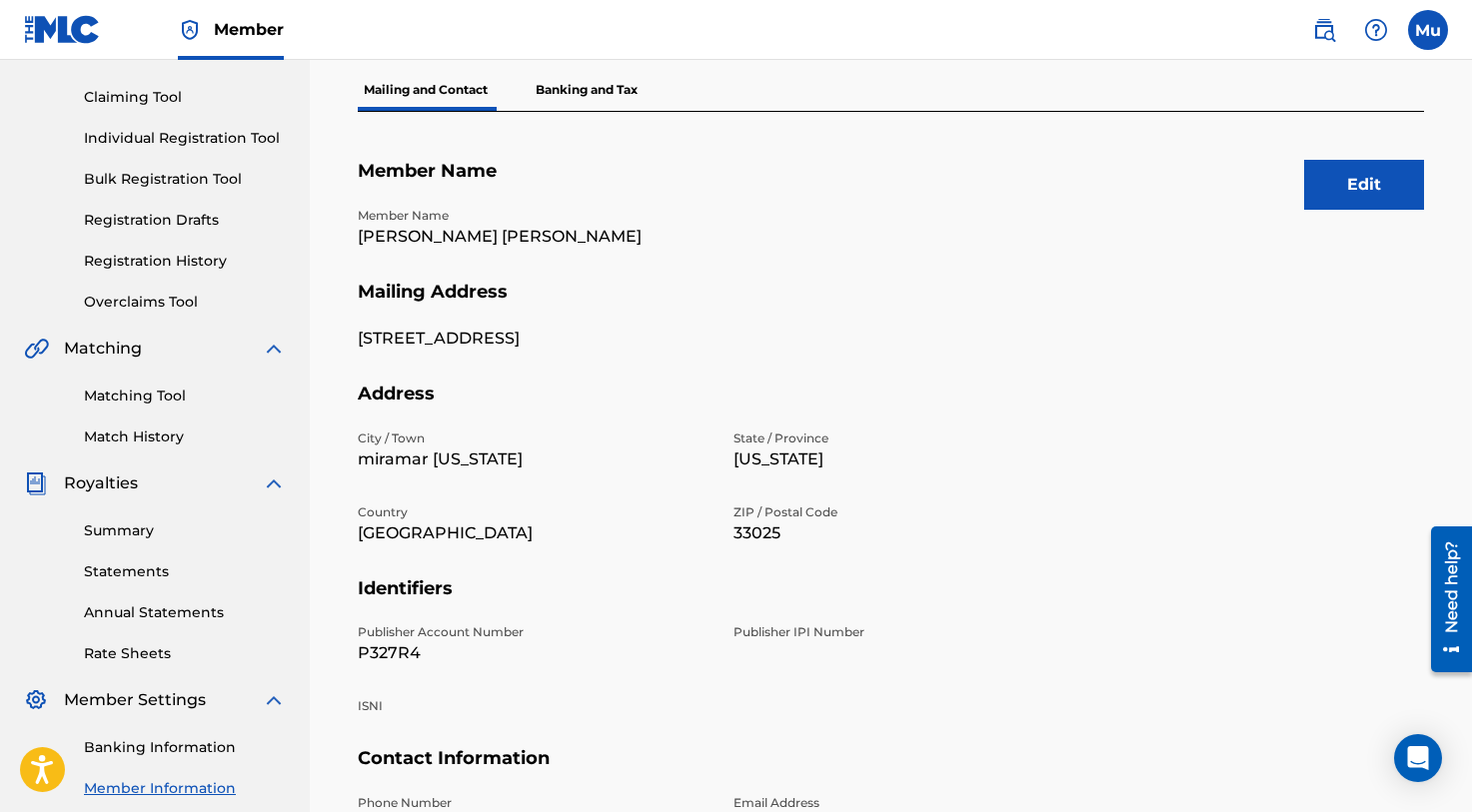 click on "P327R4" at bounding box center (534, 653) 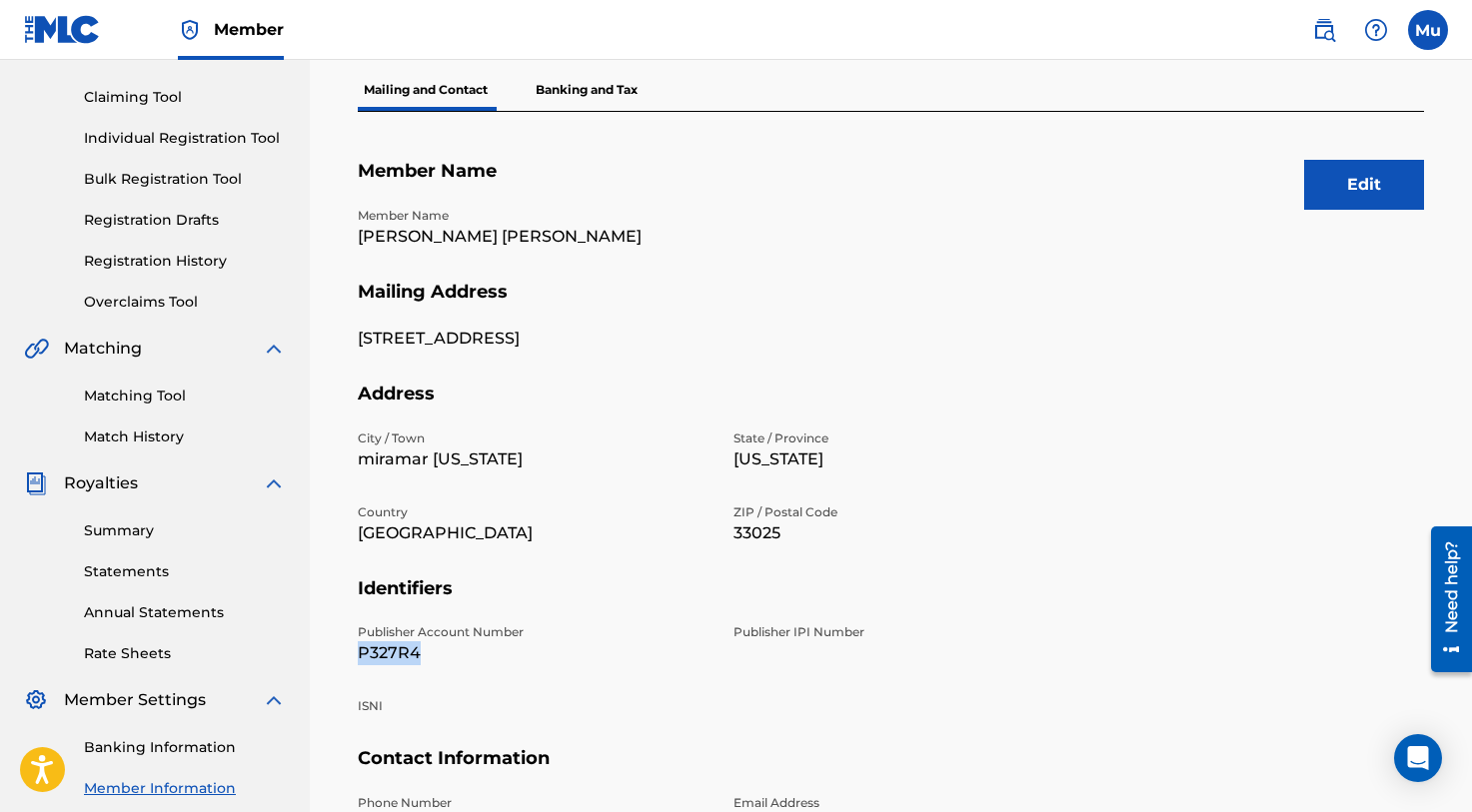 click on "P327R4" at bounding box center [534, 653] 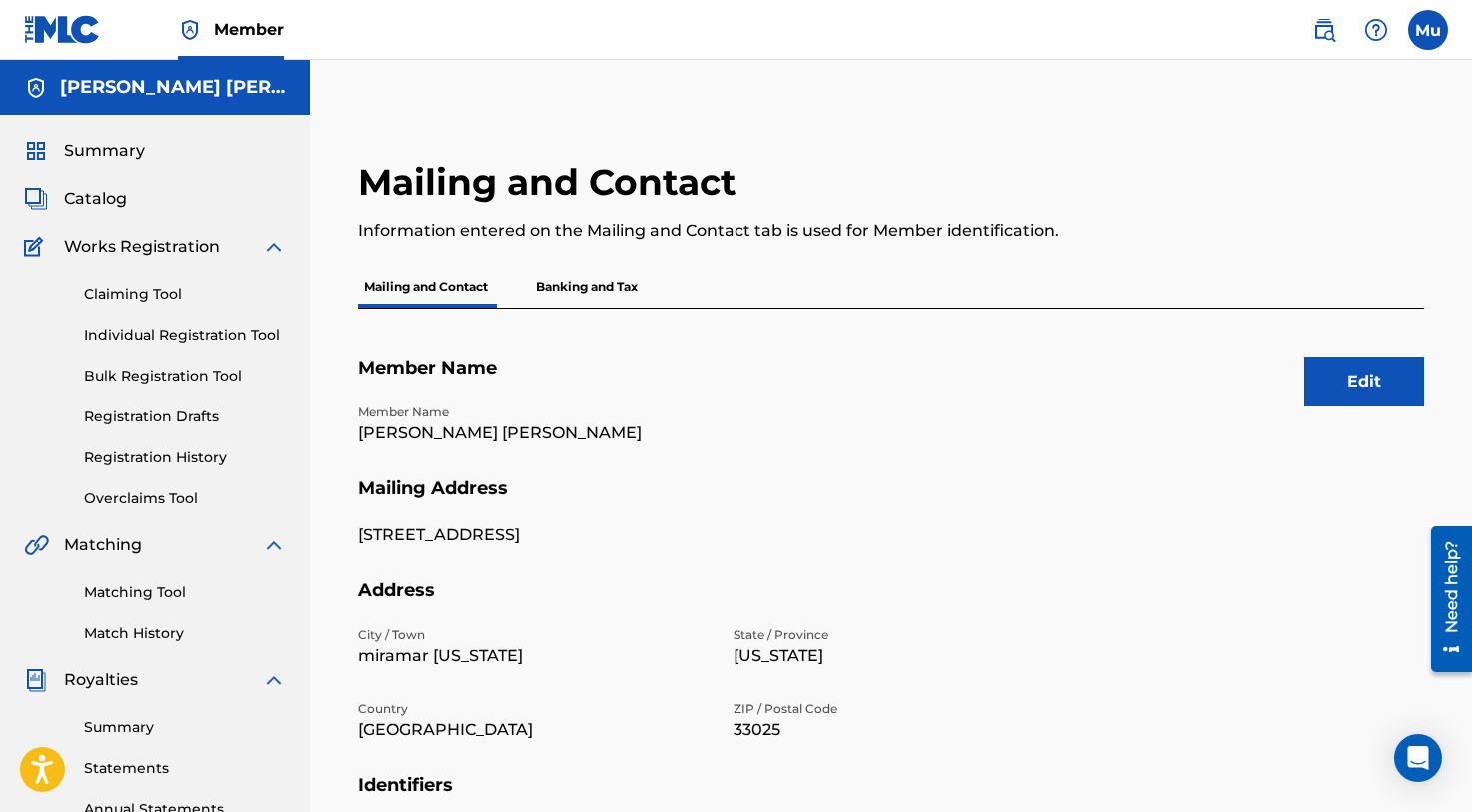 scroll, scrollTop: 0, scrollLeft: 0, axis: both 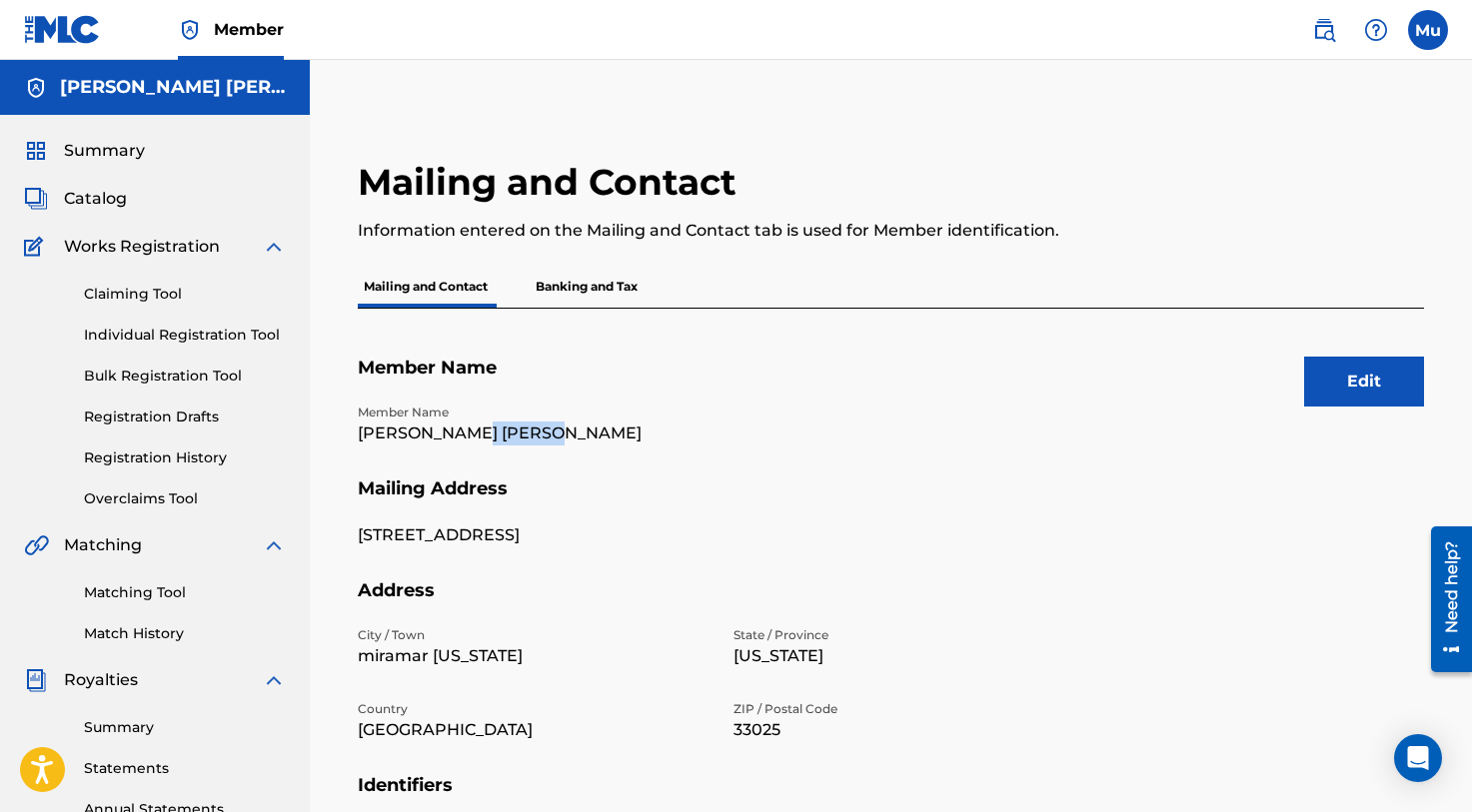 click on "[PERSON_NAME] [PERSON_NAME]" at bounding box center [534, 433] 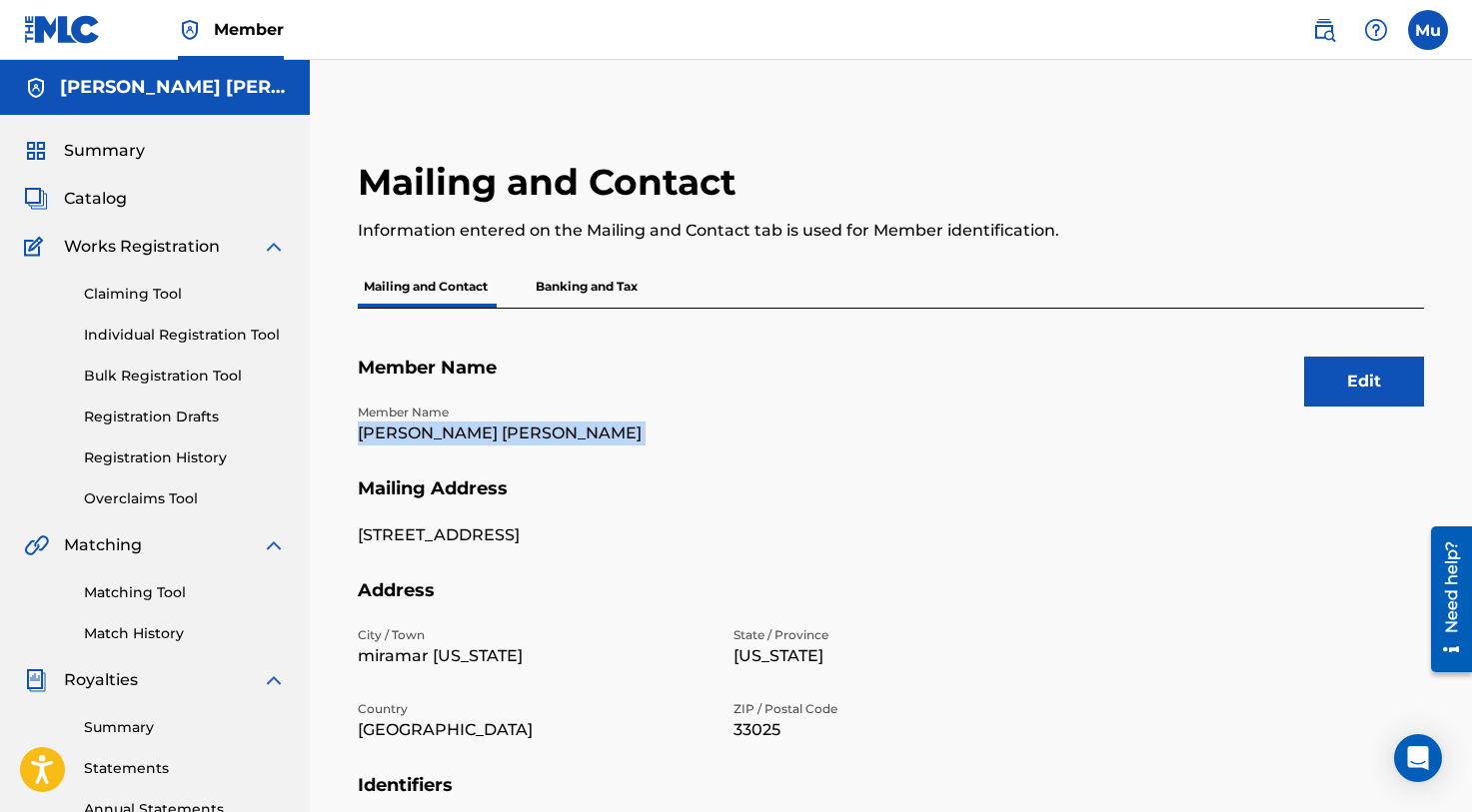 click on "[PERSON_NAME] [PERSON_NAME]" at bounding box center [534, 433] 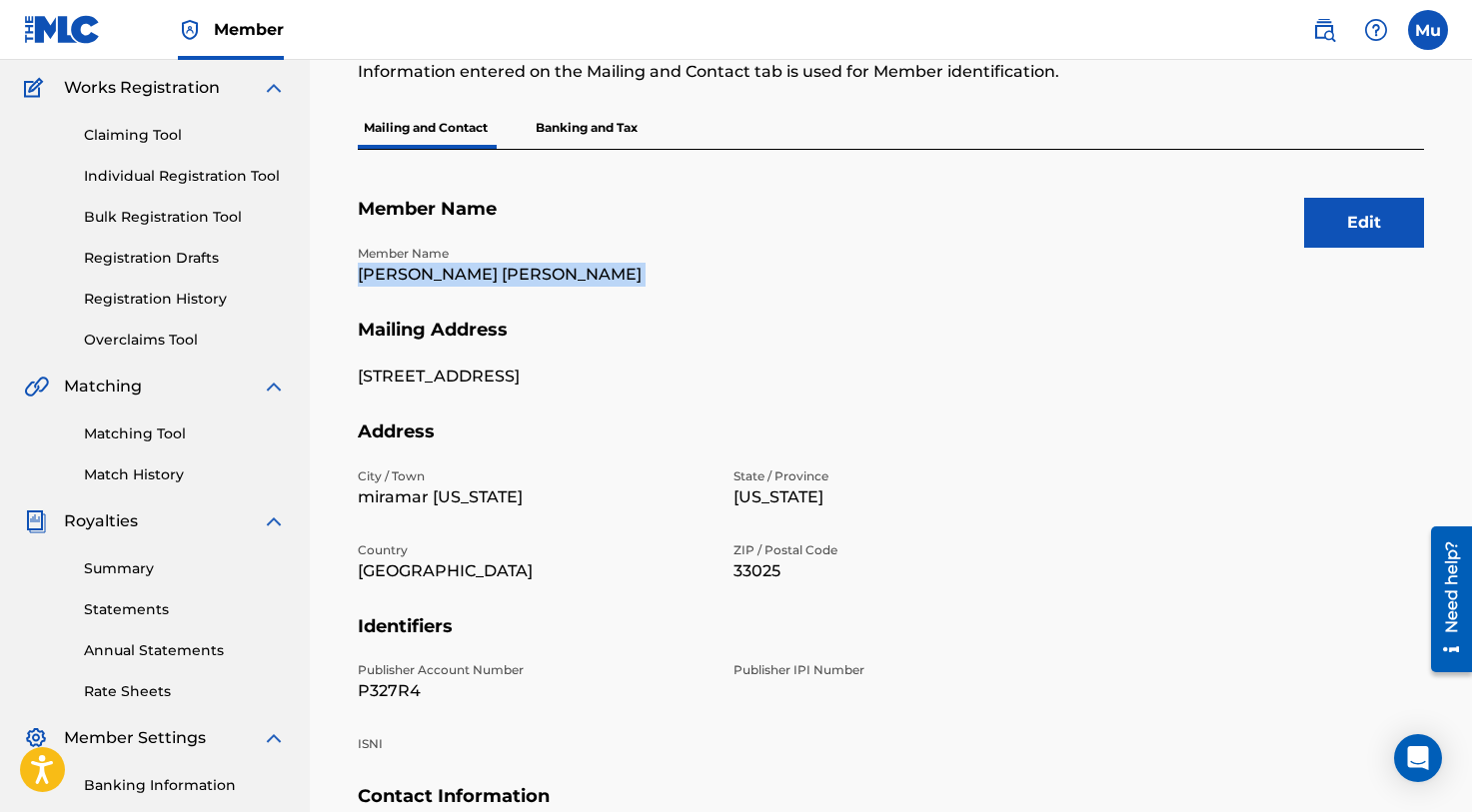 scroll, scrollTop: 82, scrollLeft: 0, axis: vertical 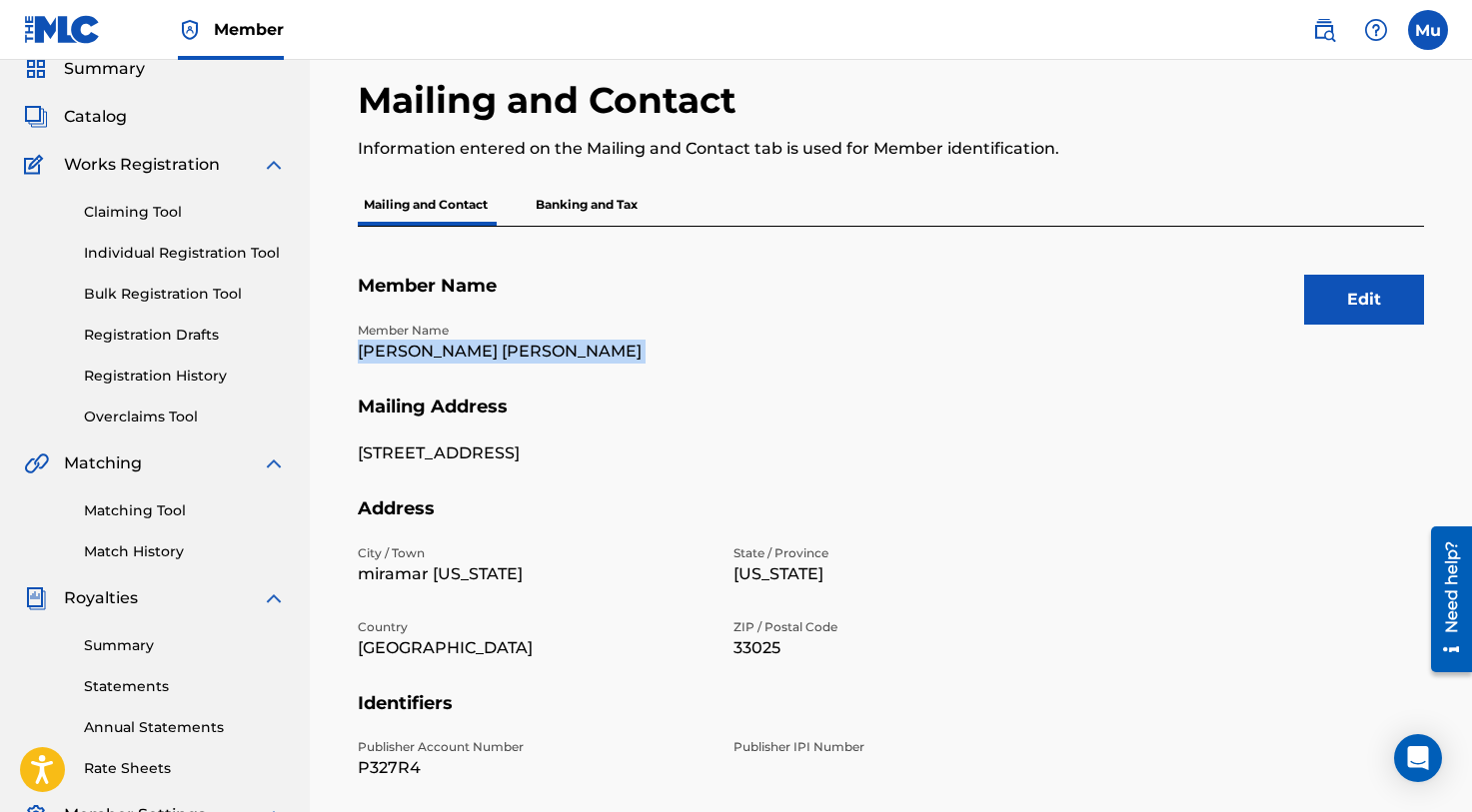click on "Bulk Registration Tool" at bounding box center [185, 294] 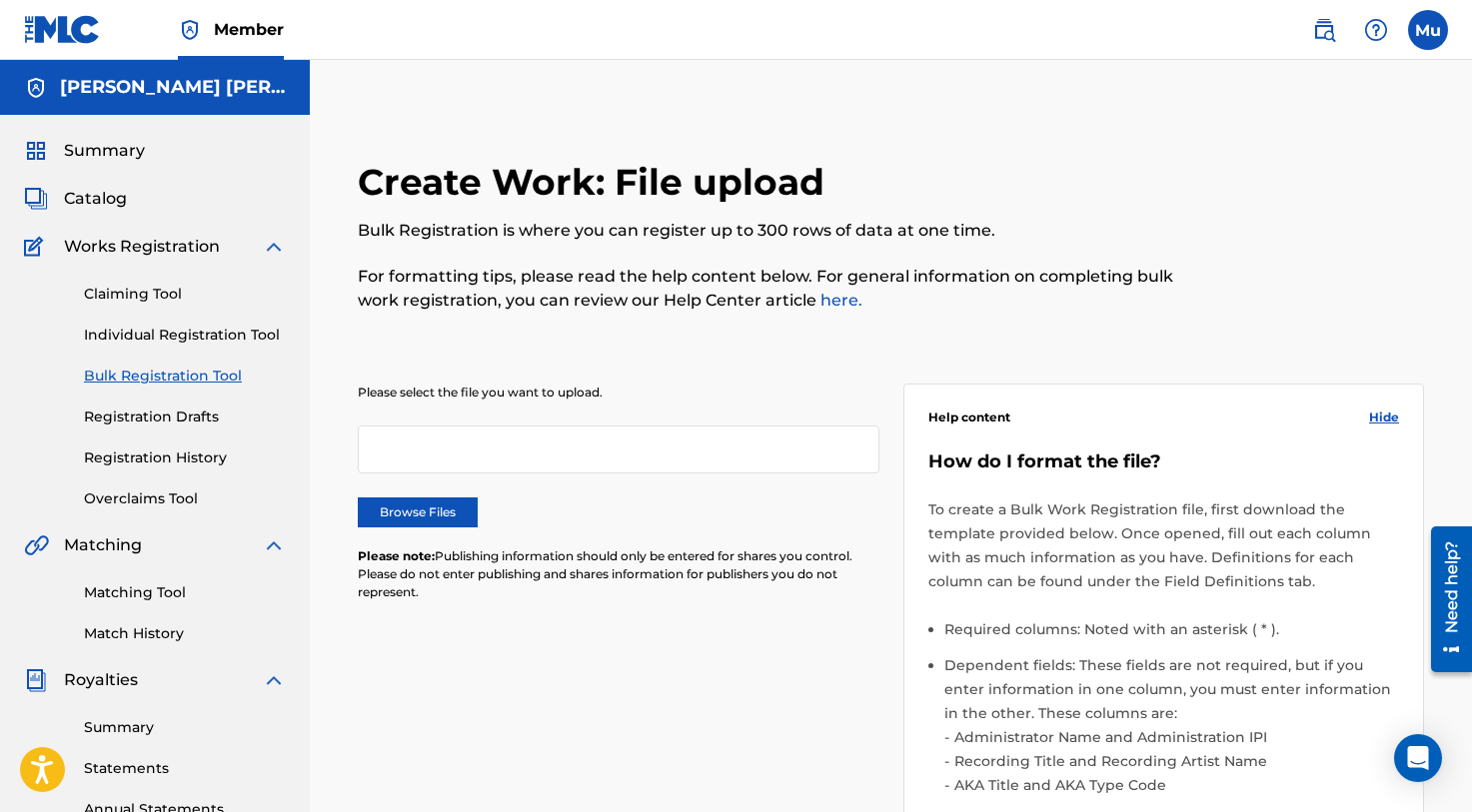 click on "Browse Files" at bounding box center (418, 512) 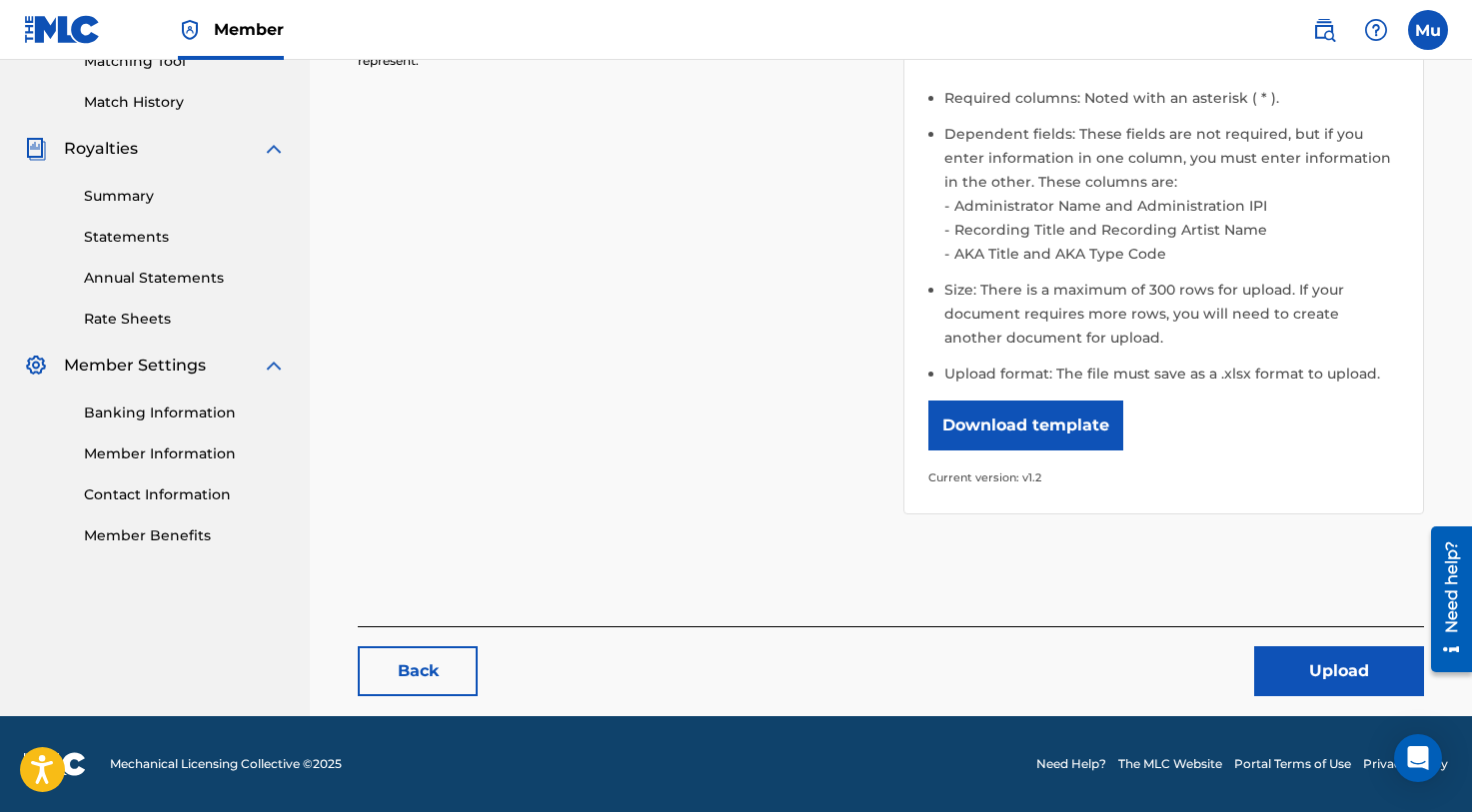 scroll, scrollTop: 530, scrollLeft: 0, axis: vertical 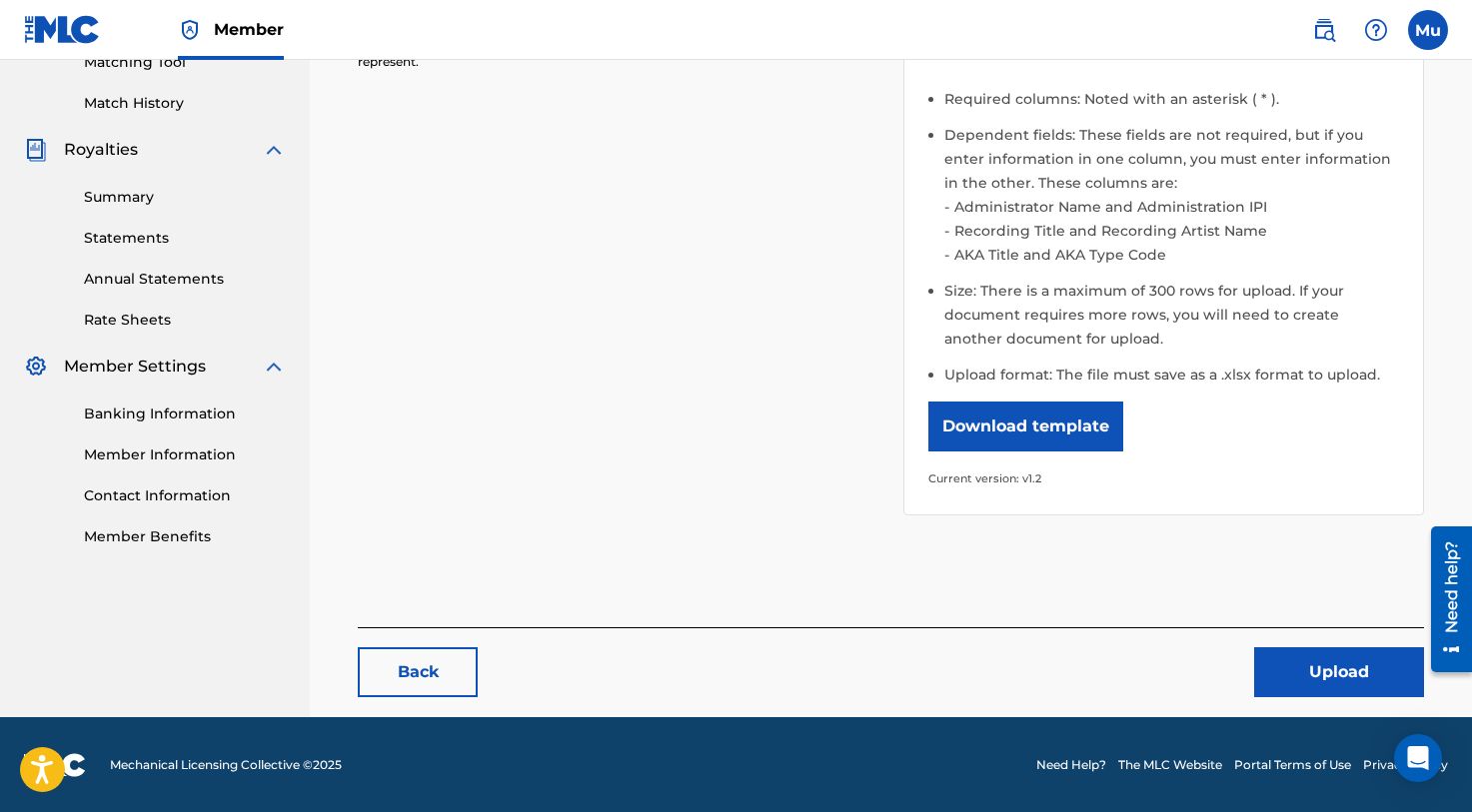 click on "Upload" at bounding box center [1339, 672] 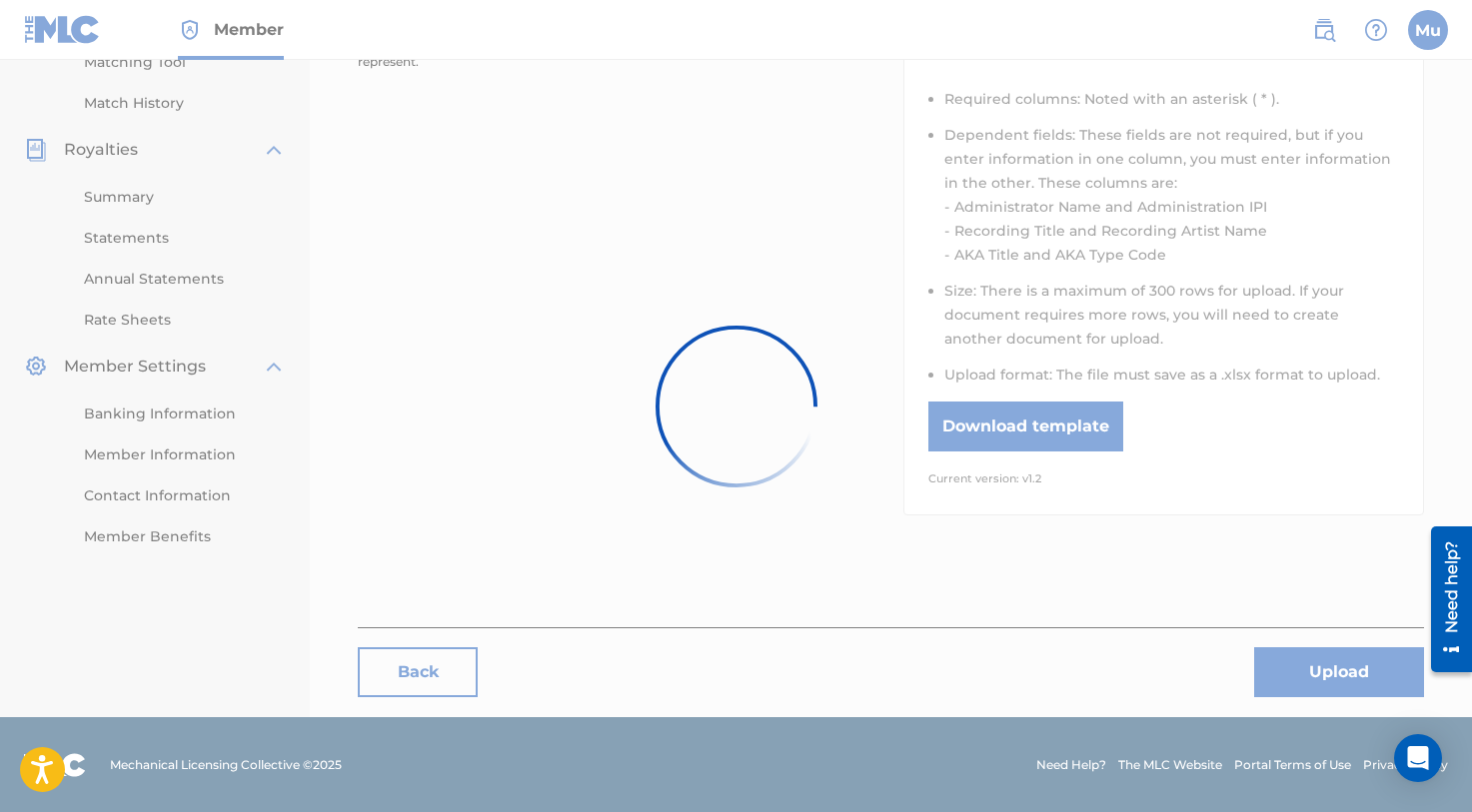scroll, scrollTop: 0, scrollLeft: 0, axis: both 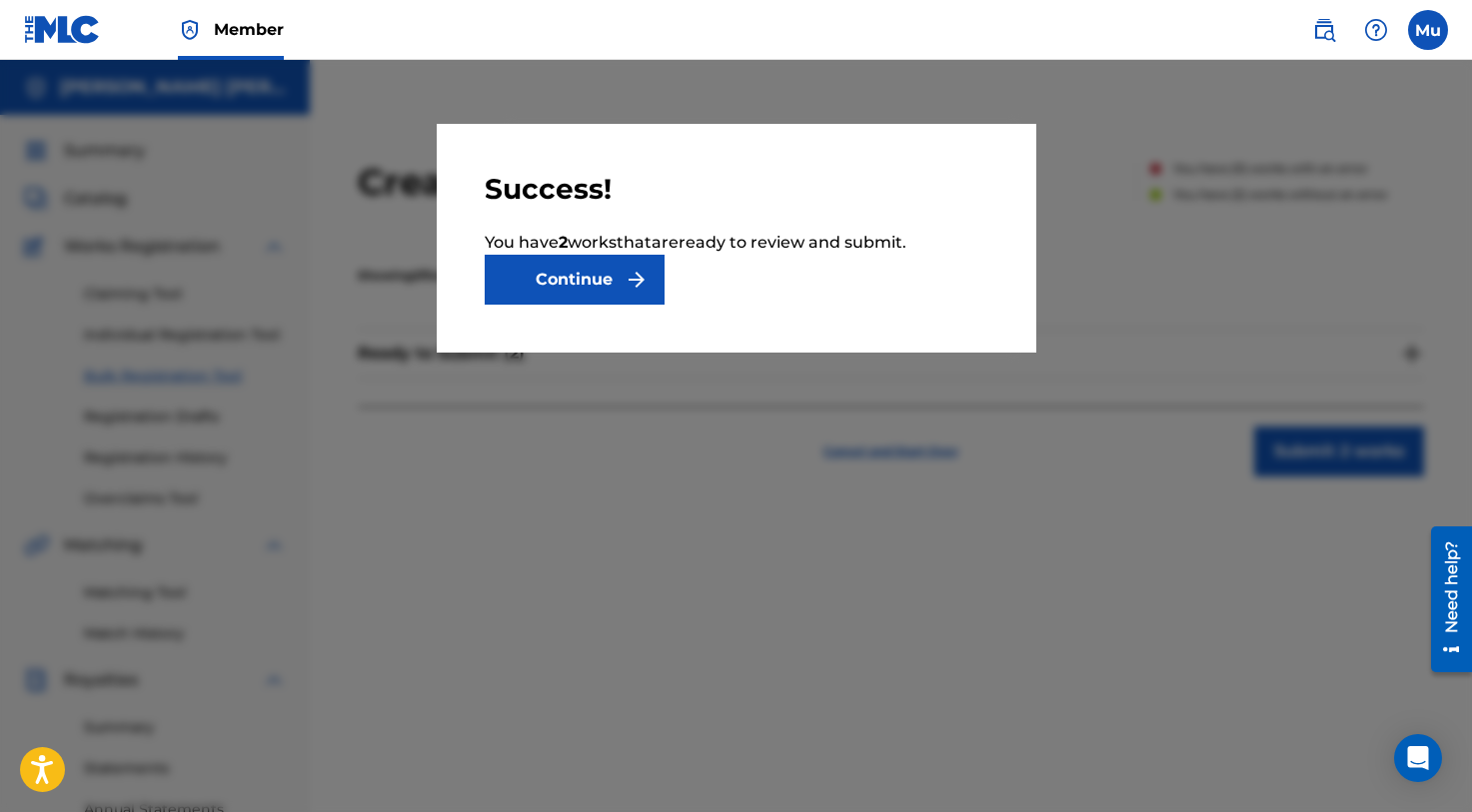 click on "Success! You have  2  work s  that  are  ready to review and submit. Continue" at bounding box center (736, 238) 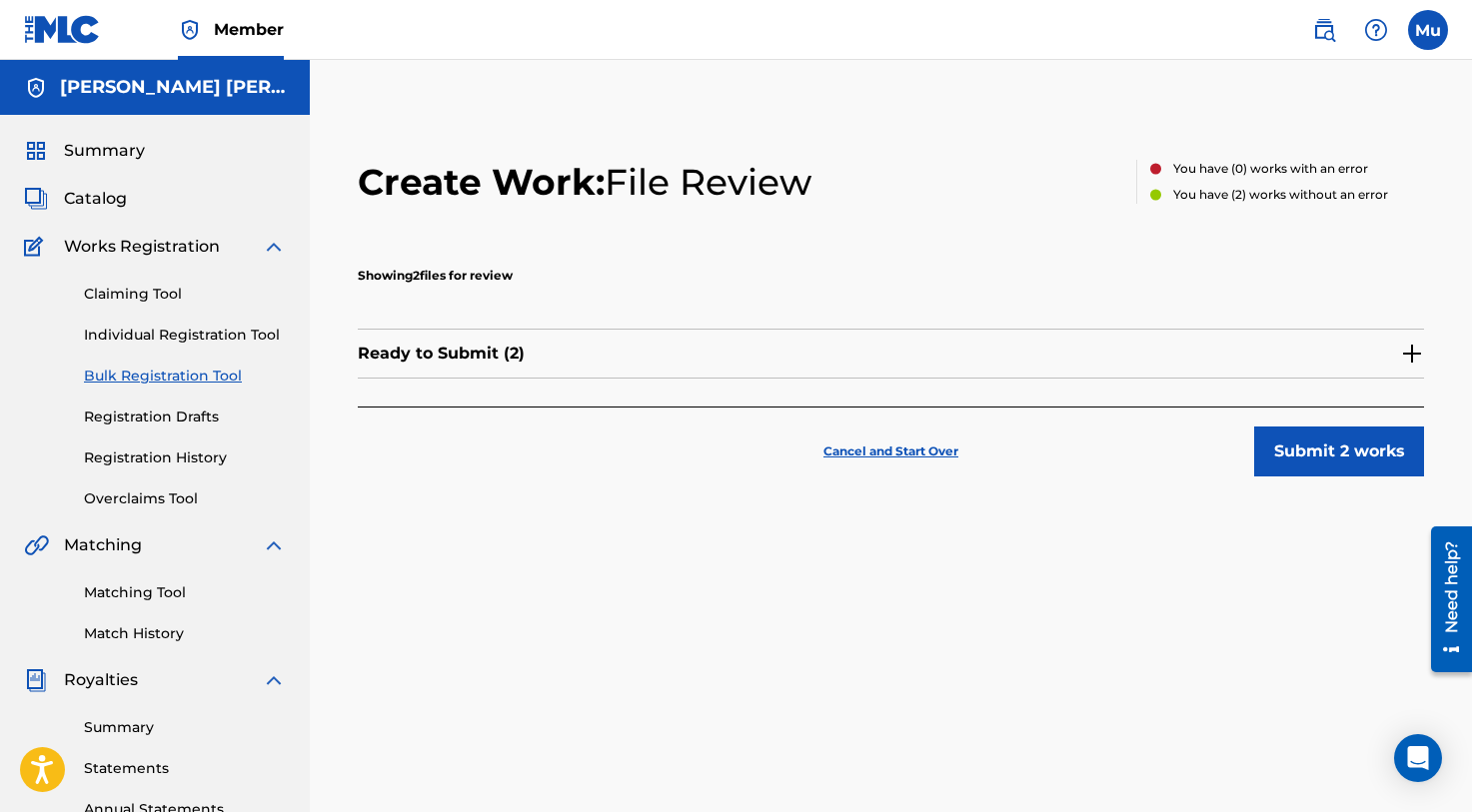 click on "Submit 2 works" at bounding box center (1339, 451) 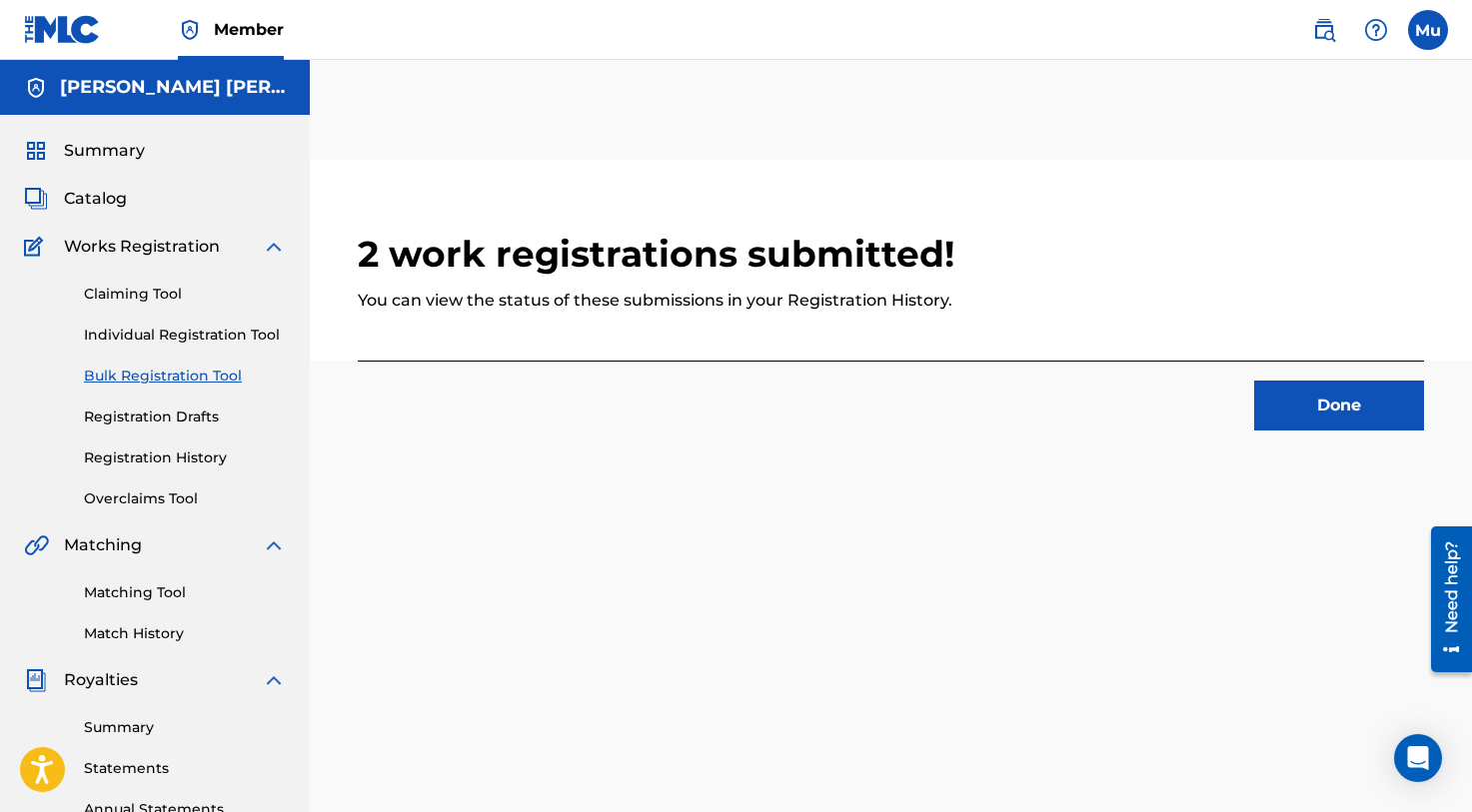 click on "Done" at bounding box center (1339, 406) 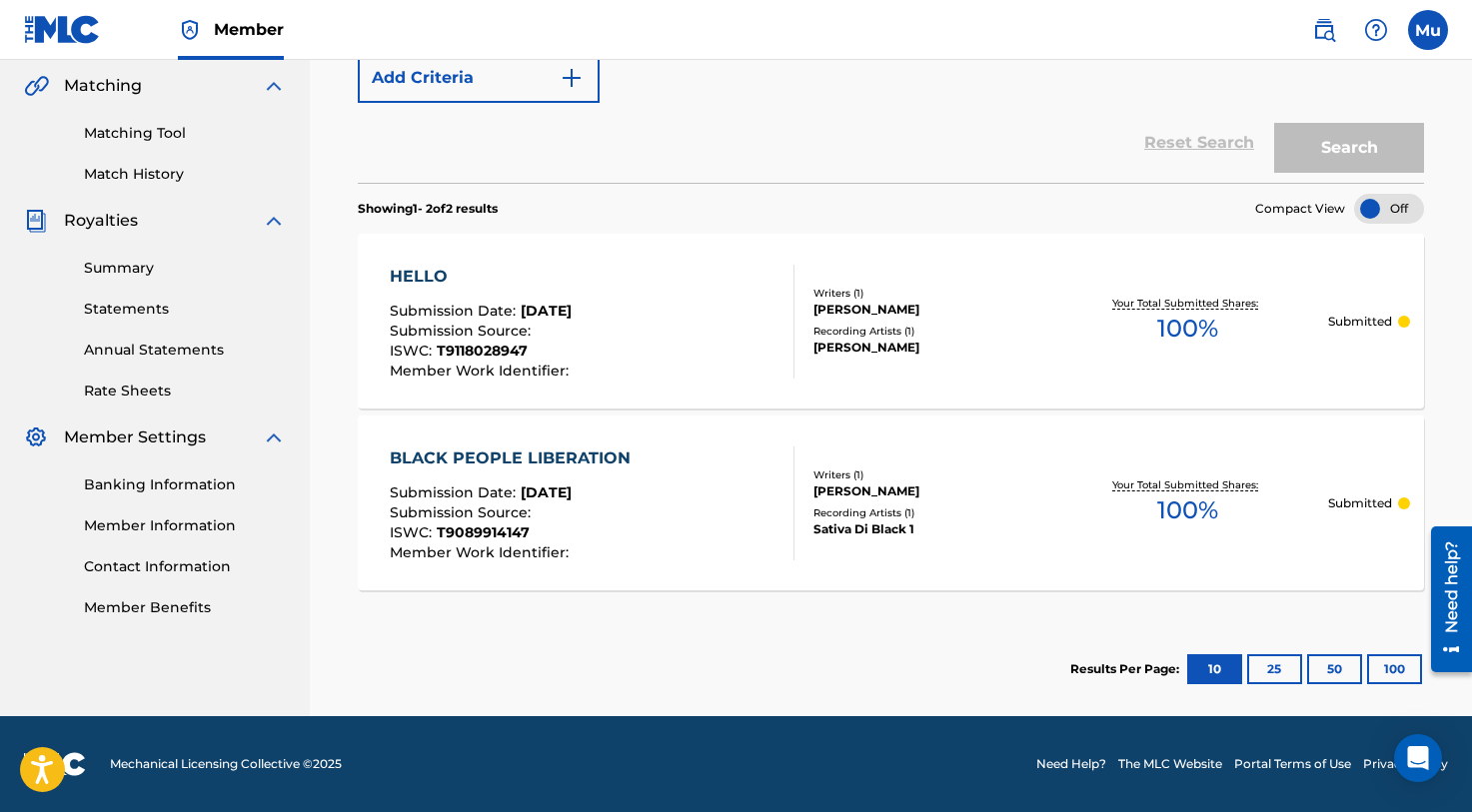 scroll, scrollTop: 459, scrollLeft: 0, axis: vertical 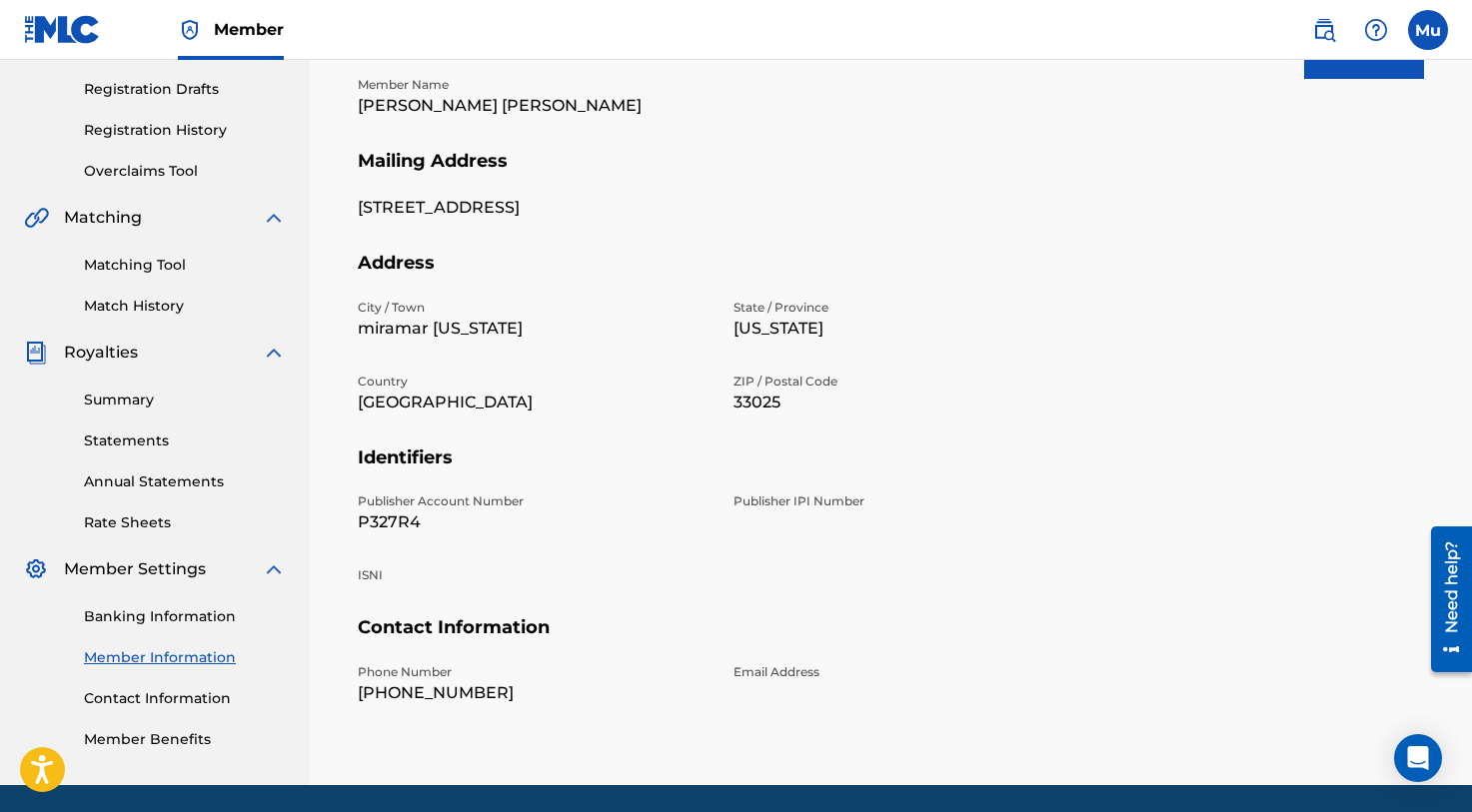 click on "P327R4" at bounding box center (534, 522) 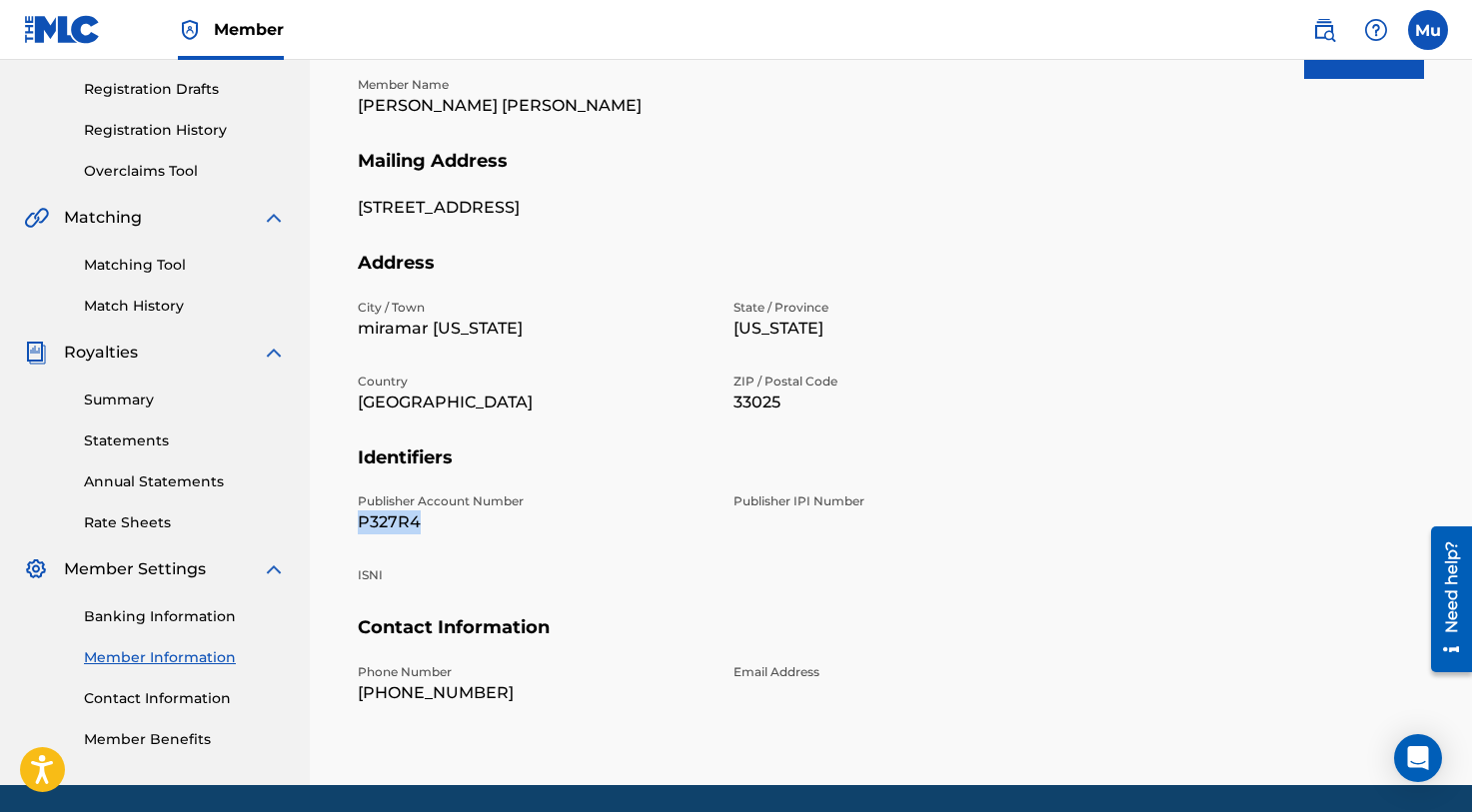 click on "P327R4" at bounding box center (534, 522) 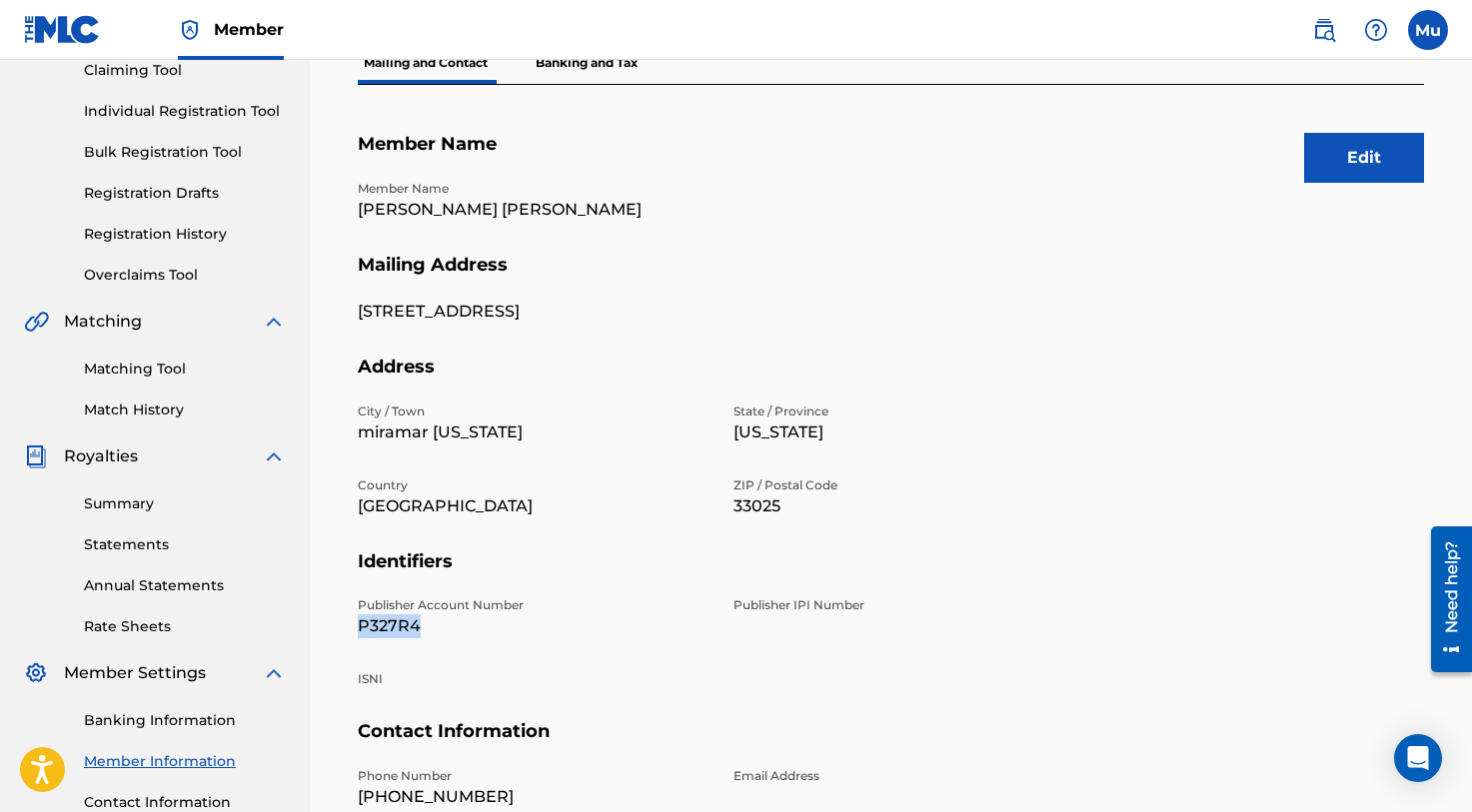 scroll, scrollTop: 206, scrollLeft: 0, axis: vertical 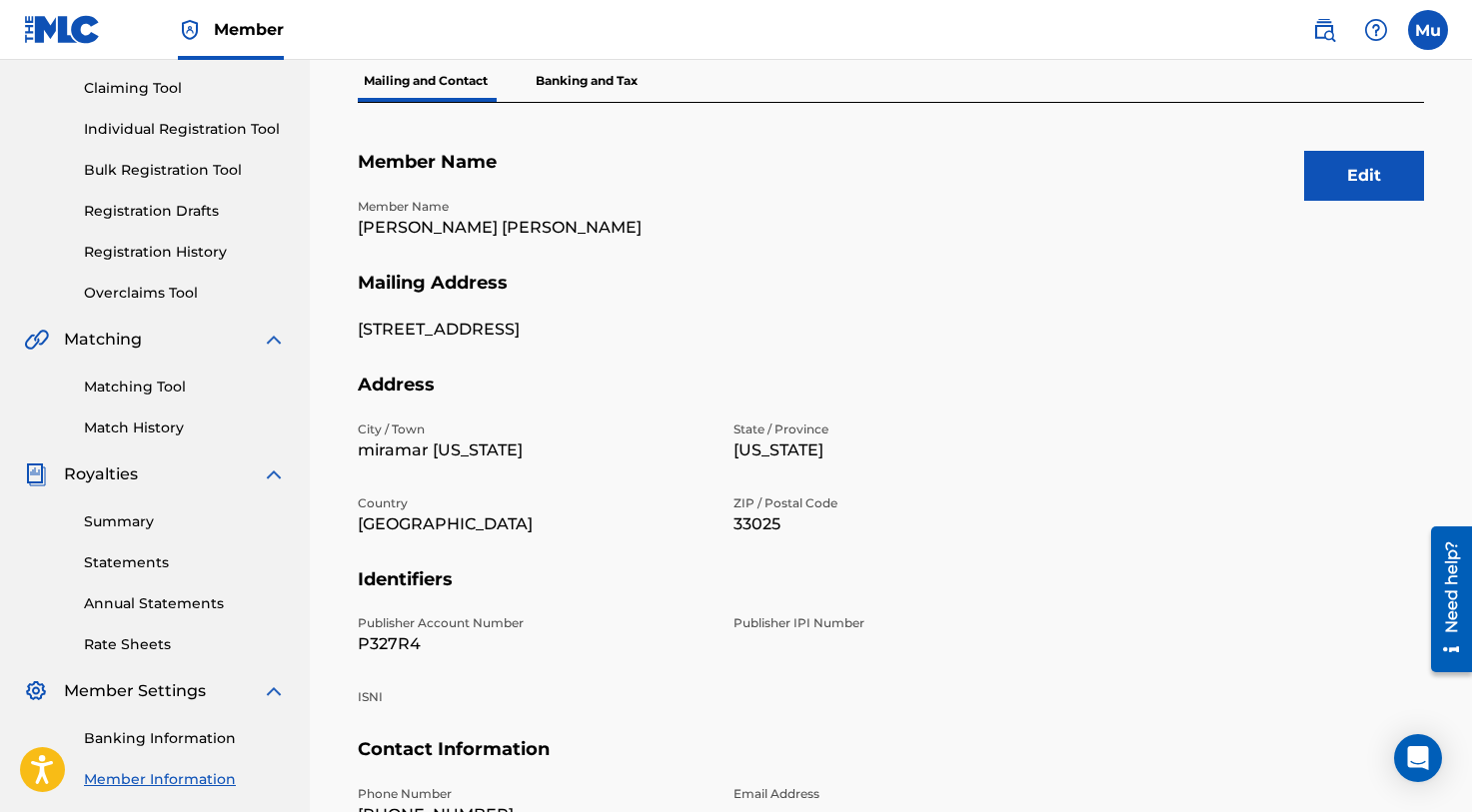 click on "[PERSON_NAME] [PERSON_NAME]" at bounding box center [534, 228] 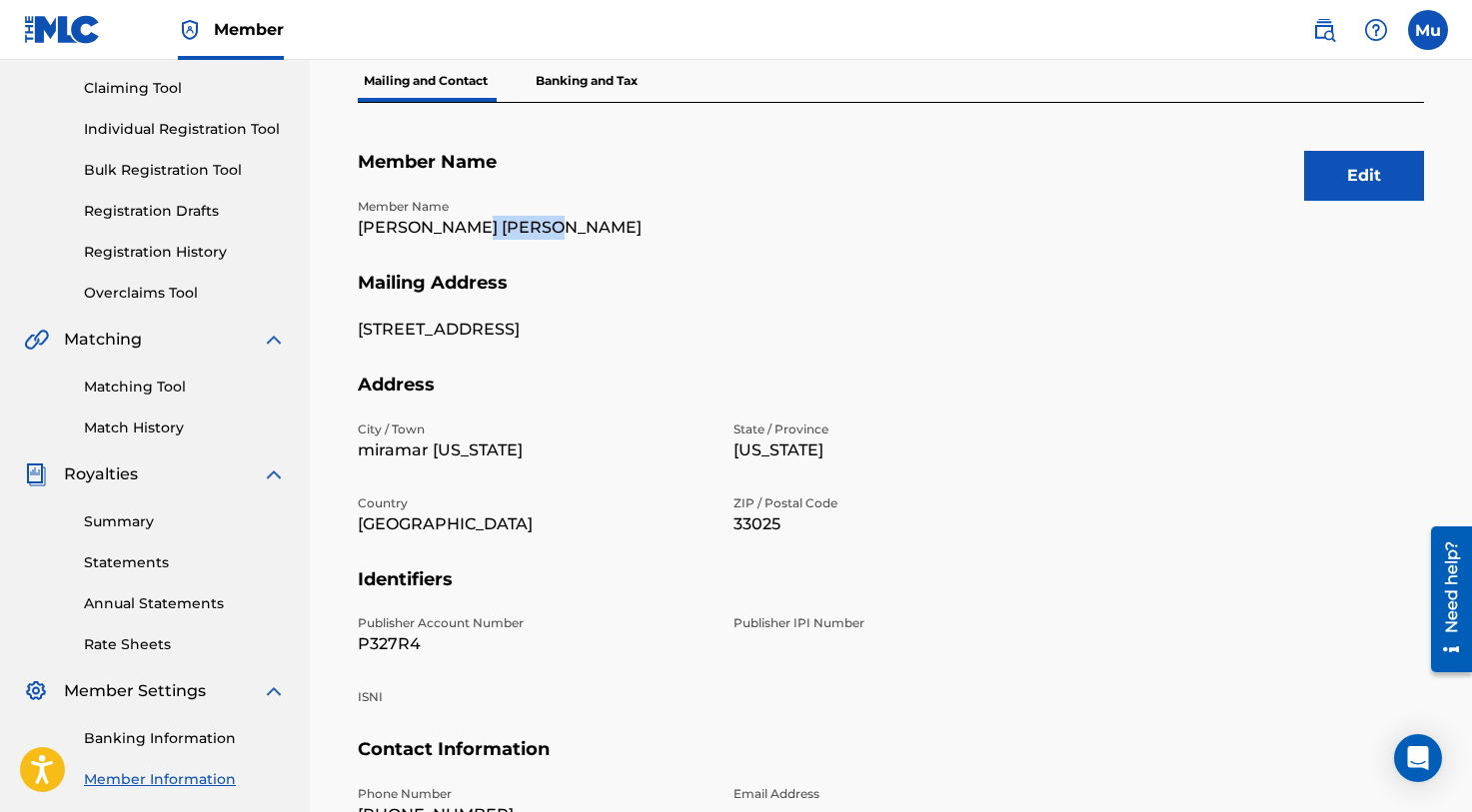 click on "[PERSON_NAME] [PERSON_NAME]" at bounding box center (534, 228) 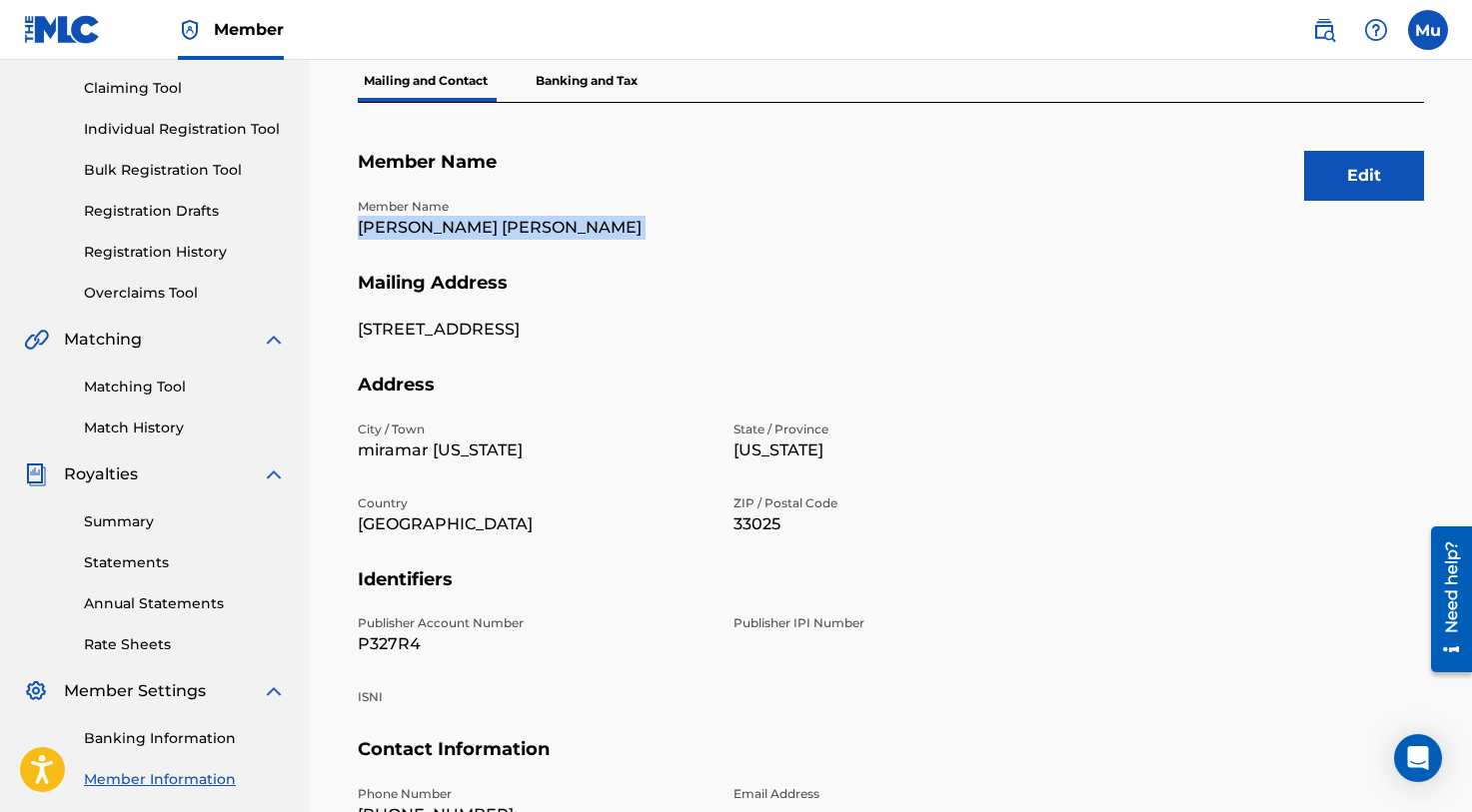 click on "[PERSON_NAME] [PERSON_NAME]" at bounding box center (534, 228) 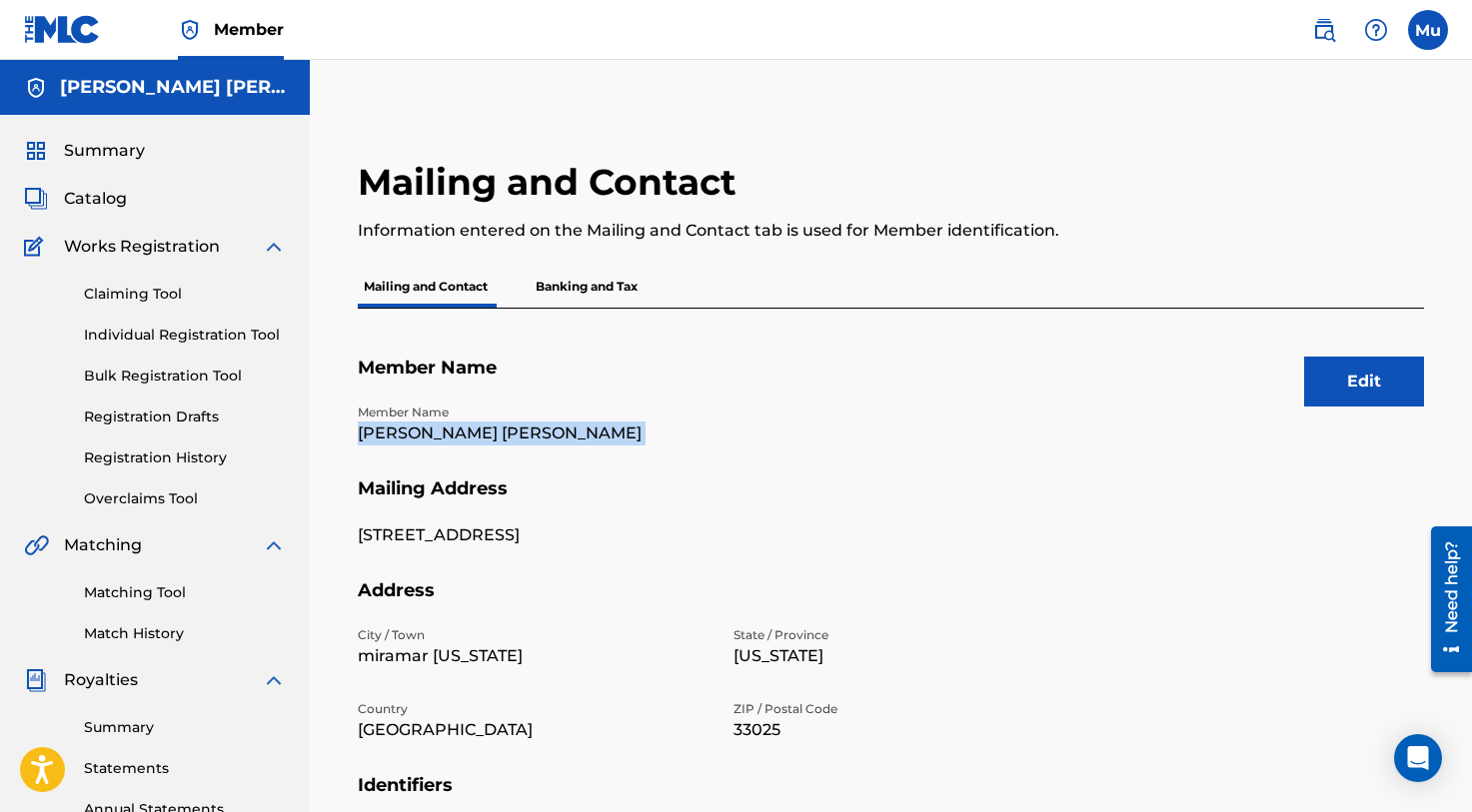 scroll, scrollTop: 0, scrollLeft: 0, axis: both 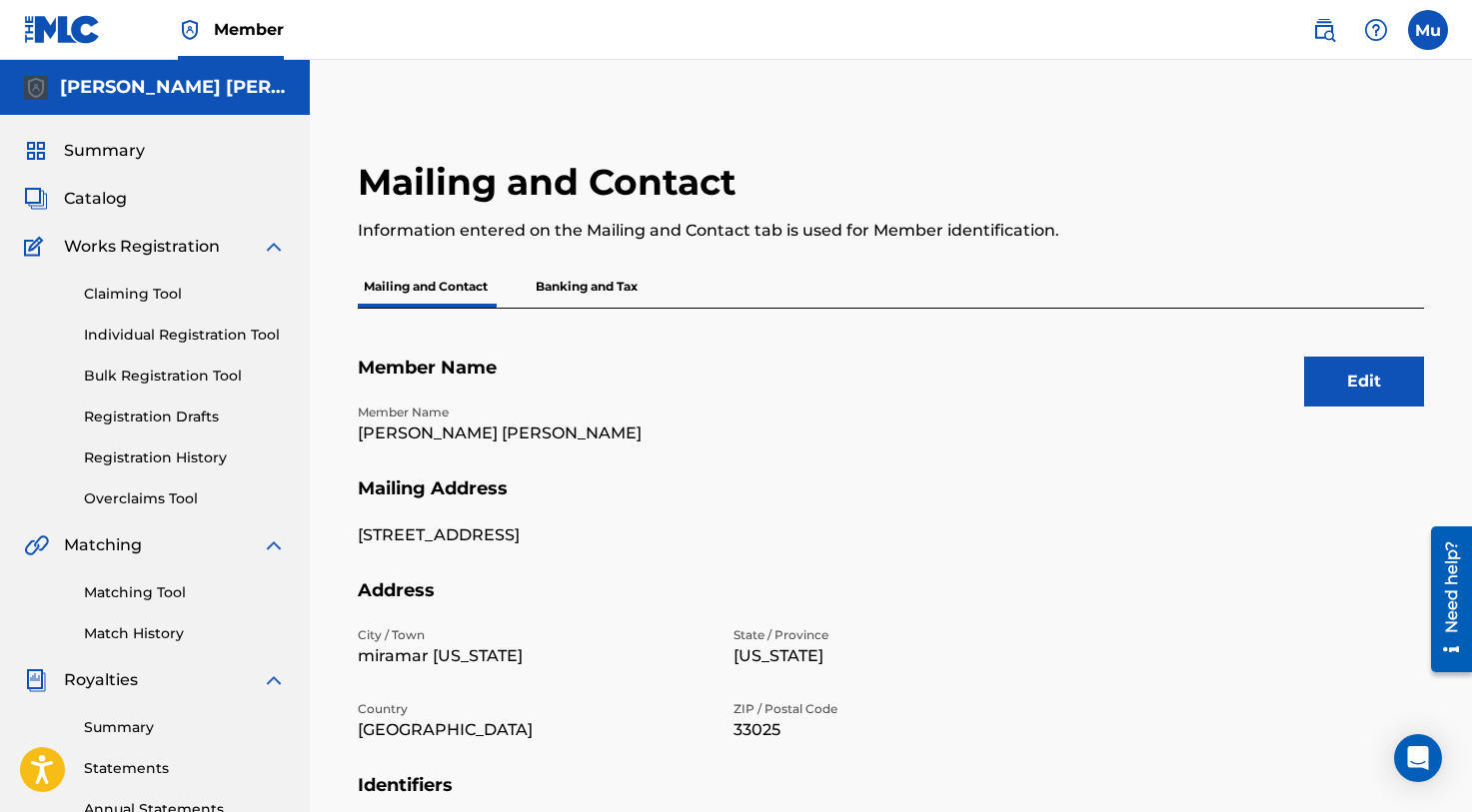 click at bounding box center (1428, 30) 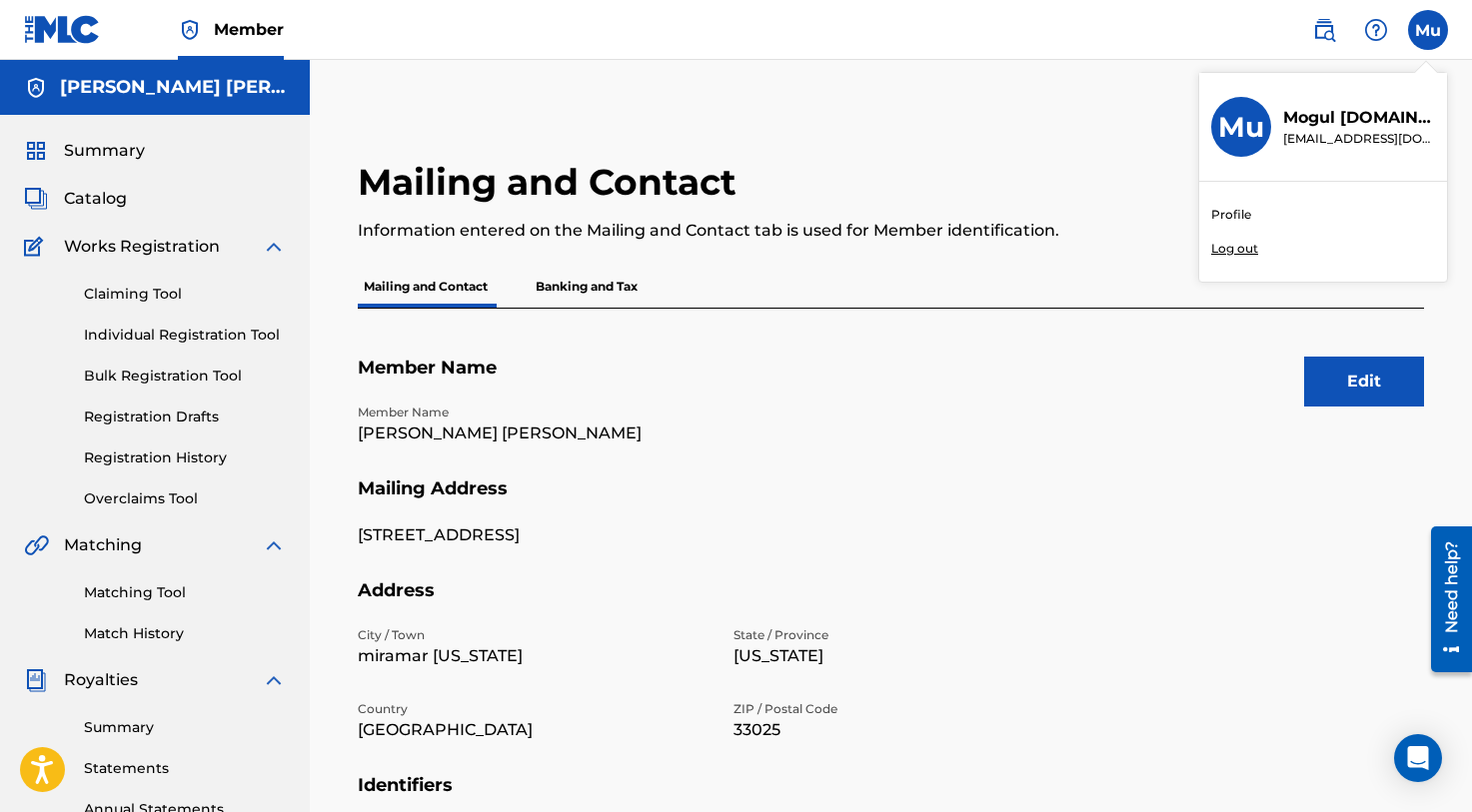 click on "Log out" at bounding box center [1234, 249] 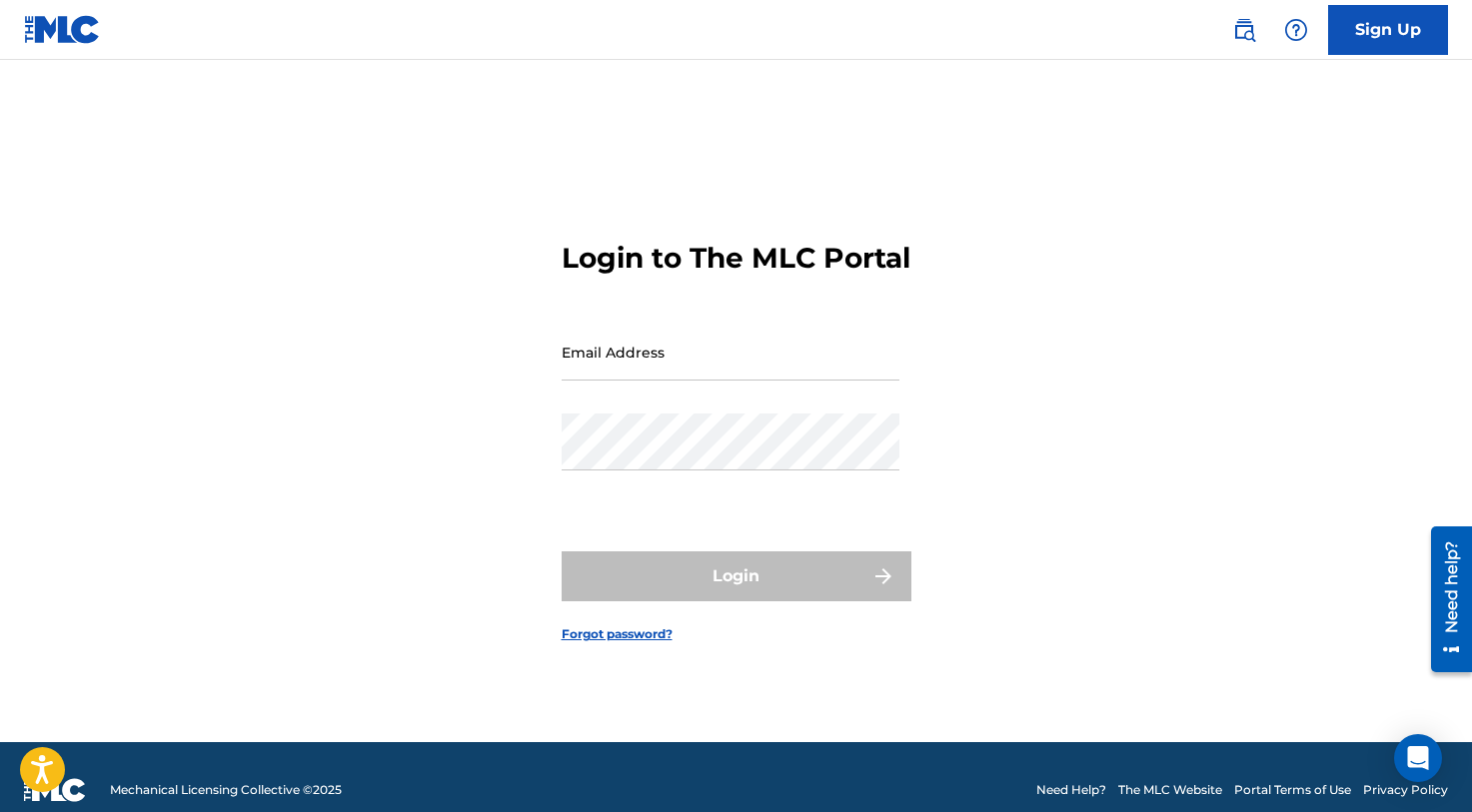 paste on "[EMAIL_ADDRESS][DOMAIN_NAME]" 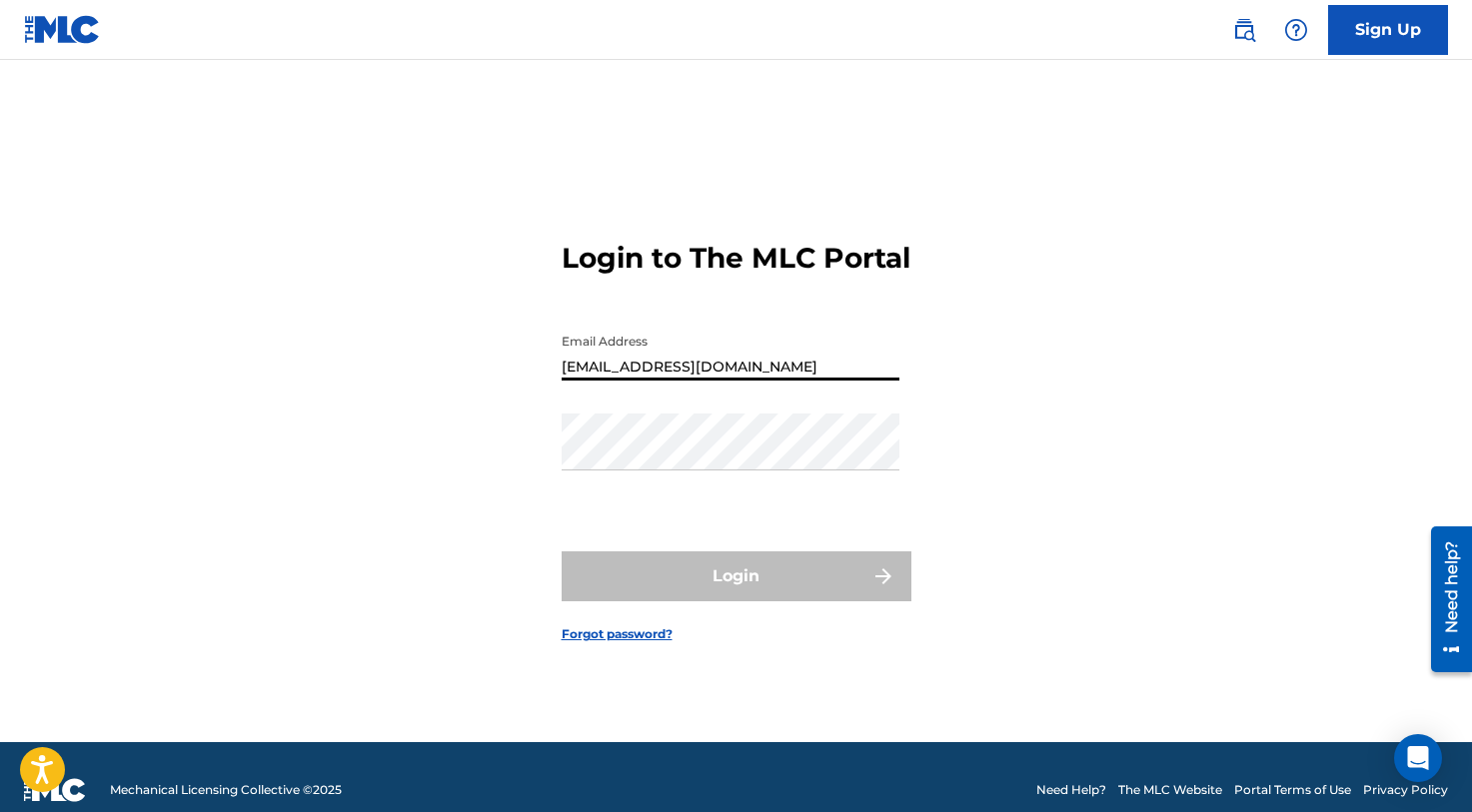 type on "[EMAIL_ADDRESS][DOMAIN_NAME]" 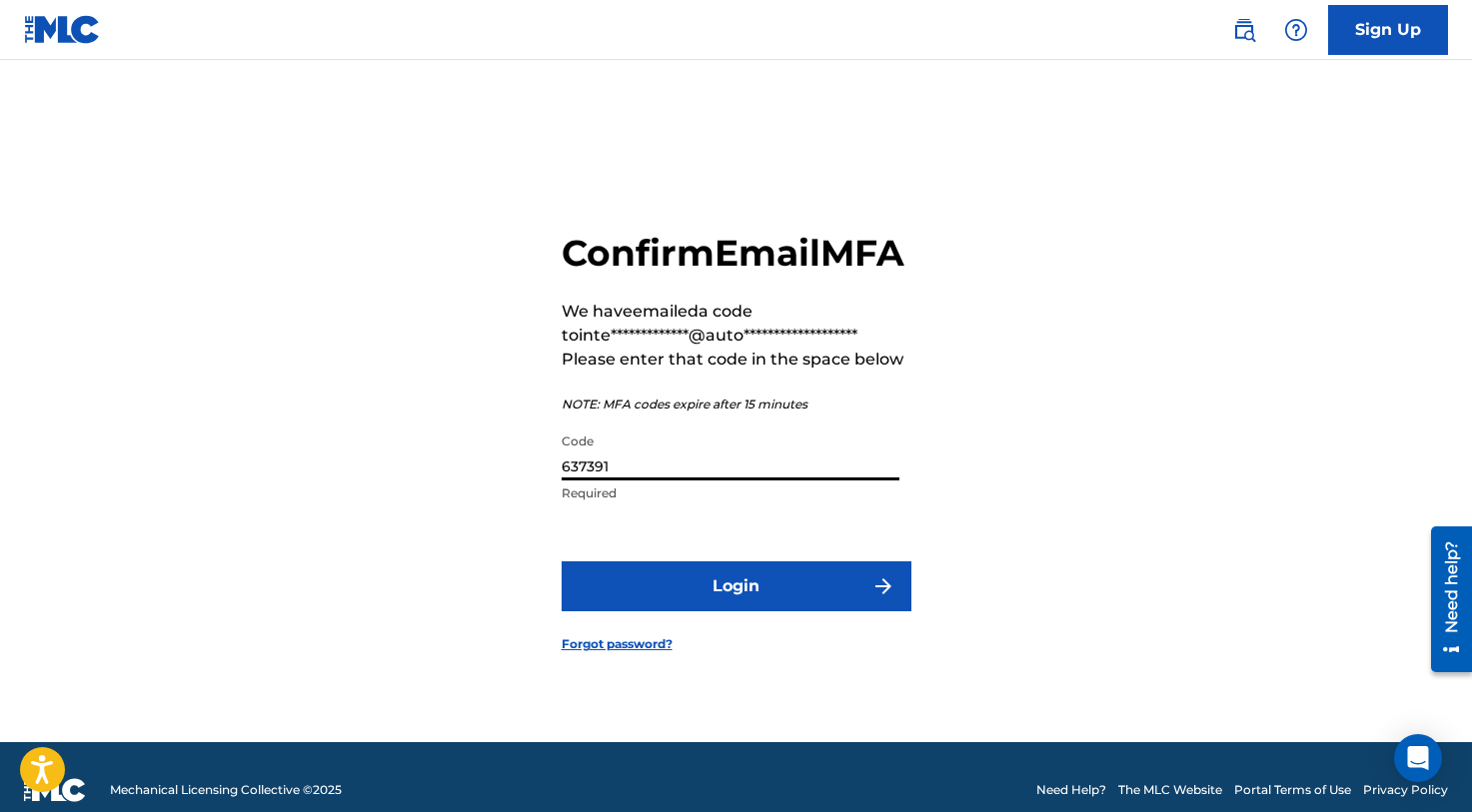 type on "637391" 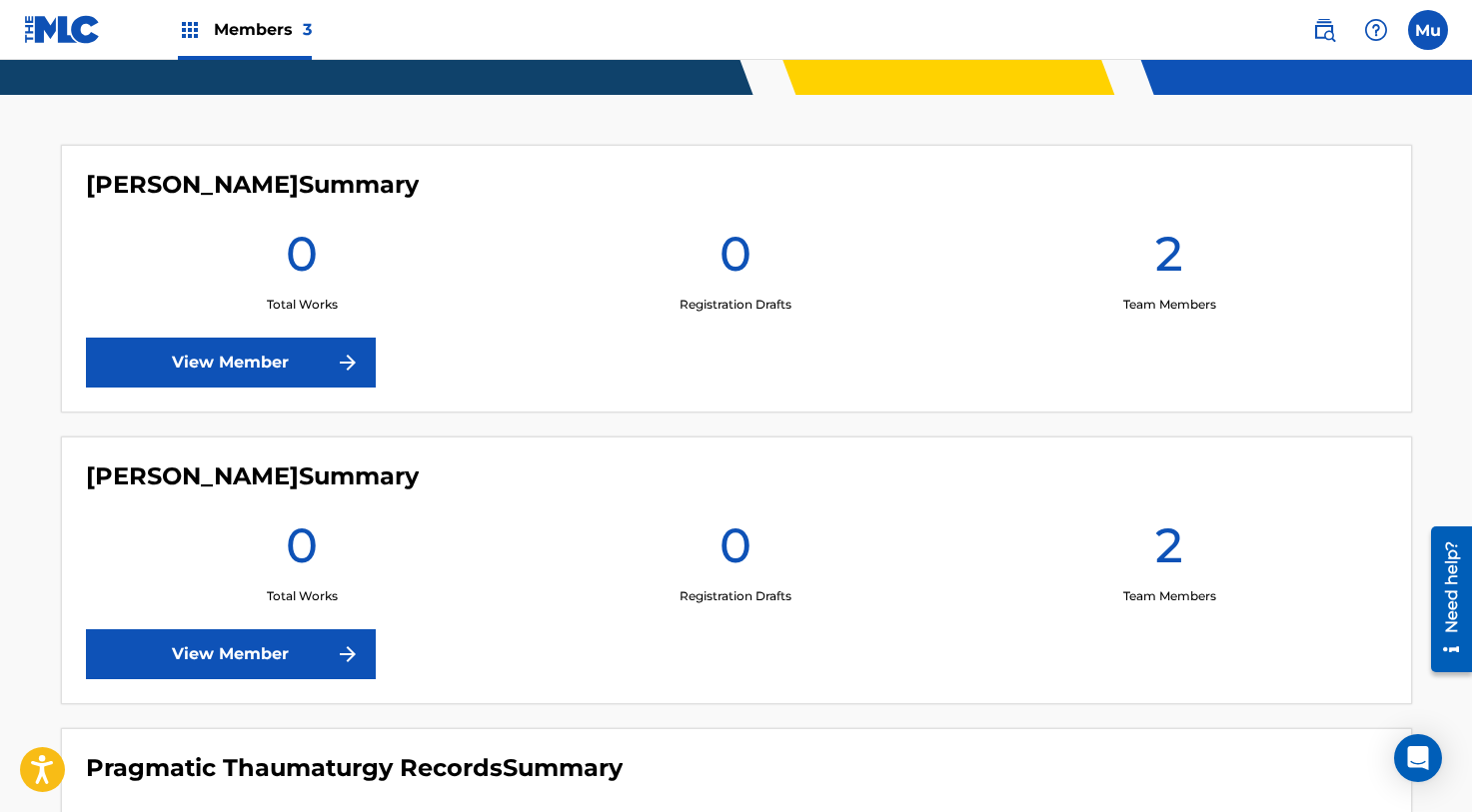 scroll, scrollTop: 514, scrollLeft: 0, axis: vertical 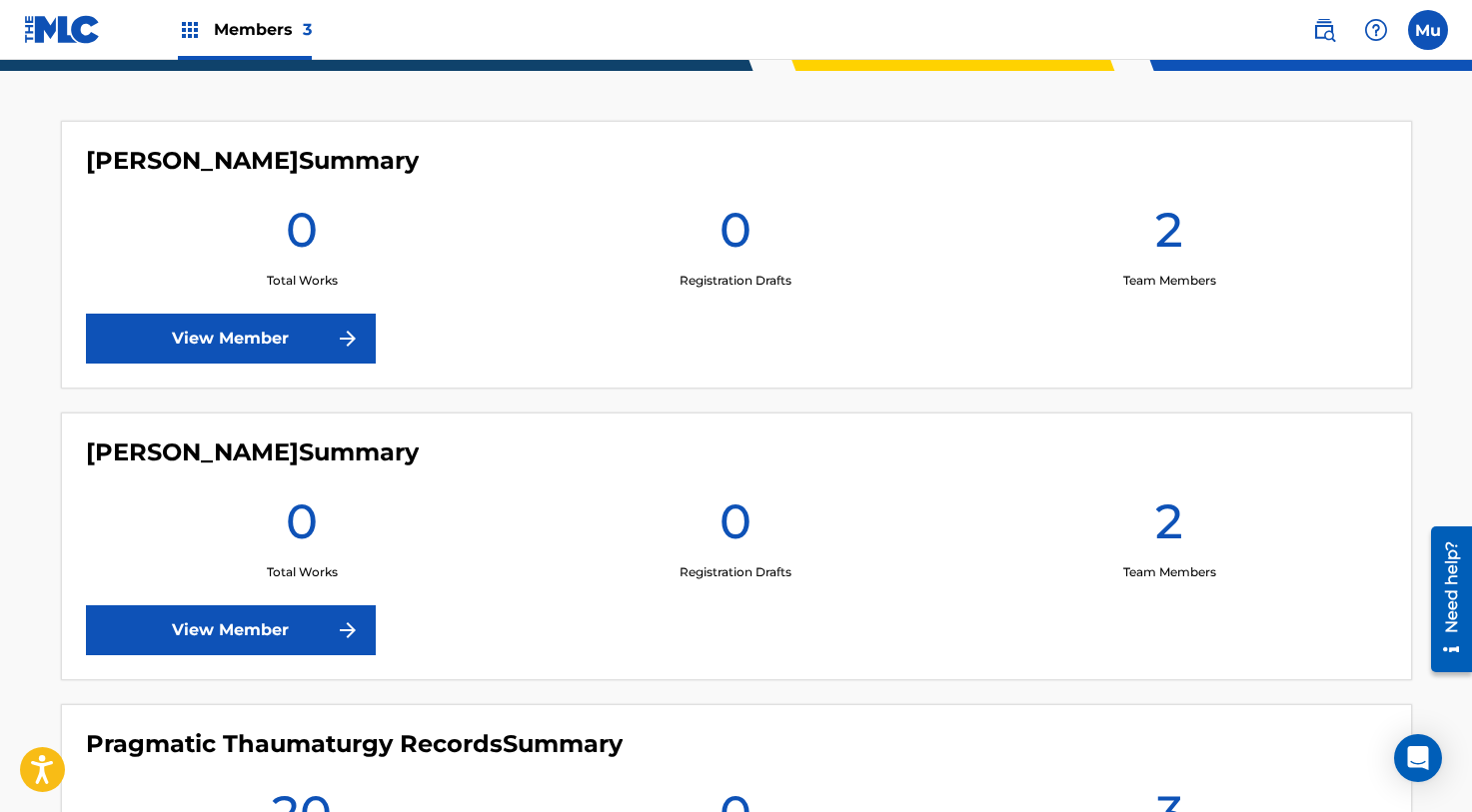 click on "View Member" at bounding box center [231, 339] 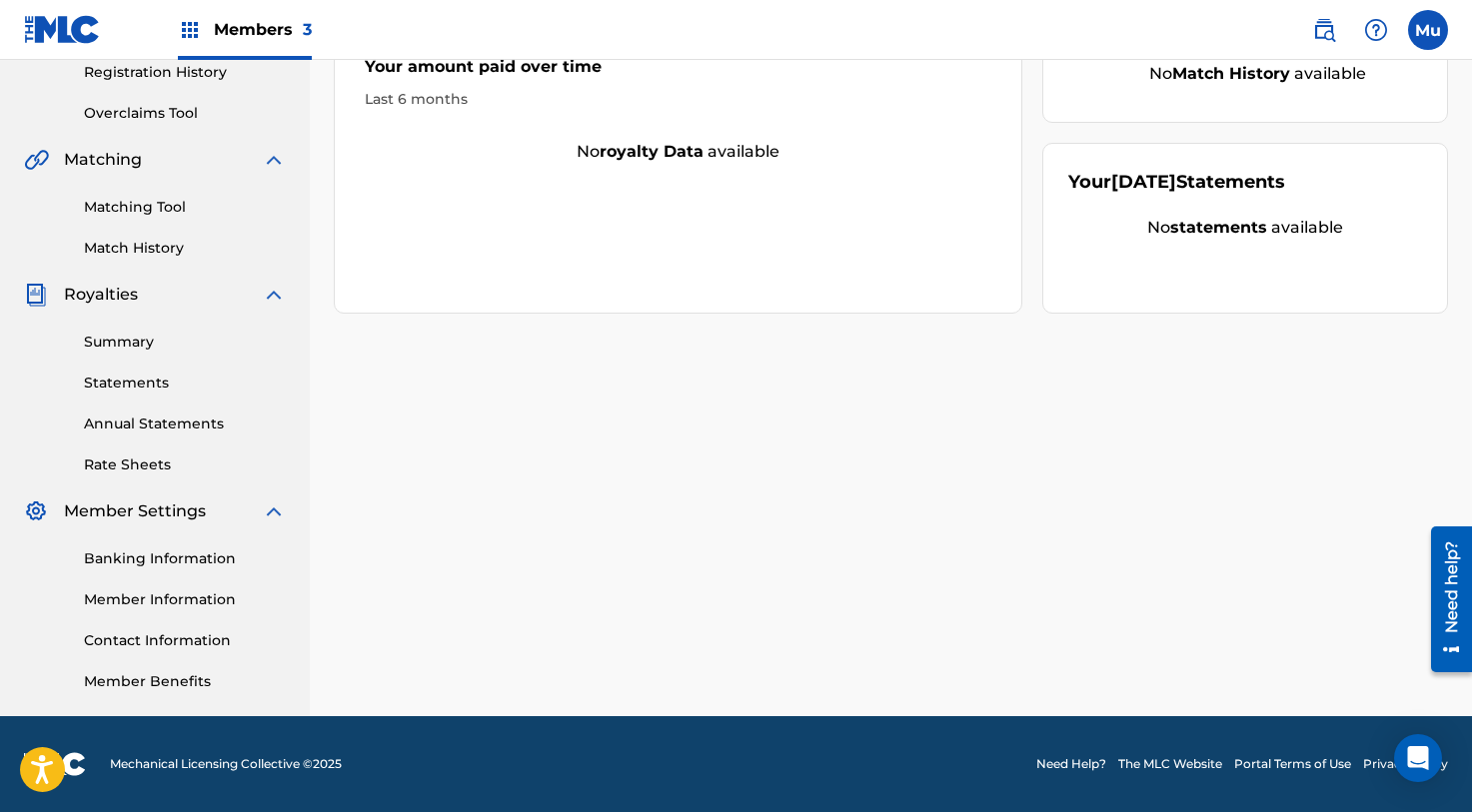 scroll, scrollTop: 386, scrollLeft: 0, axis: vertical 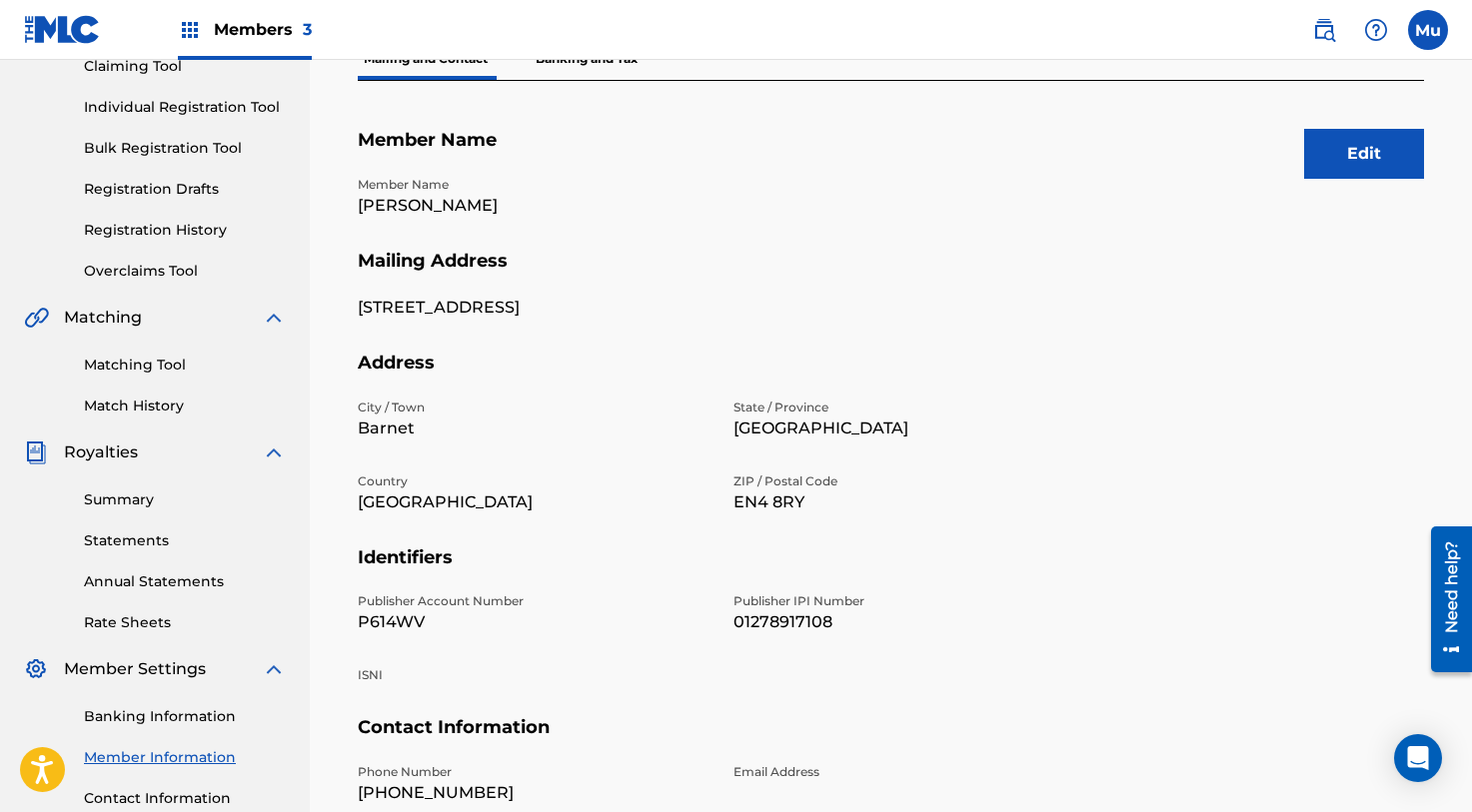 click on "P614WV" at bounding box center (534, 622) 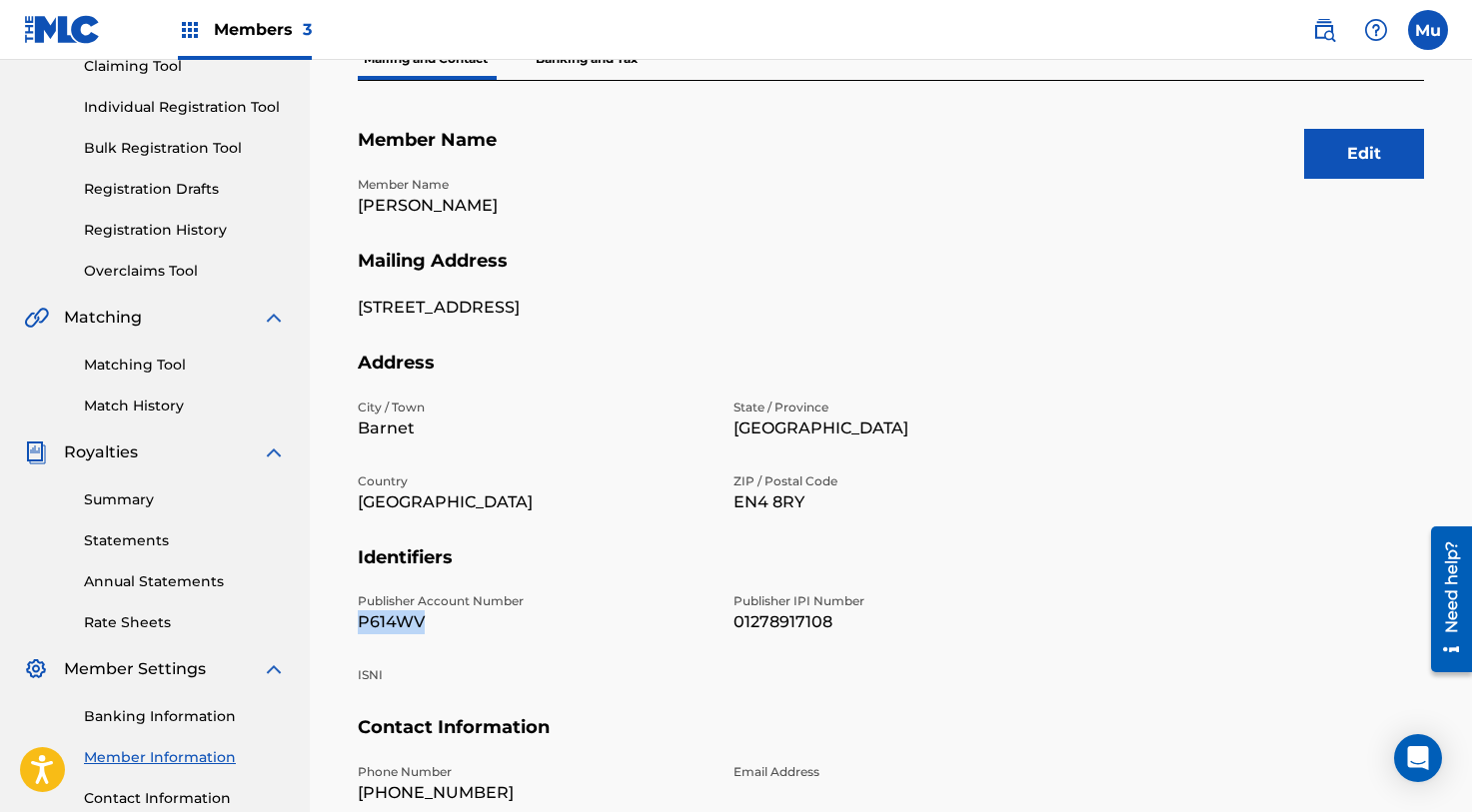 click on "P614WV" at bounding box center [534, 622] 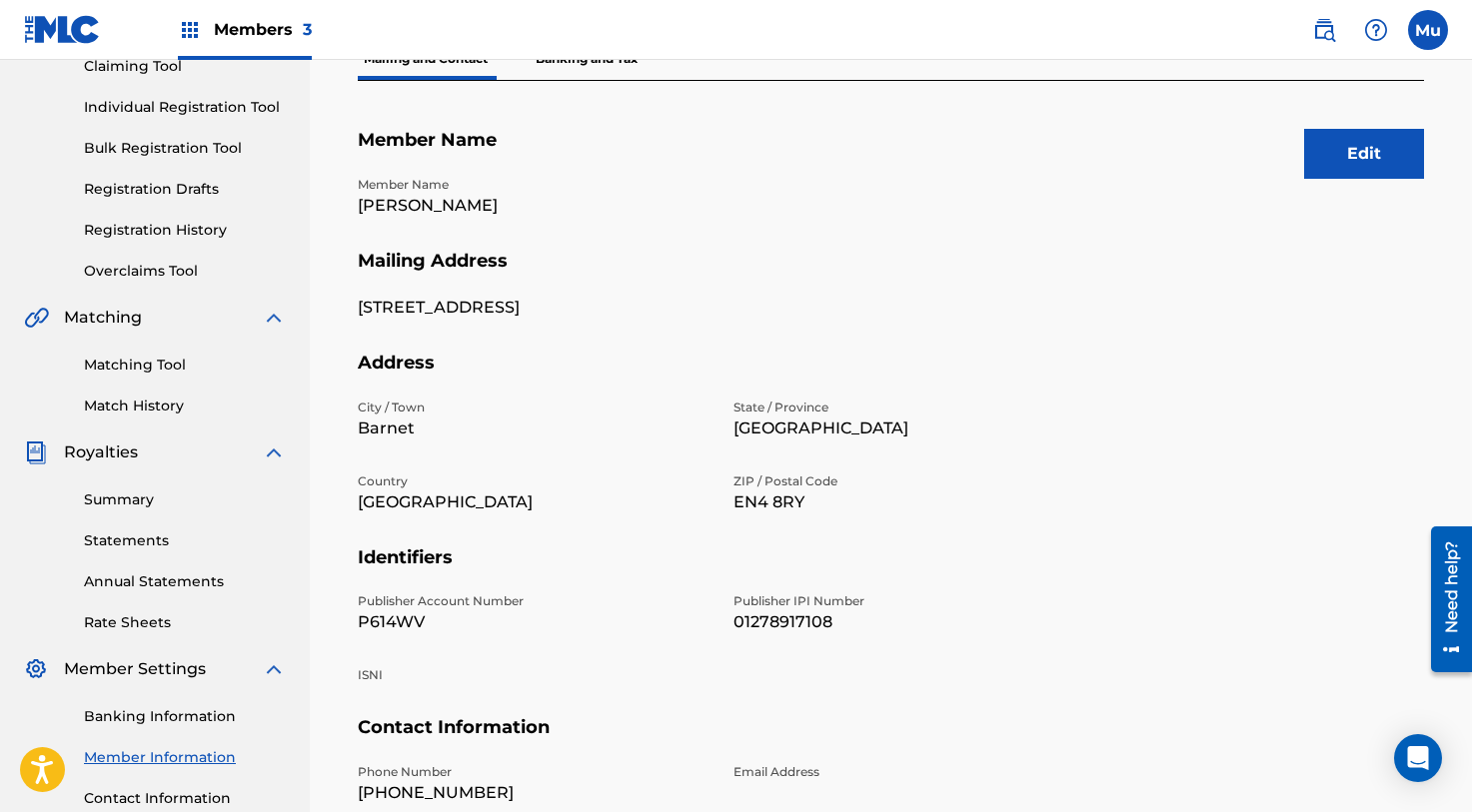 click on "[PERSON_NAME]" at bounding box center [534, 206] 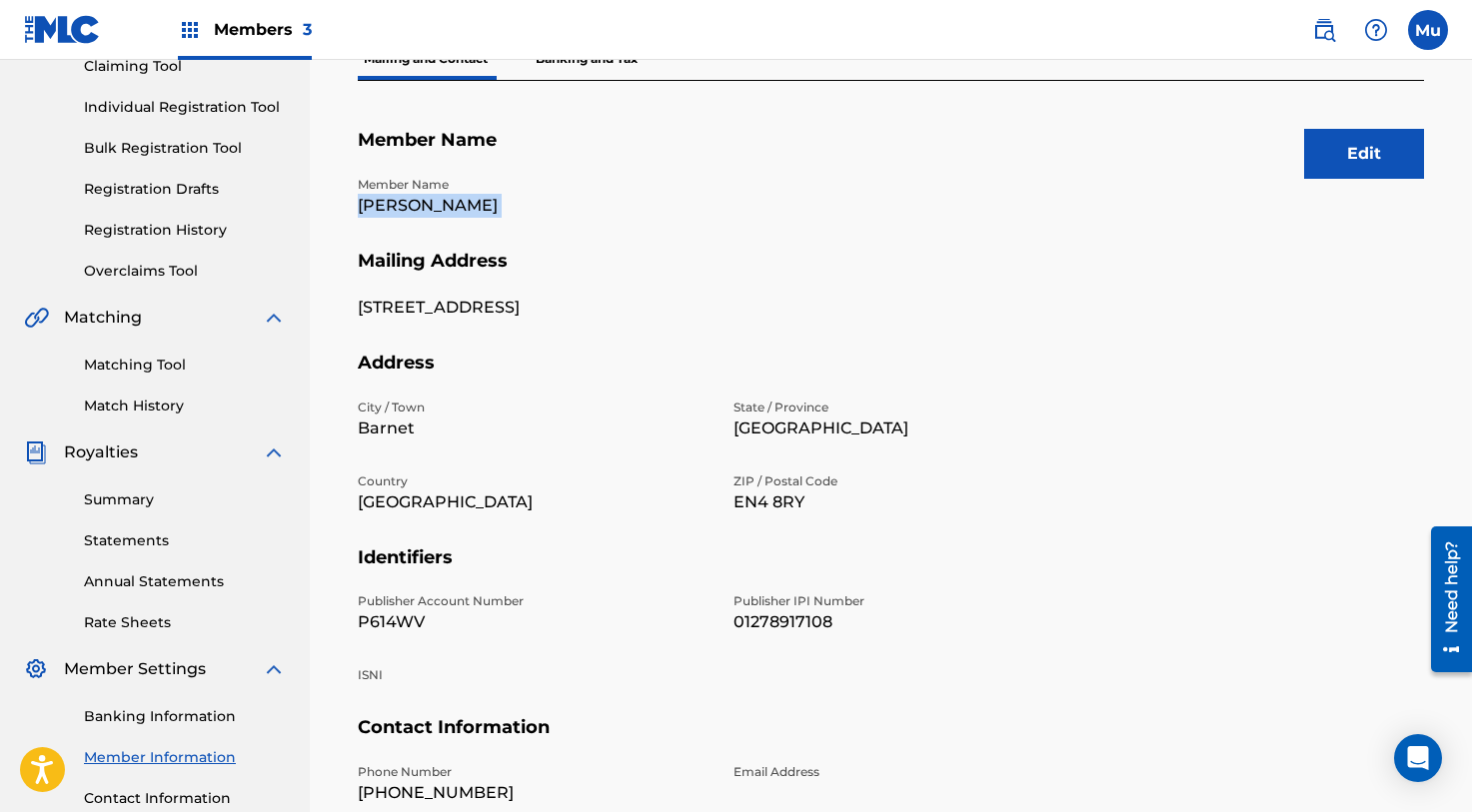 click on "[PERSON_NAME]" at bounding box center [534, 206] 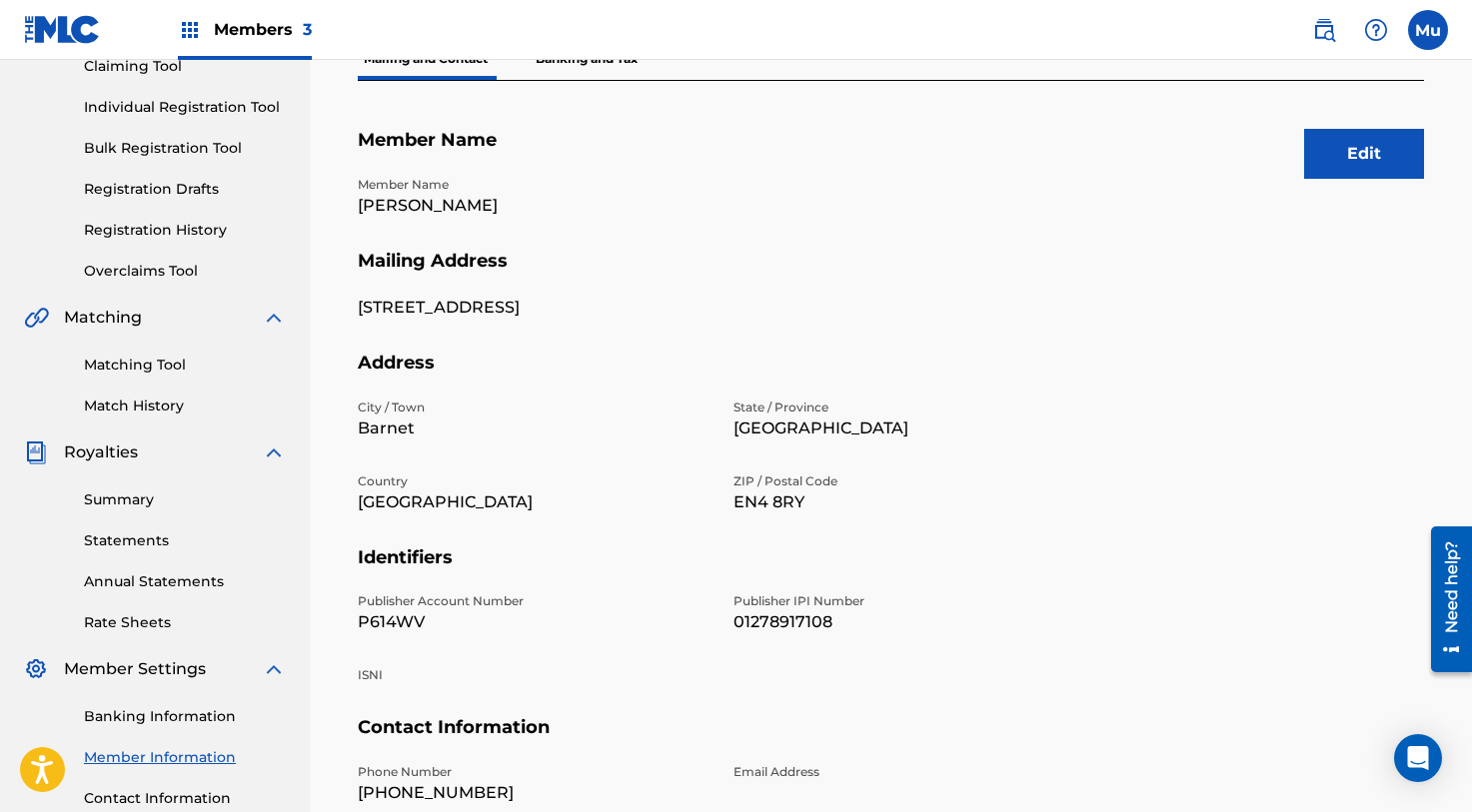 click on "01278917108" at bounding box center [909, 622] 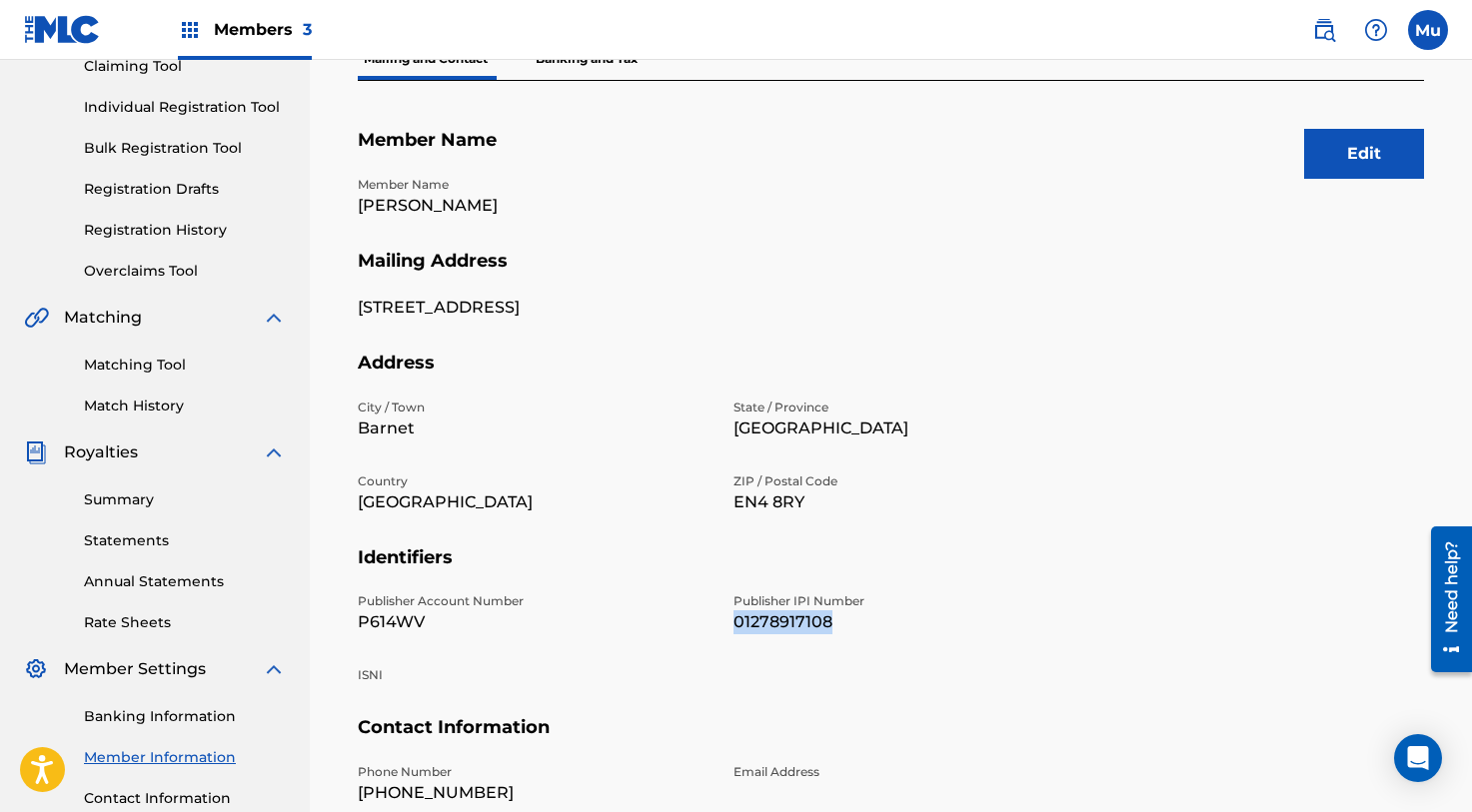 click on "01278917108" at bounding box center (909, 622) 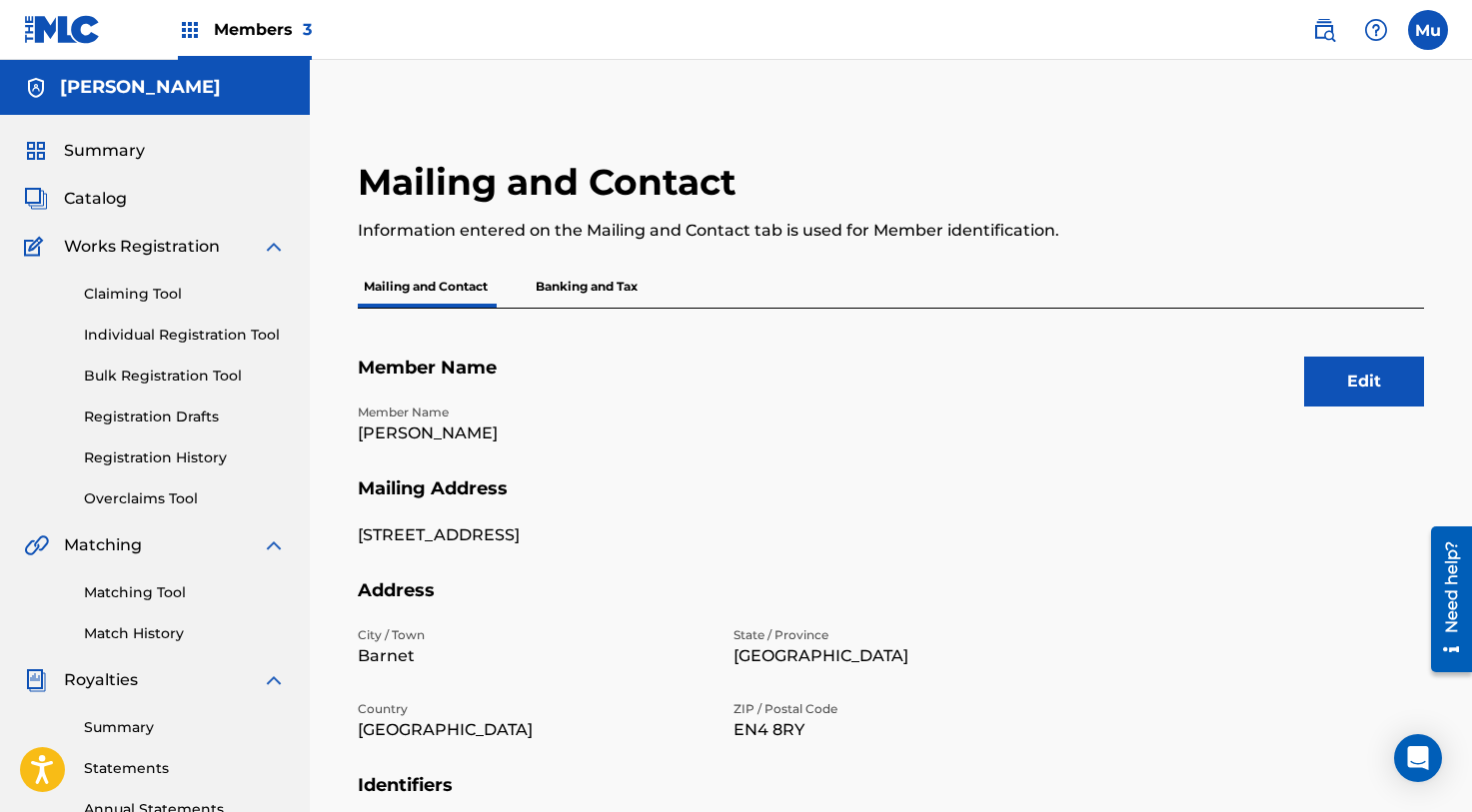 scroll, scrollTop: 0, scrollLeft: 0, axis: both 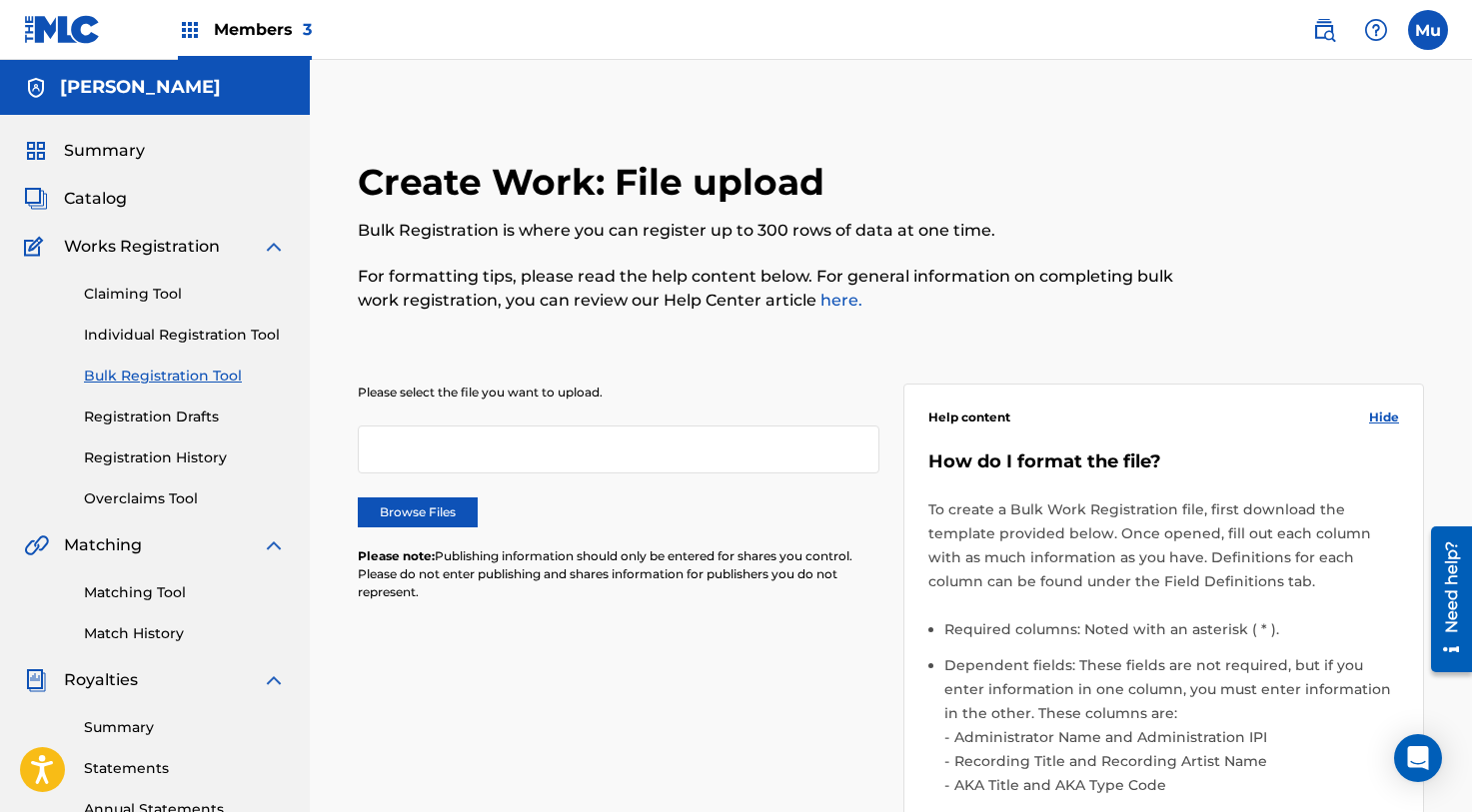 click on "Browse Files" at bounding box center [418, 512] 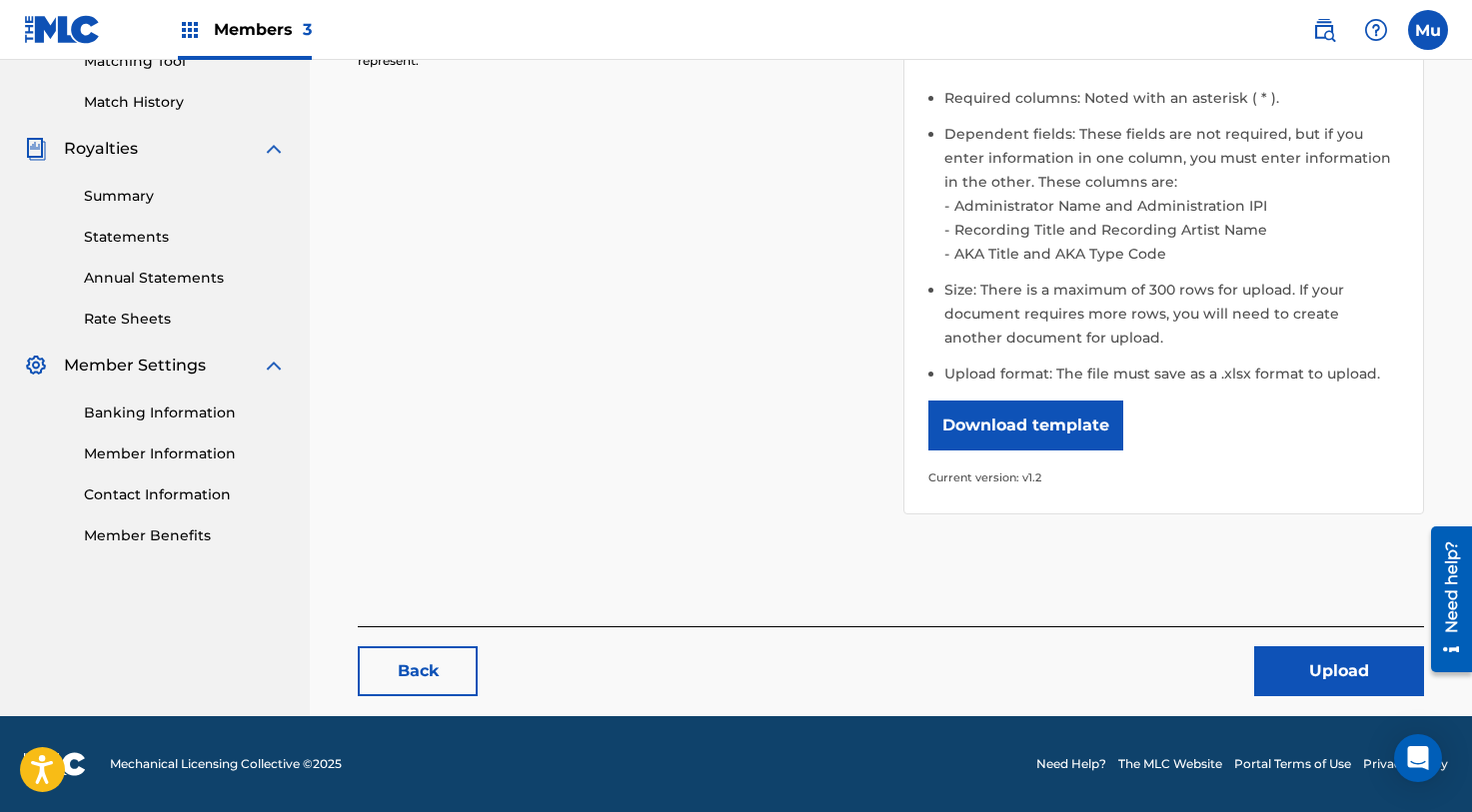 click on "Upload" at bounding box center [1339, 671] 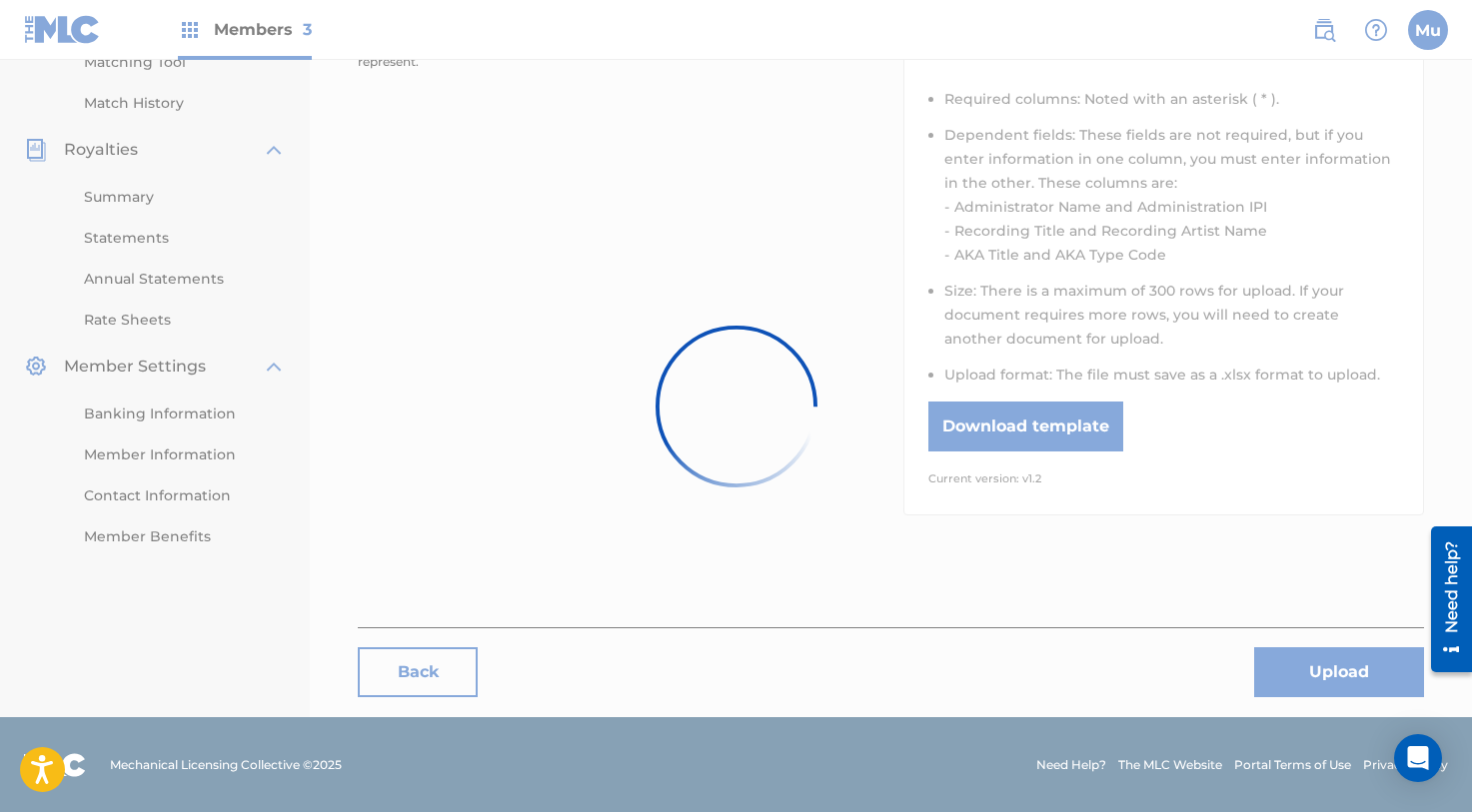 scroll, scrollTop: 0, scrollLeft: 0, axis: both 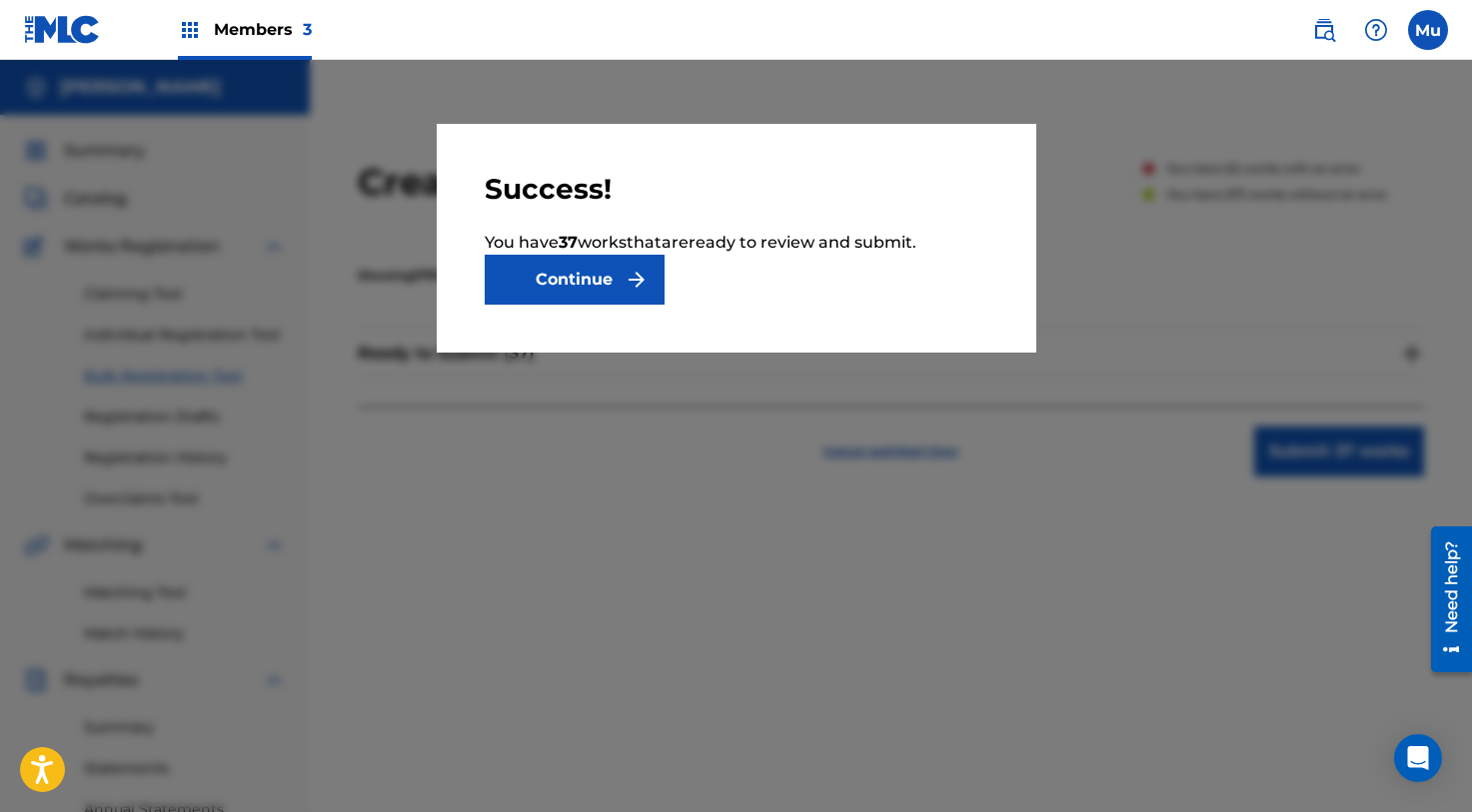 click on "Continue" at bounding box center (575, 280) 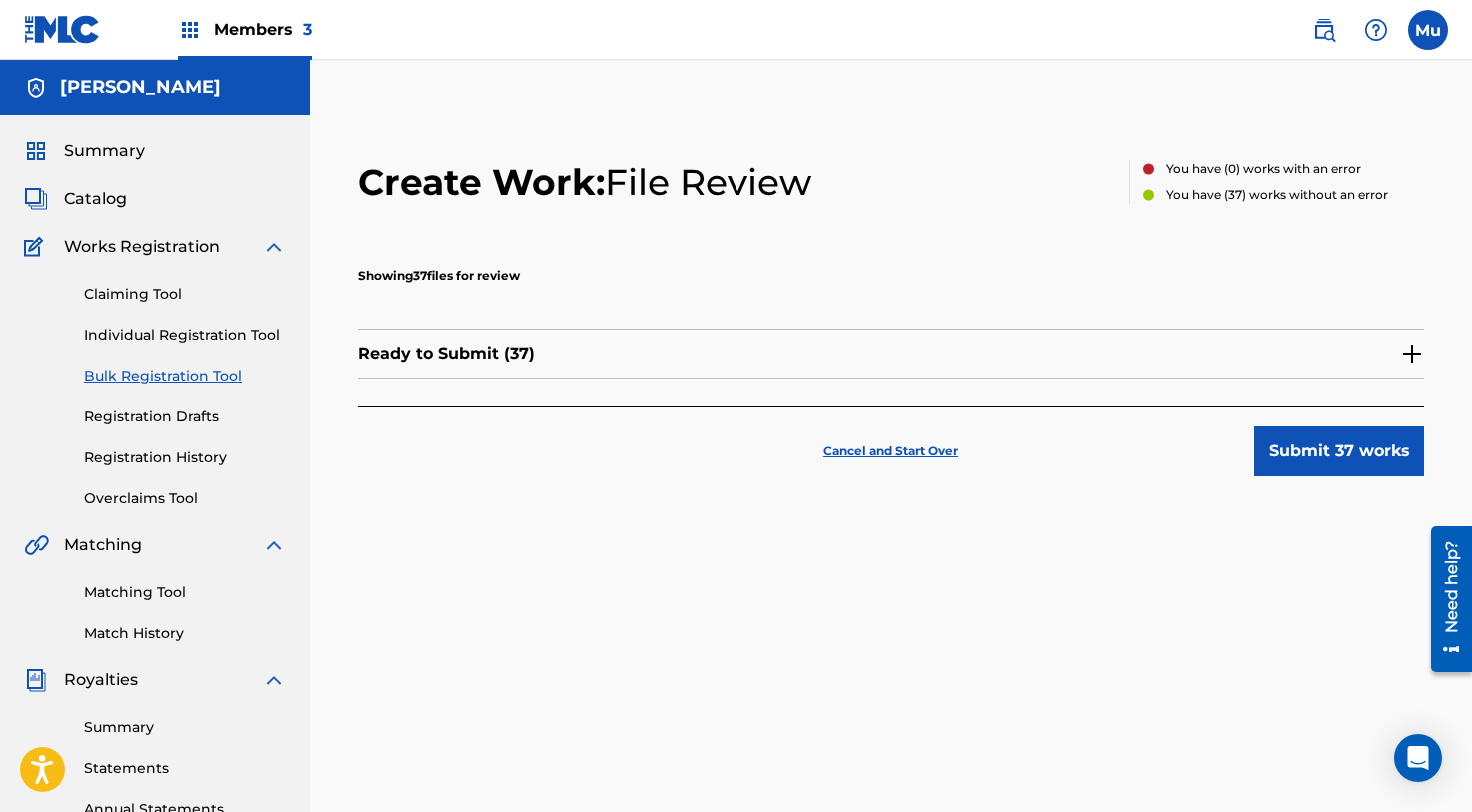 click on "Submit 37 works" at bounding box center (1339, 451) 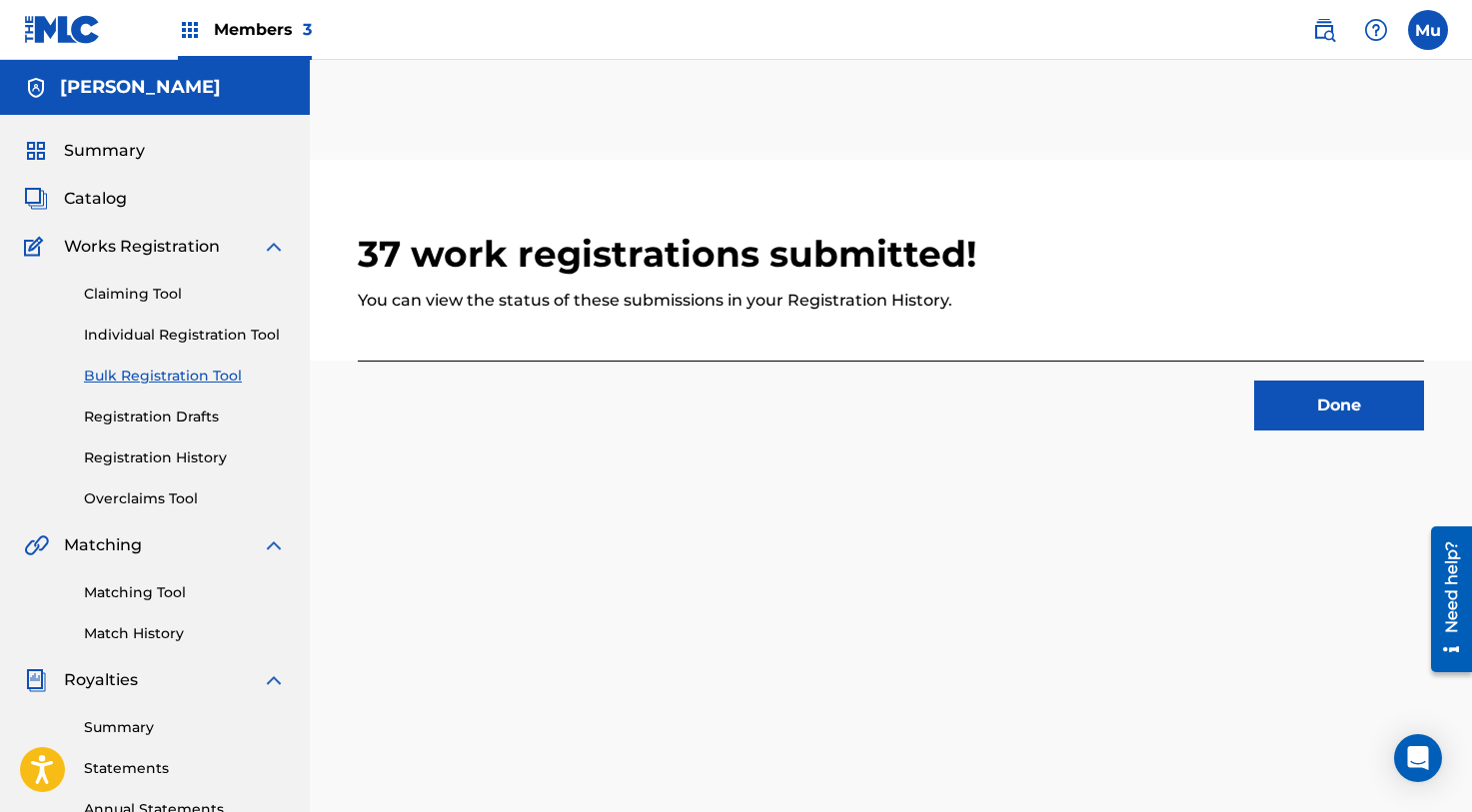 click on "Done" at bounding box center [1339, 406] 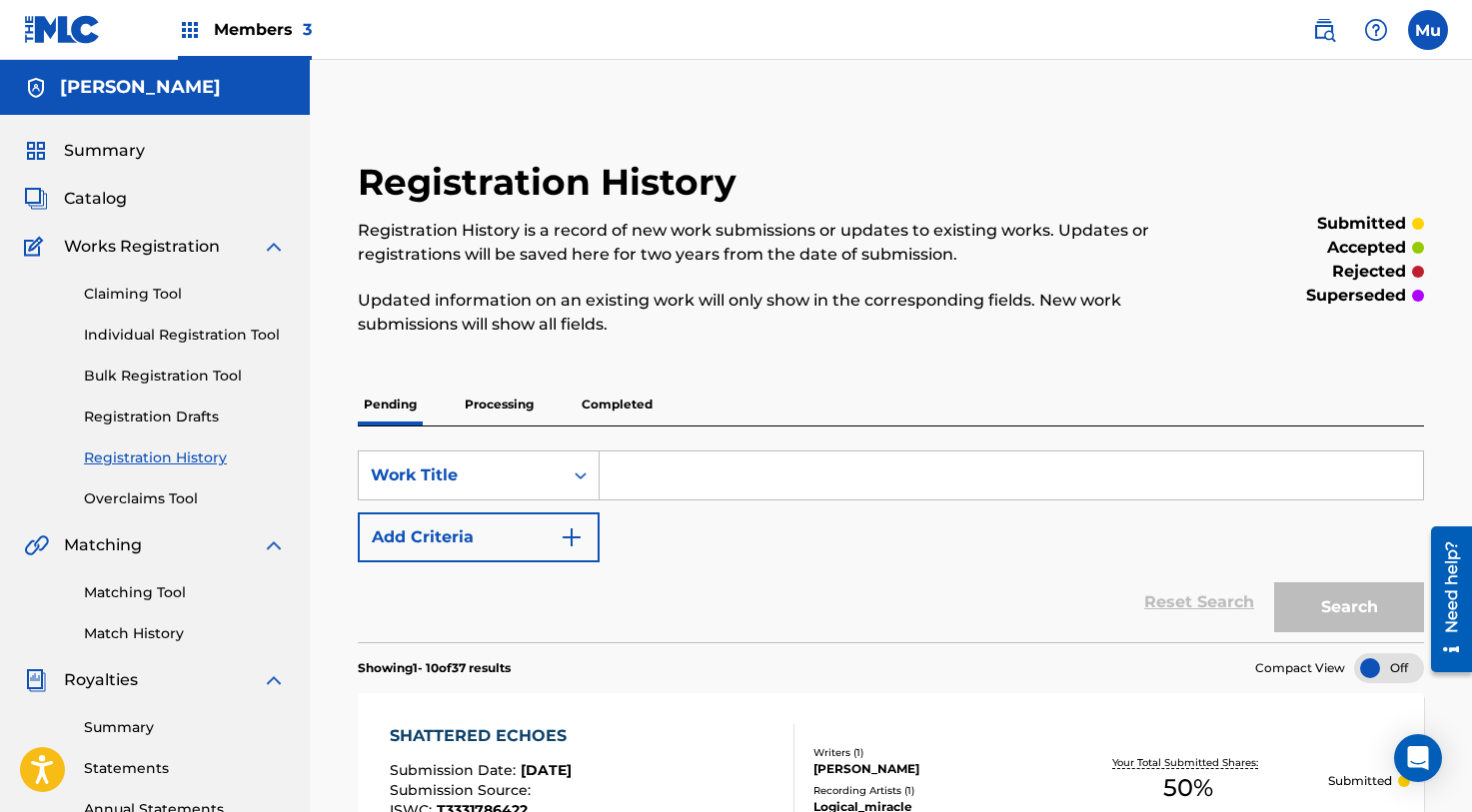 click at bounding box center (1428, 30) 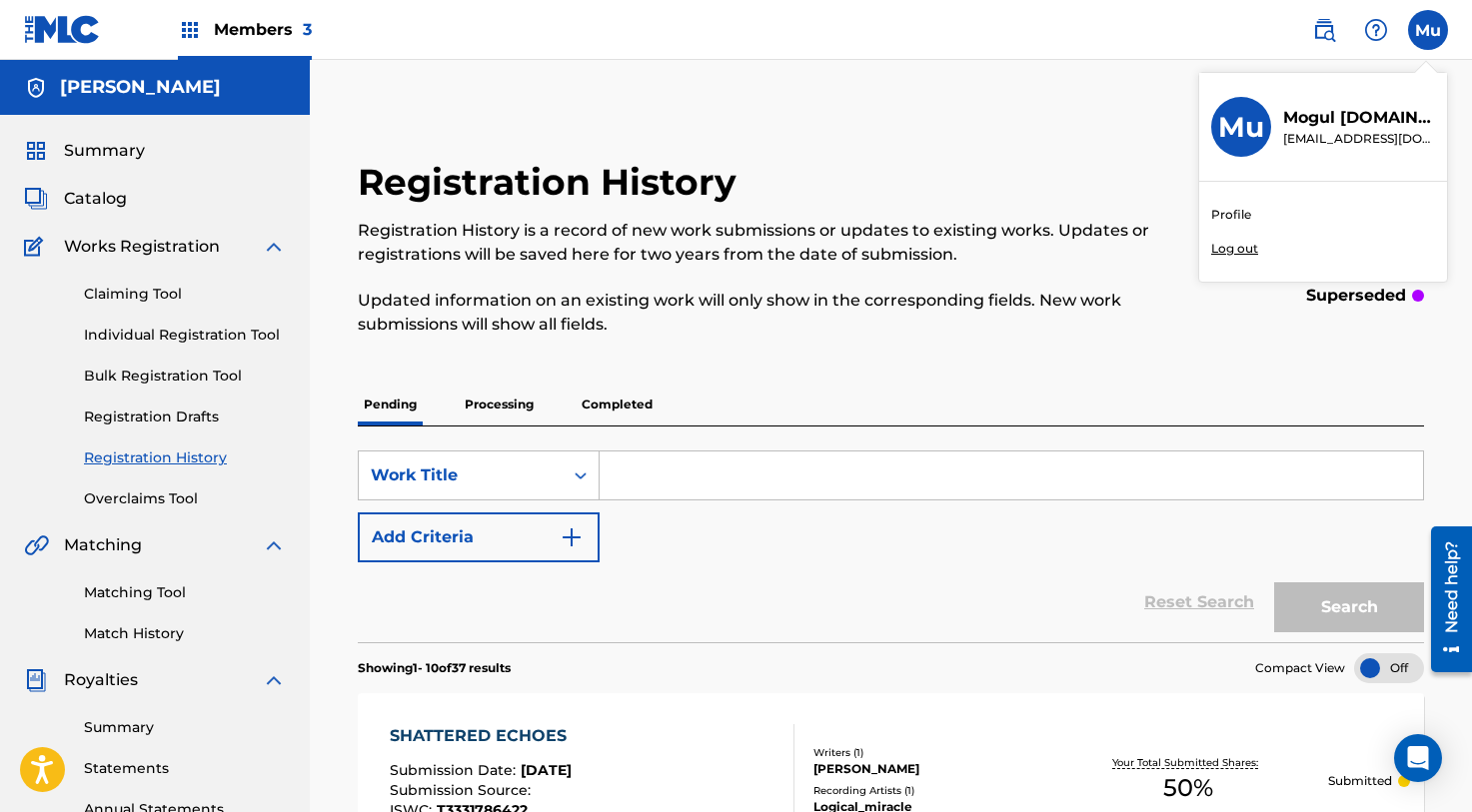 click on "Log out" at bounding box center (1234, 249) 